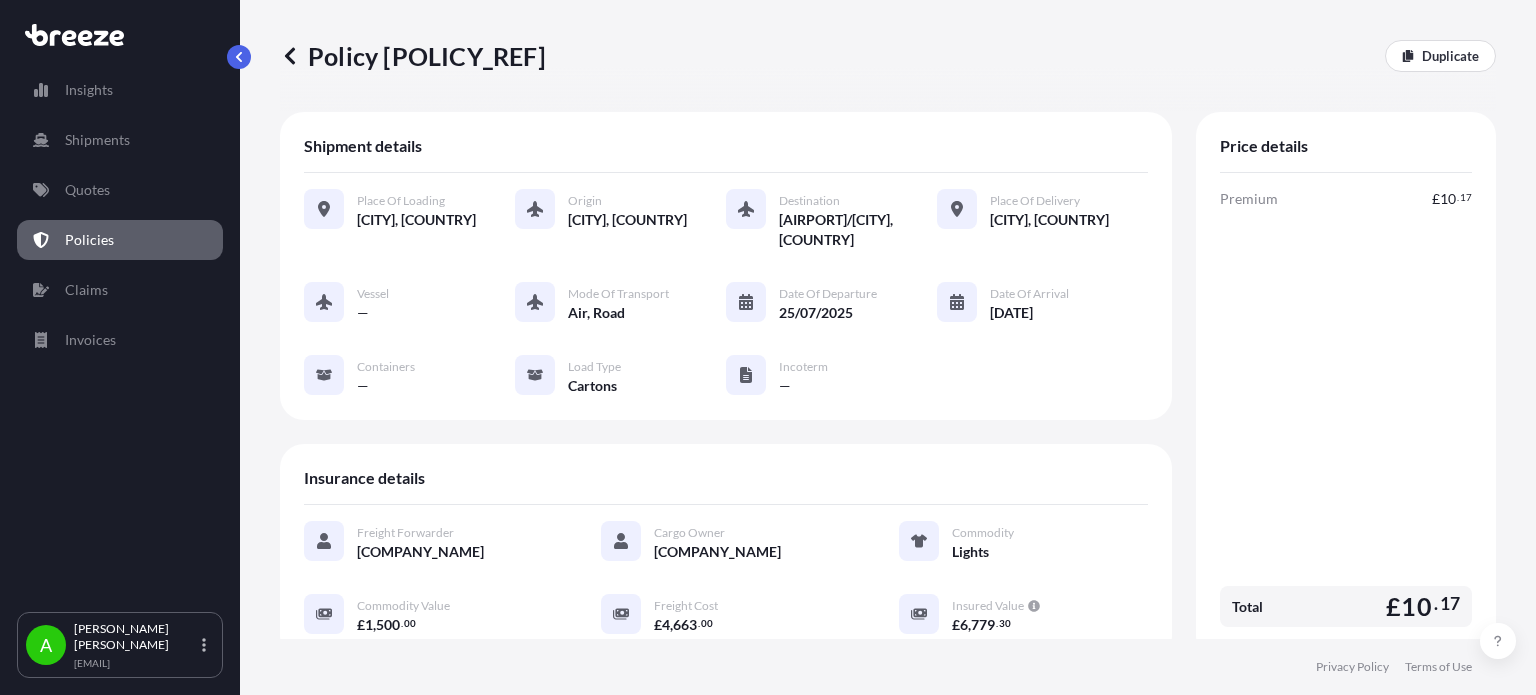 scroll, scrollTop: 0, scrollLeft: 0, axis: both 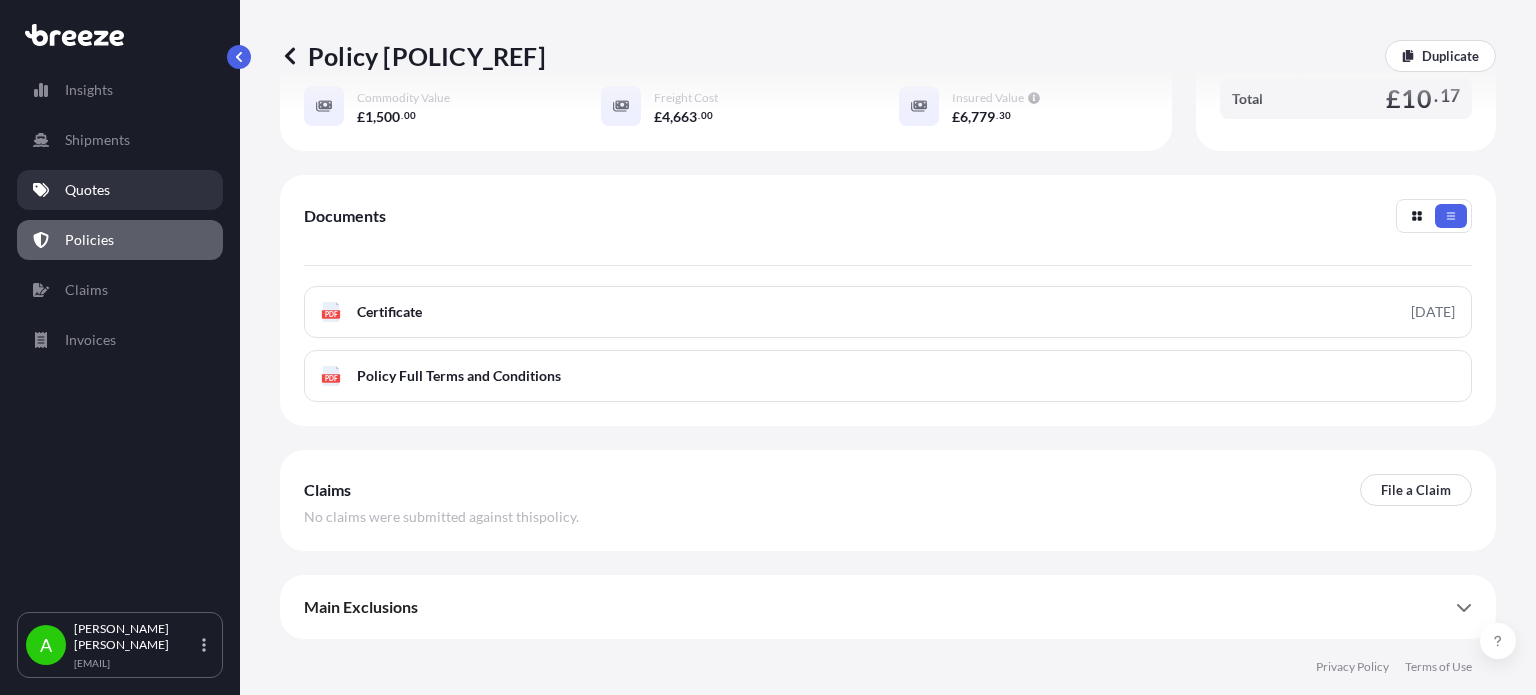 click on "Quotes" at bounding box center [120, 190] 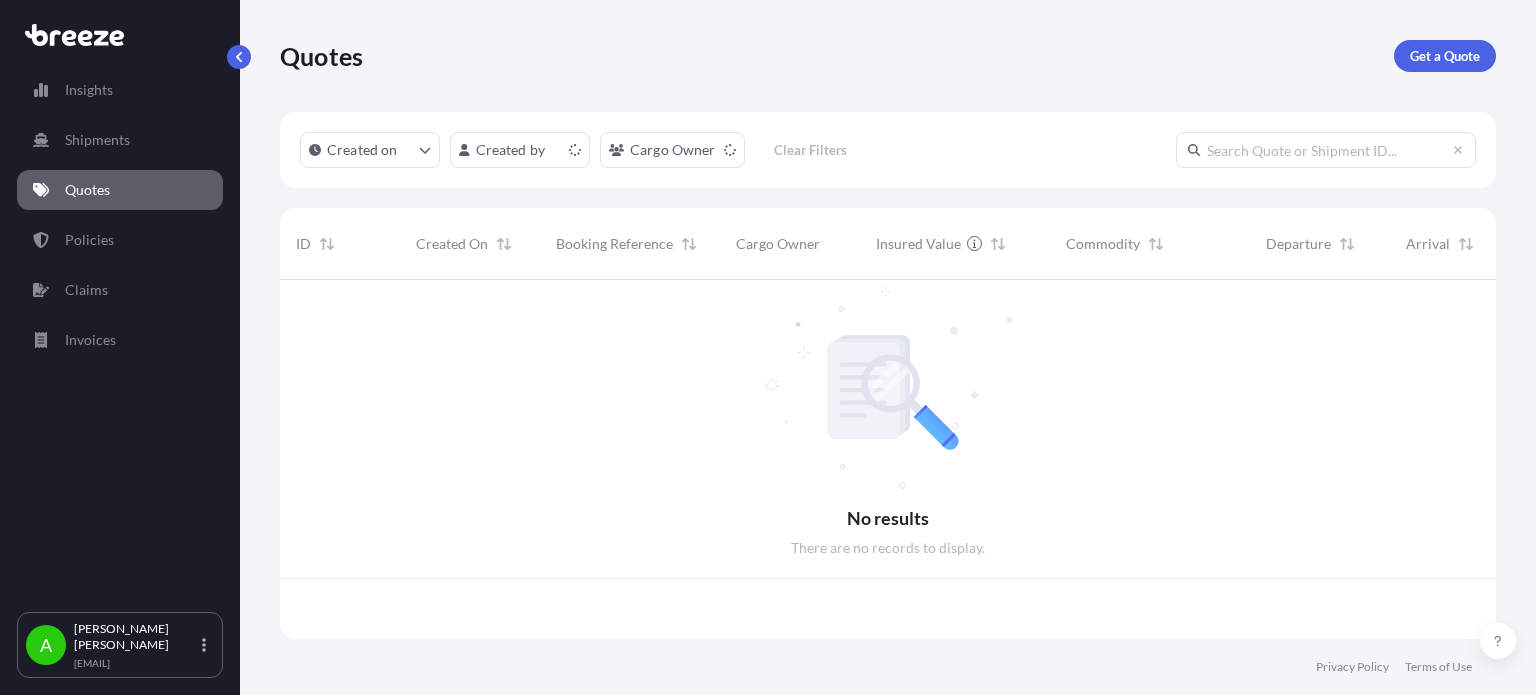 scroll, scrollTop: 0, scrollLeft: 0, axis: both 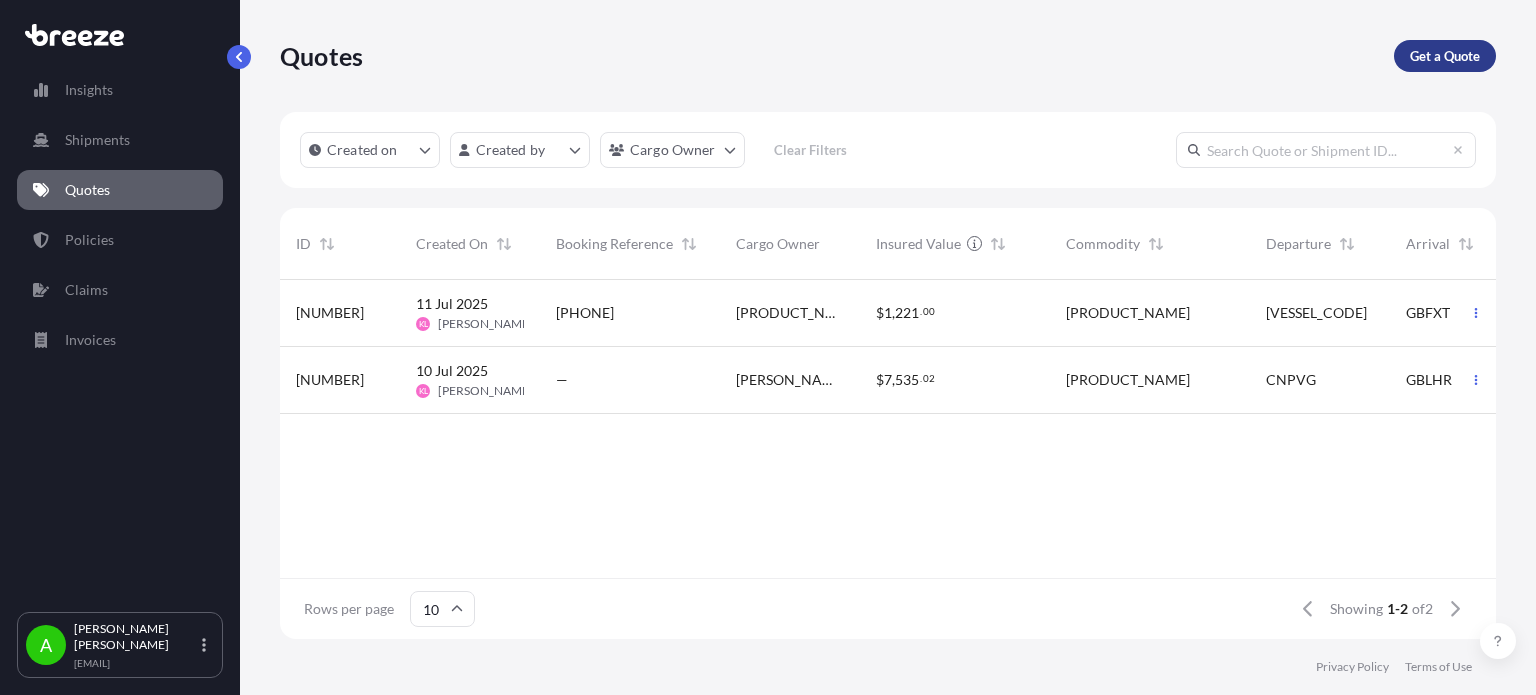 click on "Get a Quote" at bounding box center (1445, 56) 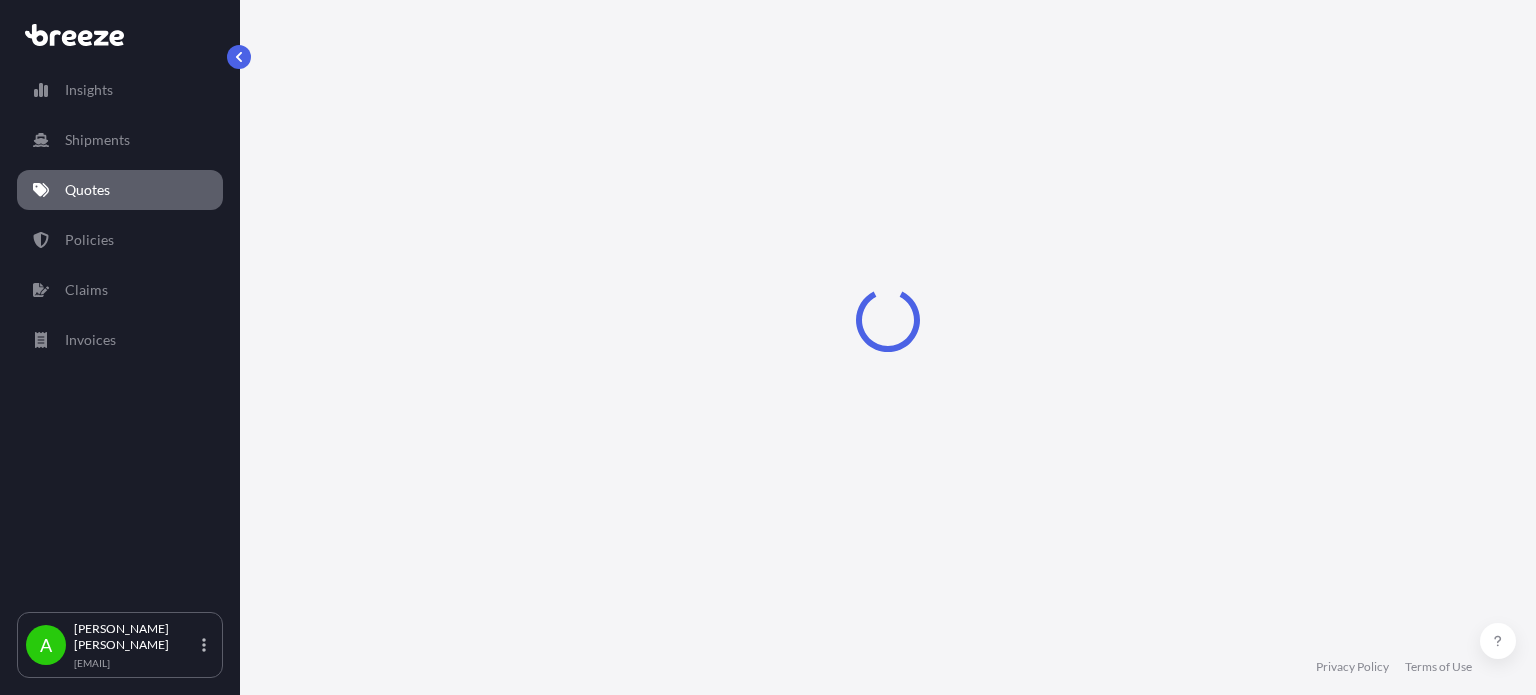 select on "Sea" 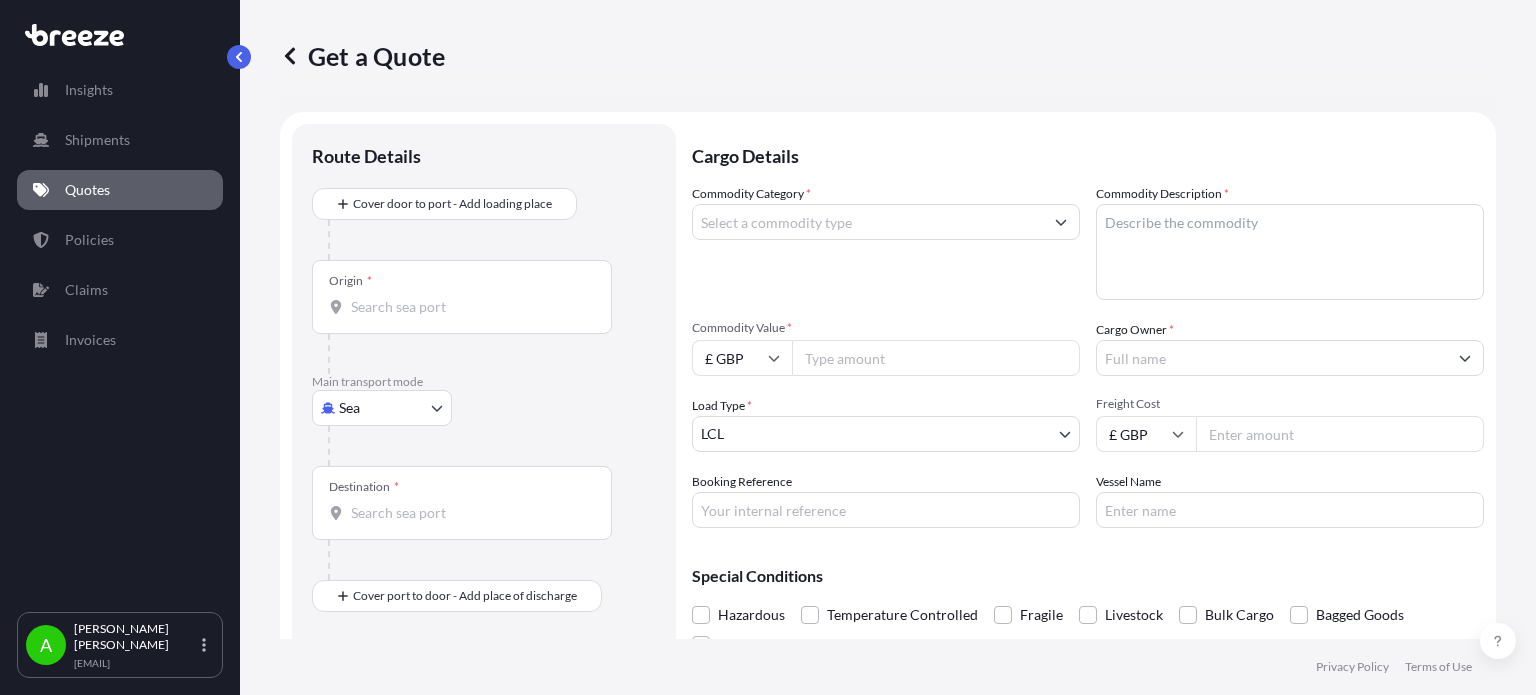 scroll, scrollTop: 32, scrollLeft: 0, axis: vertical 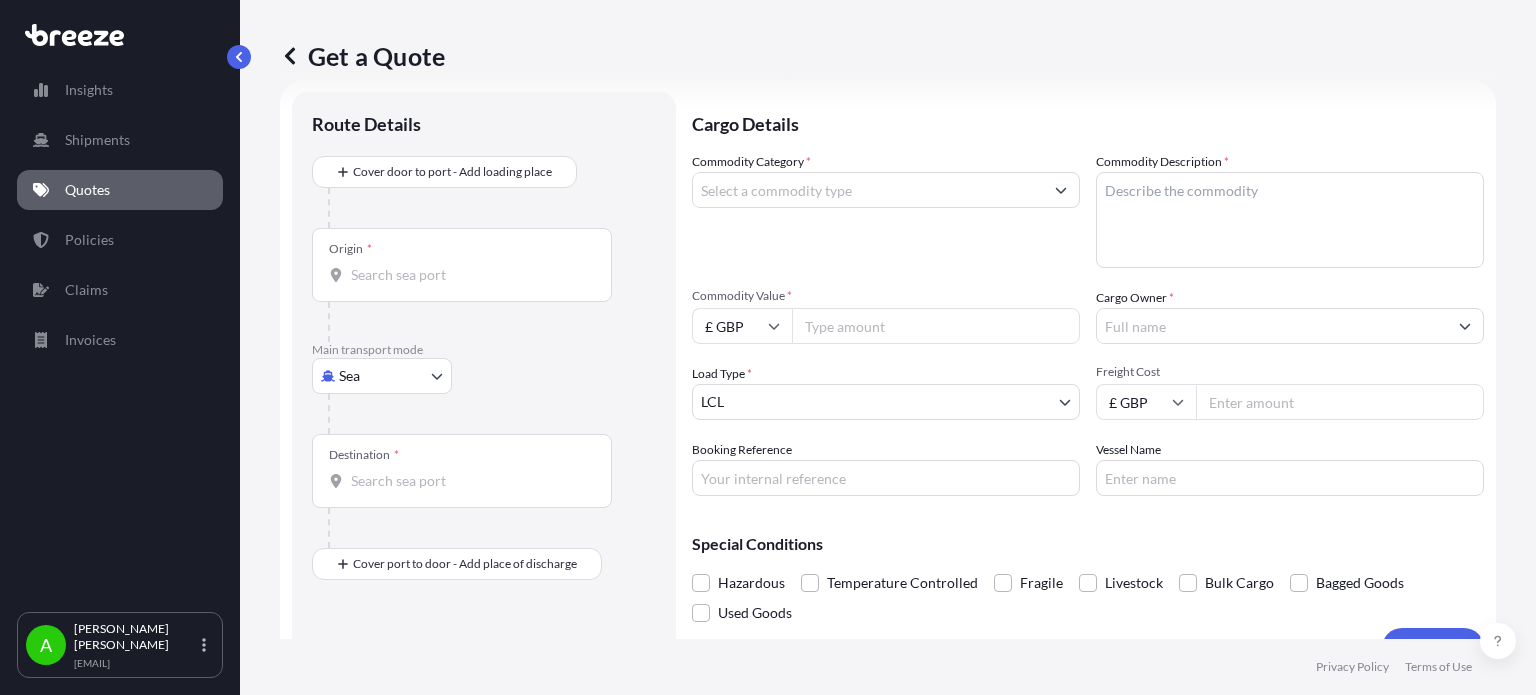 click on "Commodity Category *" at bounding box center [868, 190] 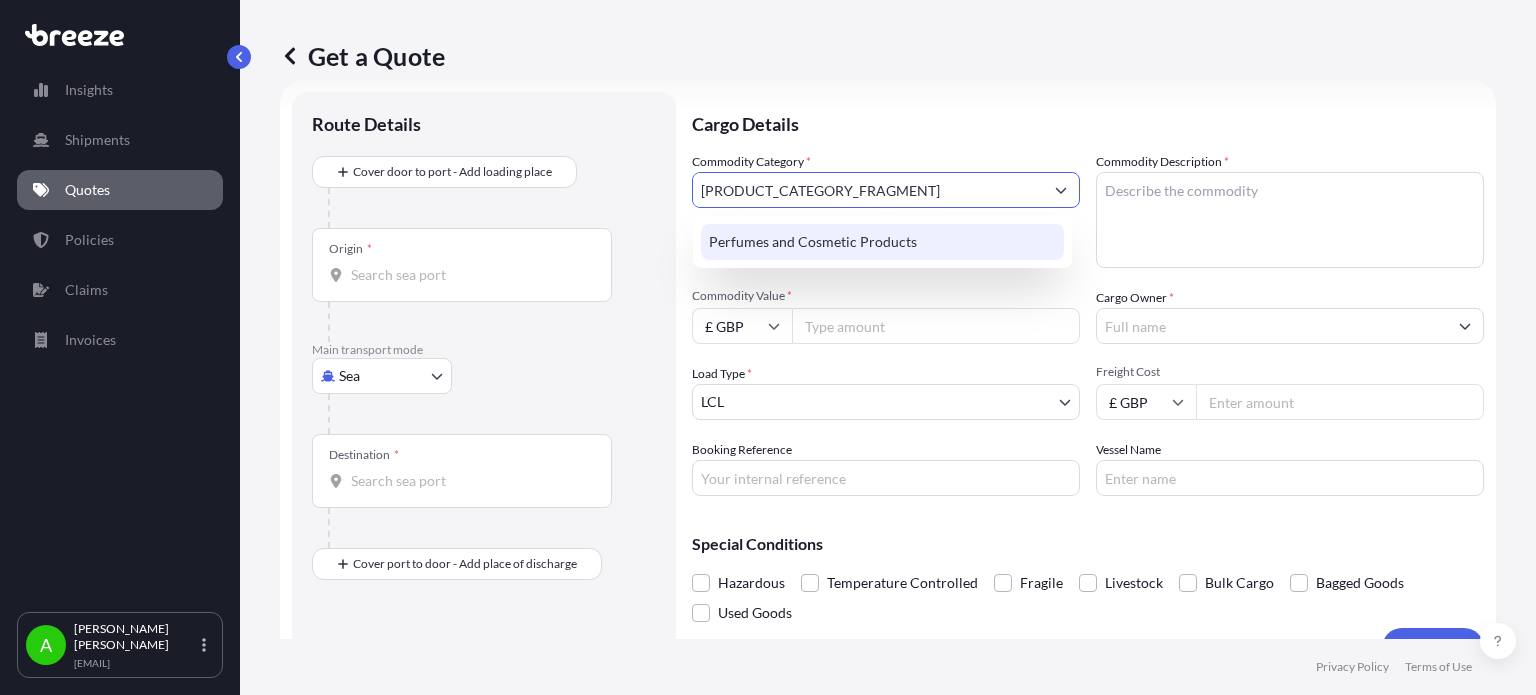 click on "Perfumes and Cosmetic Products" at bounding box center (882, 242) 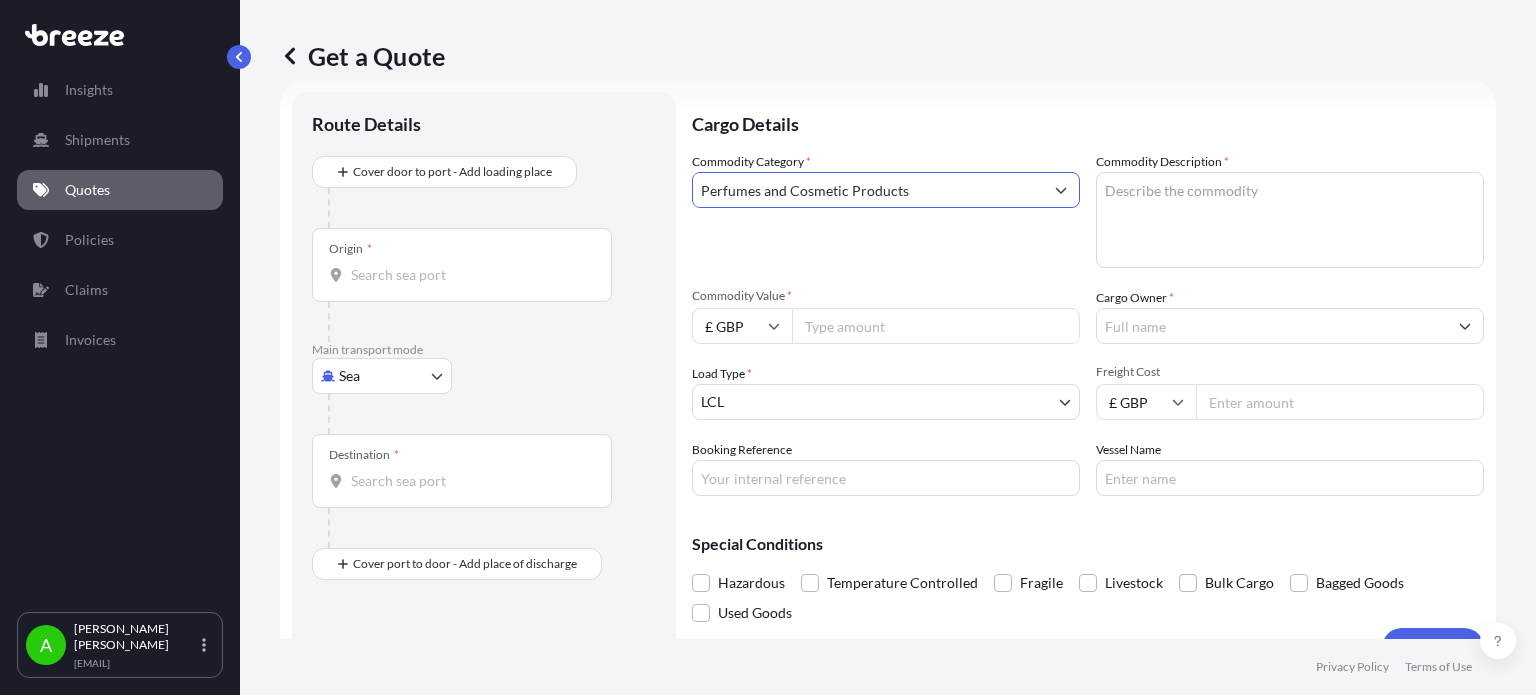 type on "Perfumes and Cosmetic Products" 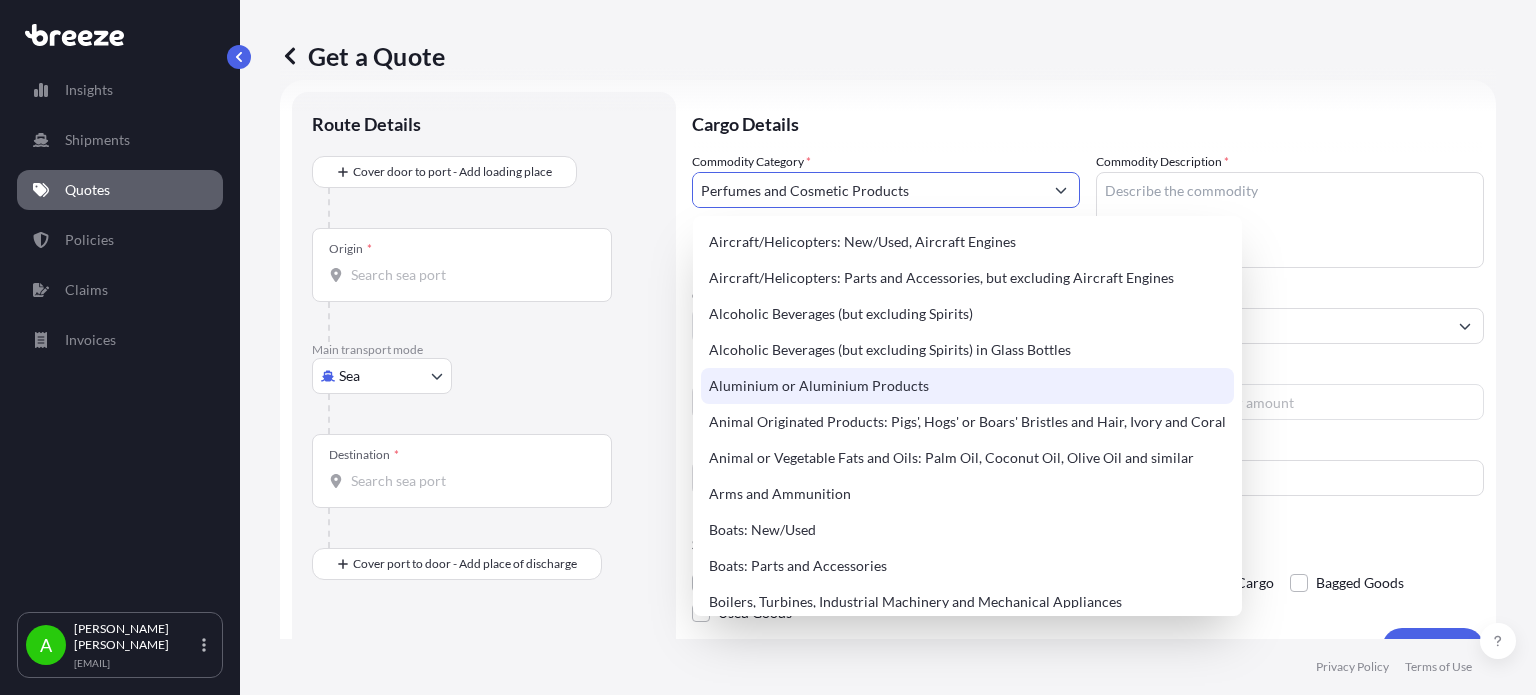 click on "Cargo Details" at bounding box center [1088, 122] 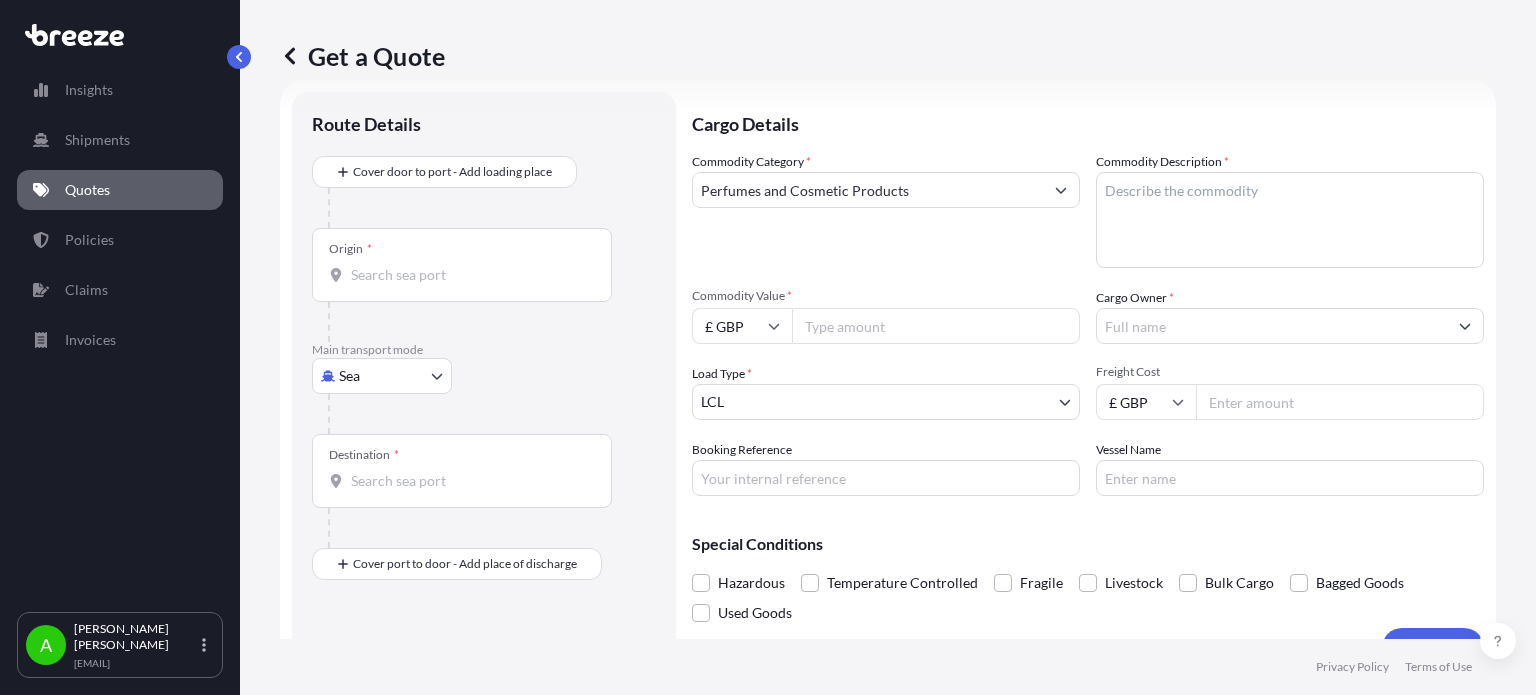 click on "Cargo Owner *" at bounding box center (1272, 326) 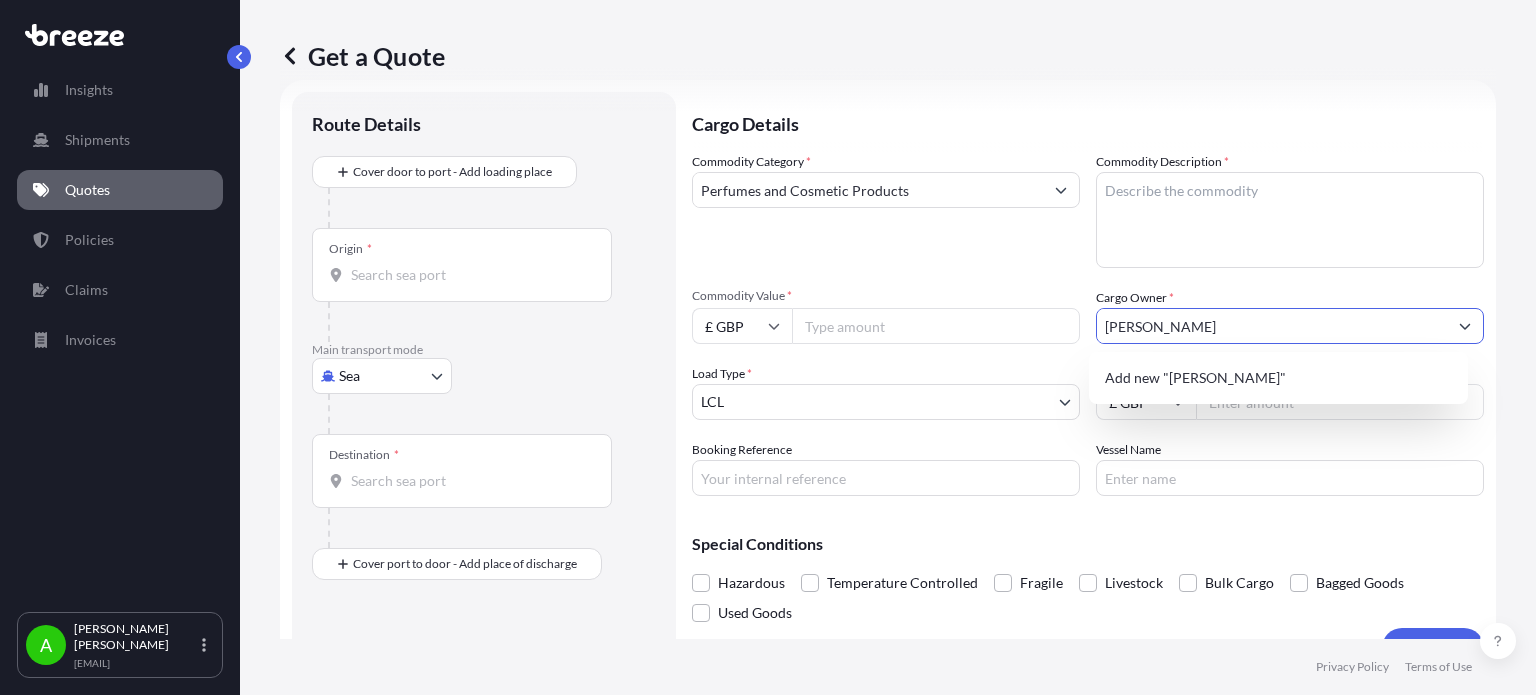 type on "[PERSON_NAME]" 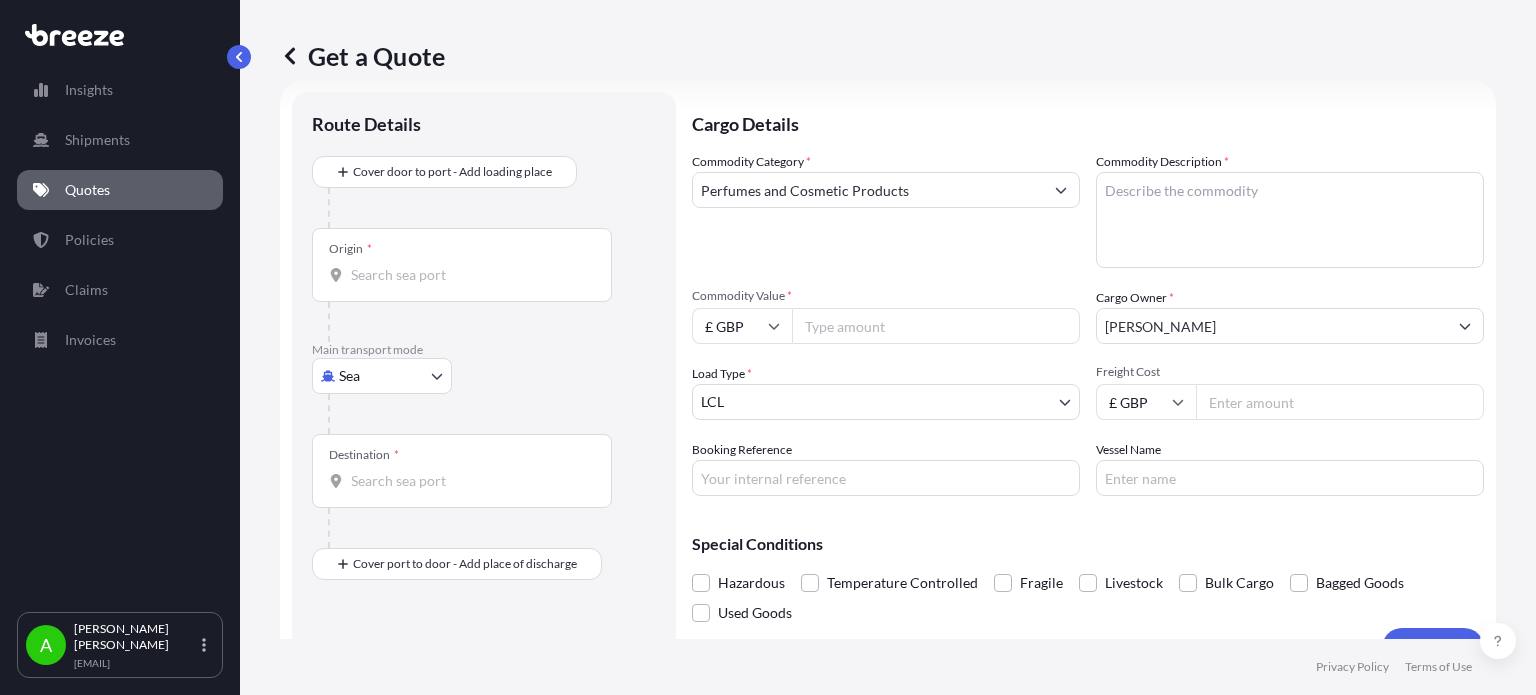 click on "Commodity Value   *" at bounding box center (936, 326) 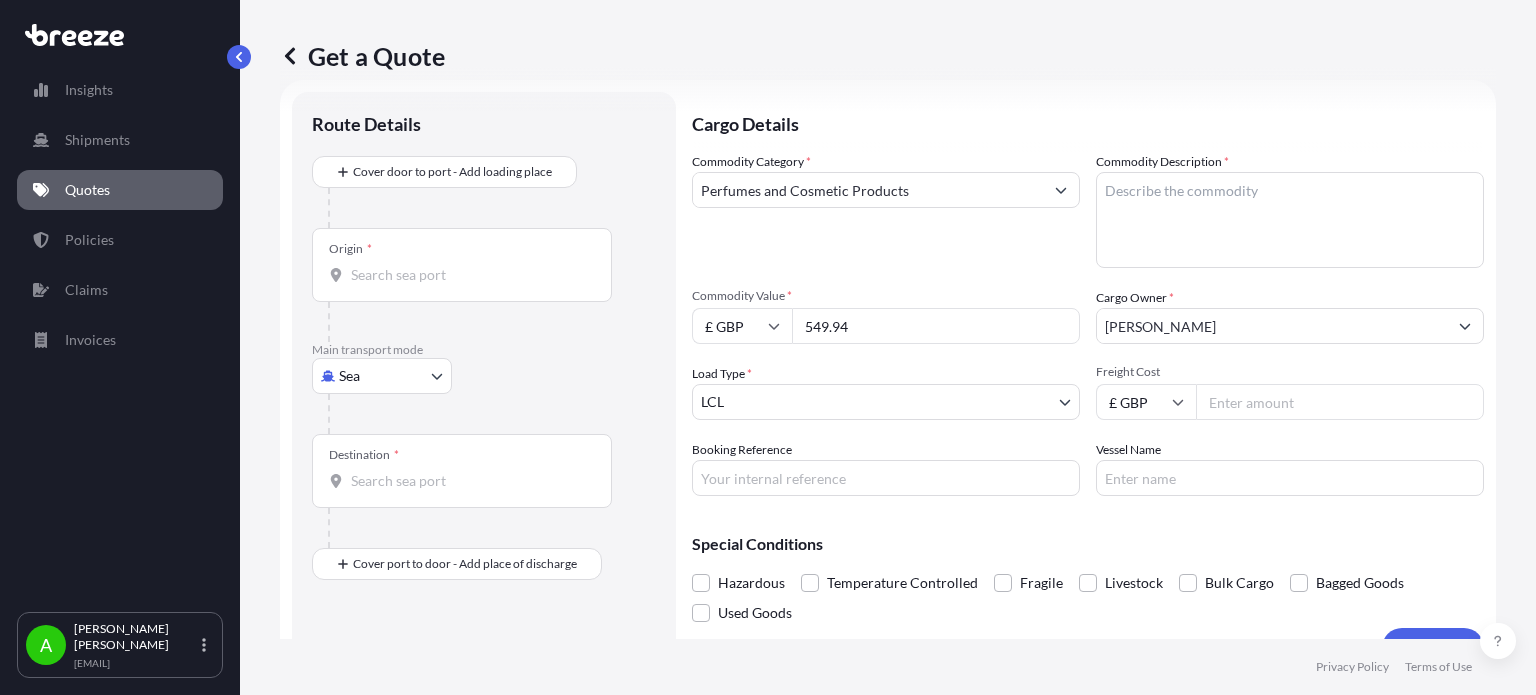 type on "549.94" 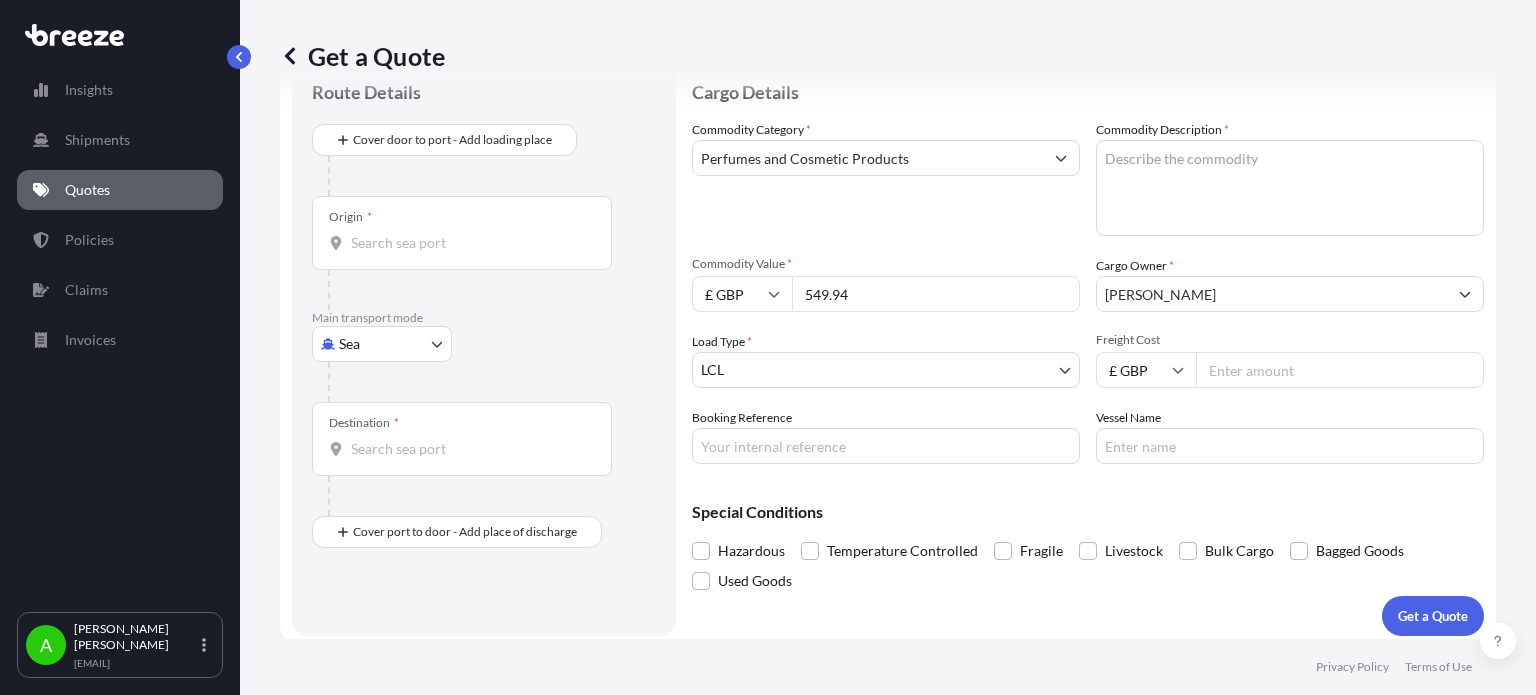 scroll, scrollTop: 72, scrollLeft: 0, axis: vertical 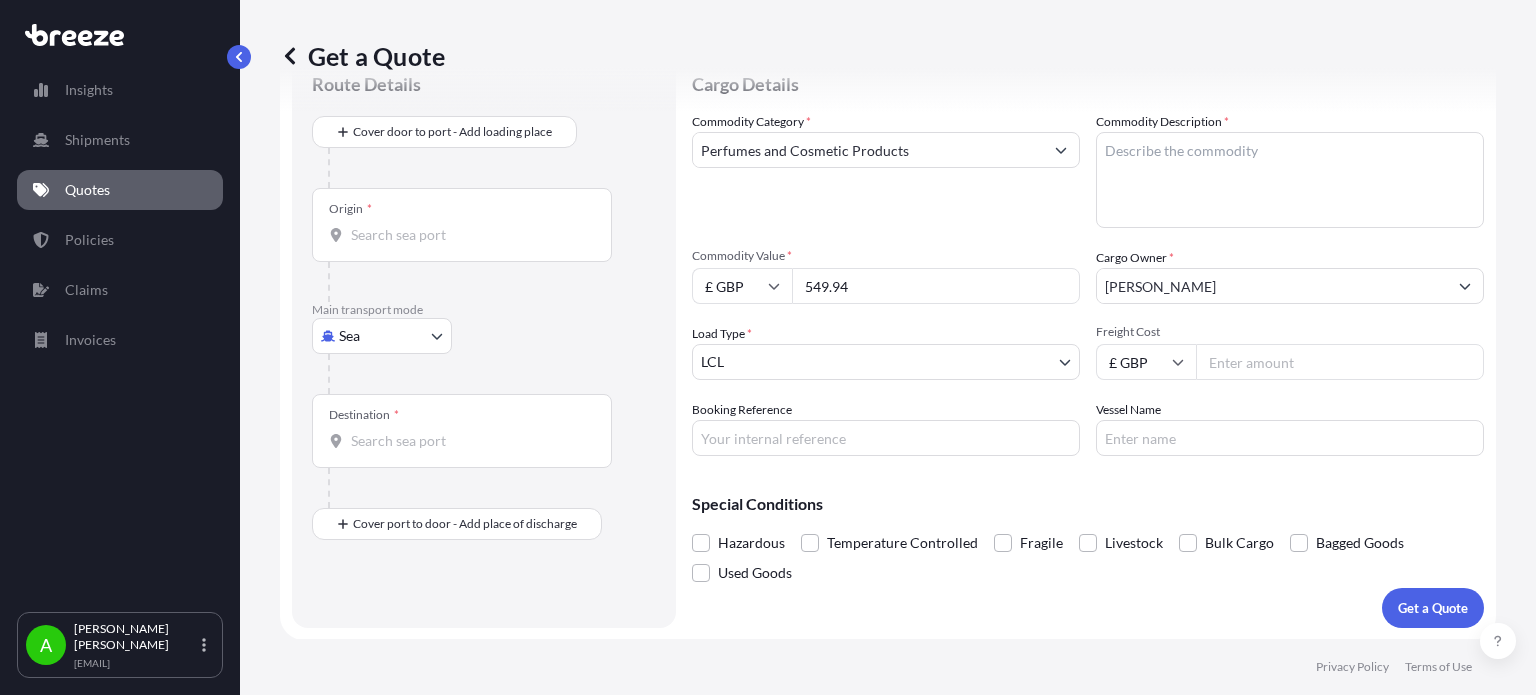 click on "Freight Cost" at bounding box center [1340, 362] 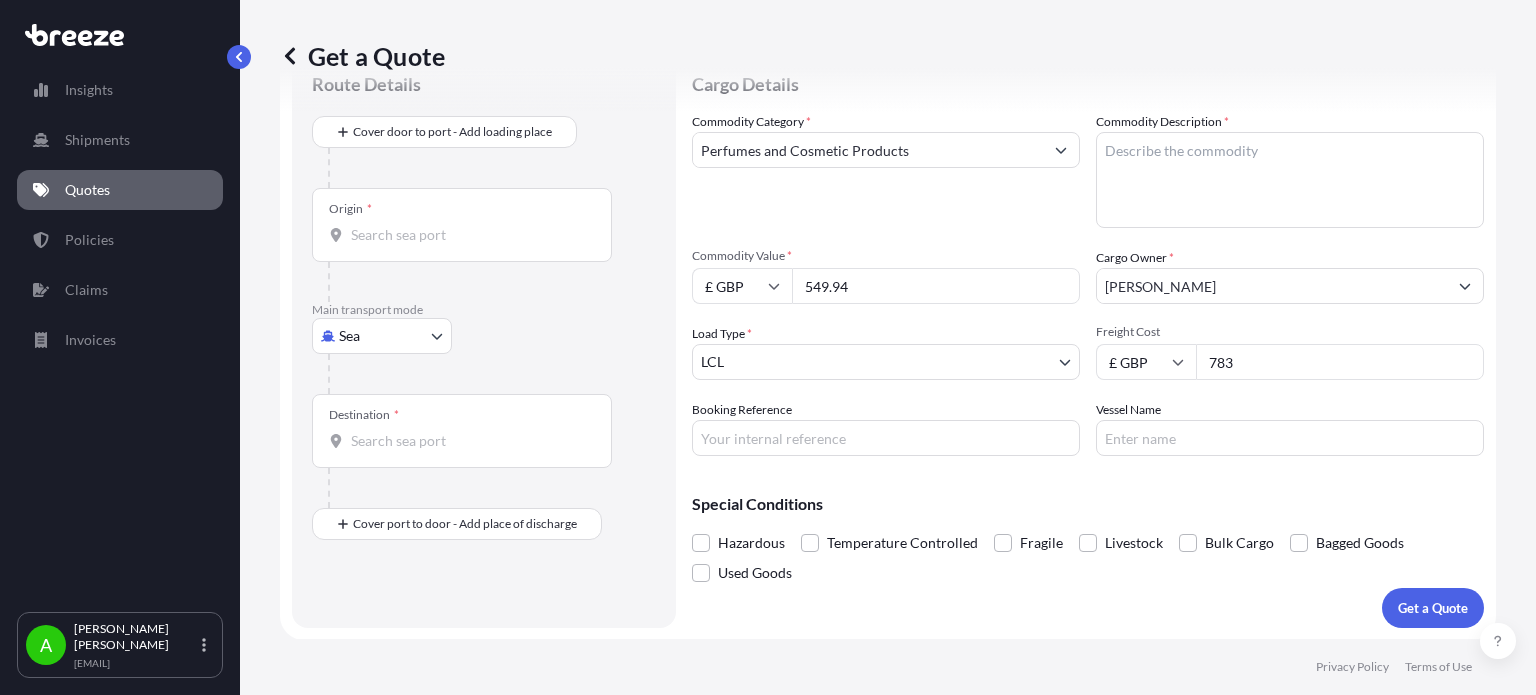 type on "783" 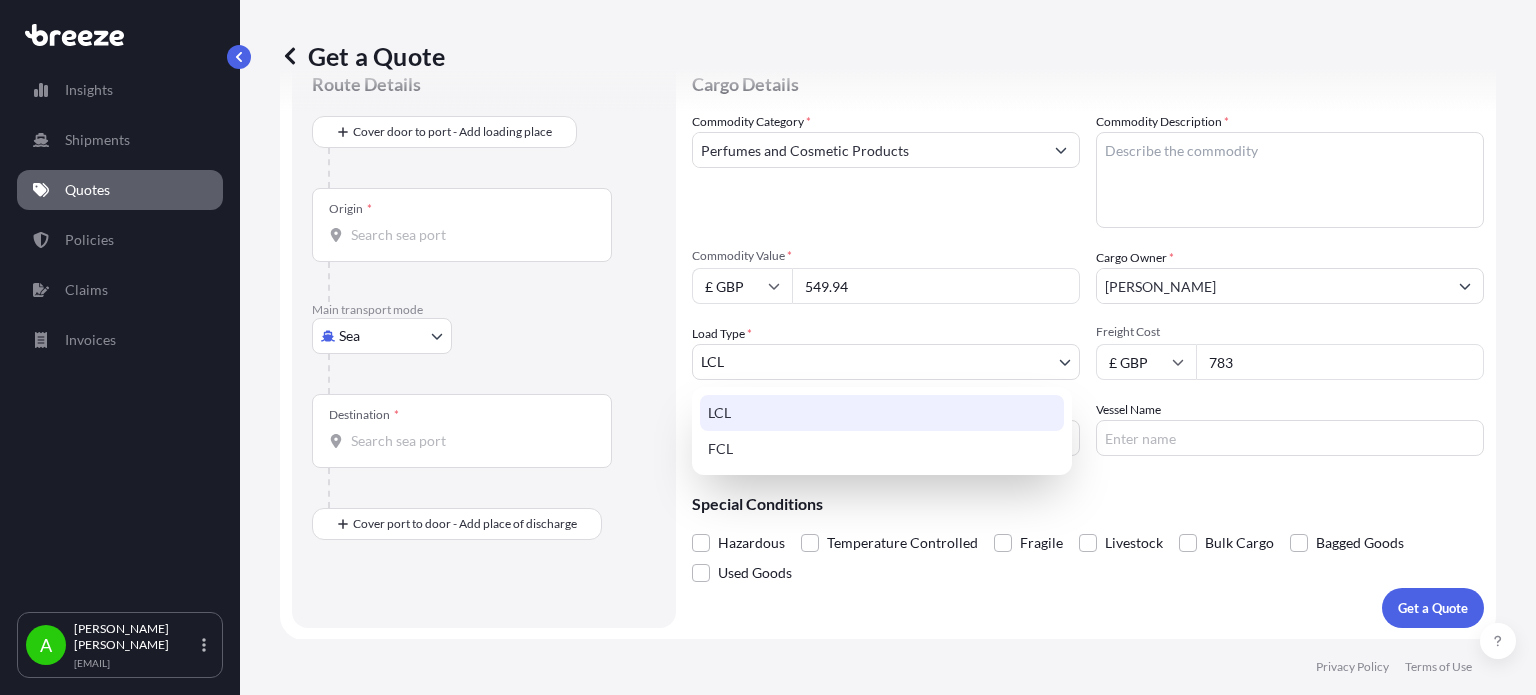 click on "LCL" at bounding box center (882, 413) 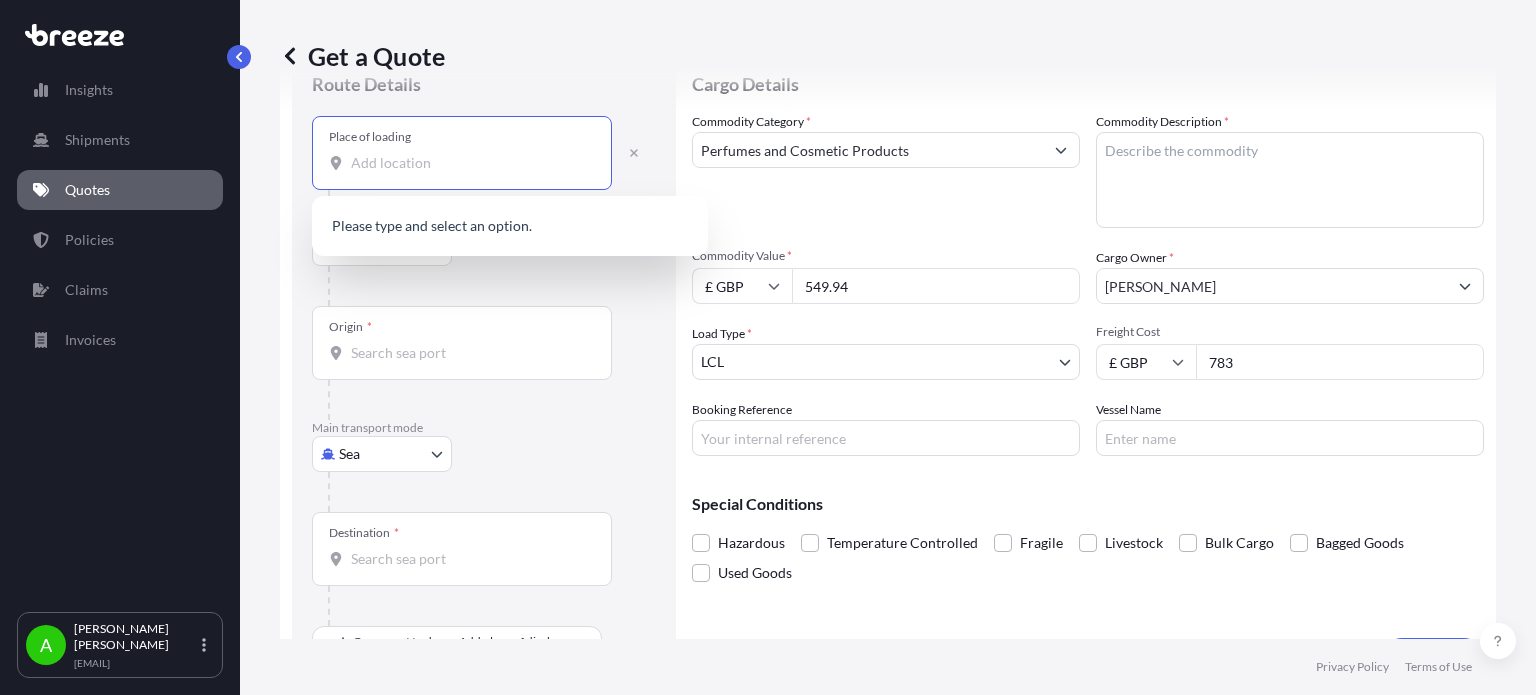 click on "Place of loading" at bounding box center (469, 163) 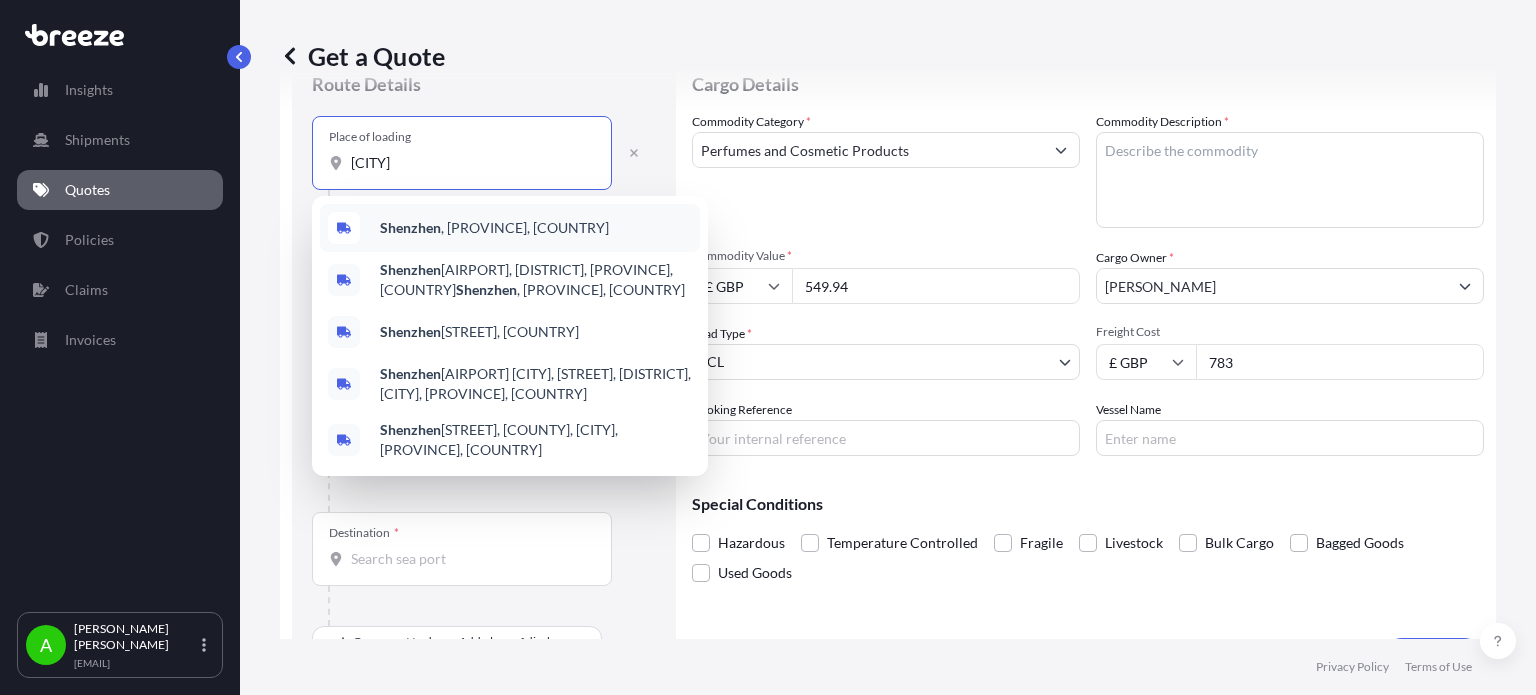 click on "[CITY] , [PROVINCE], [COUNTRY]" at bounding box center [494, 228] 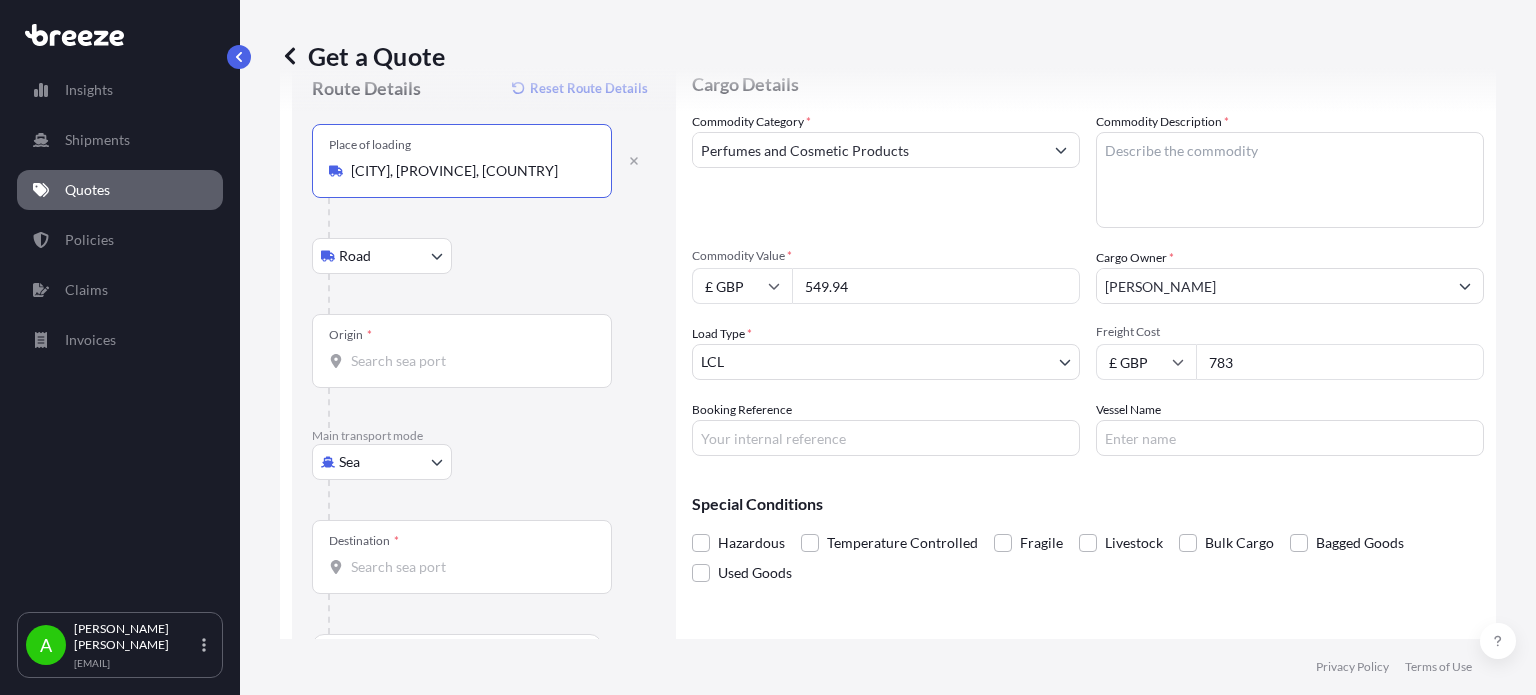type on "[CITY], [PROVINCE], [COUNTRY]" 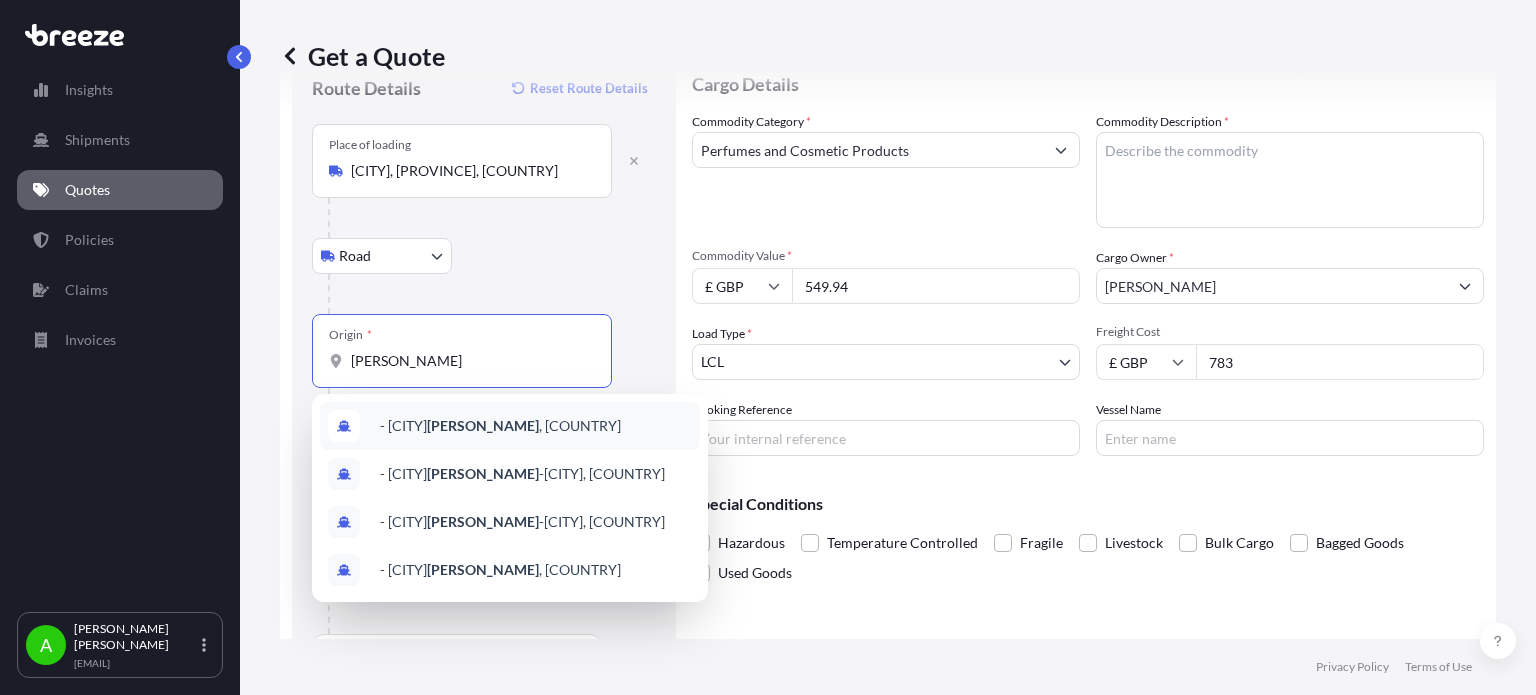 click on "- [CITY], [COUNTRY]" at bounding box center (500, 426) 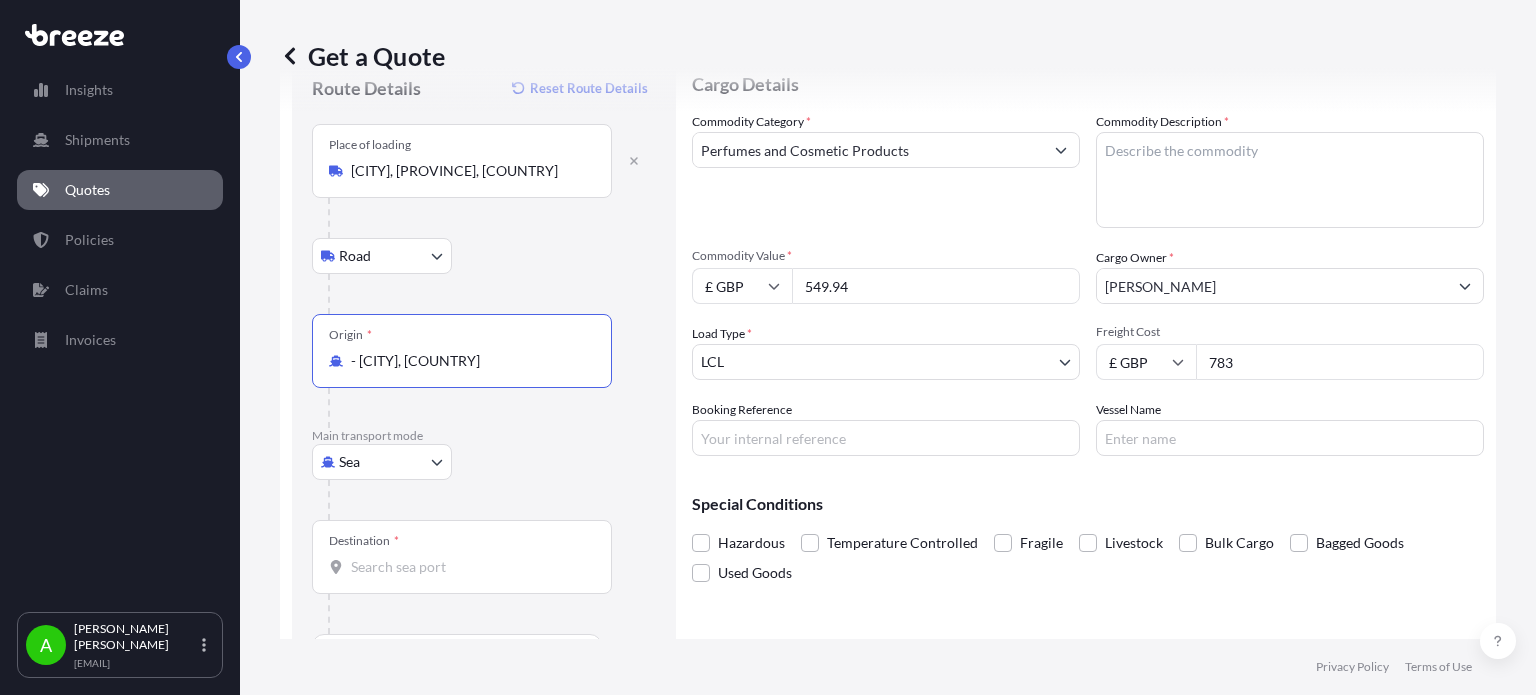 type on "- [CITY], [COUNTRY]" 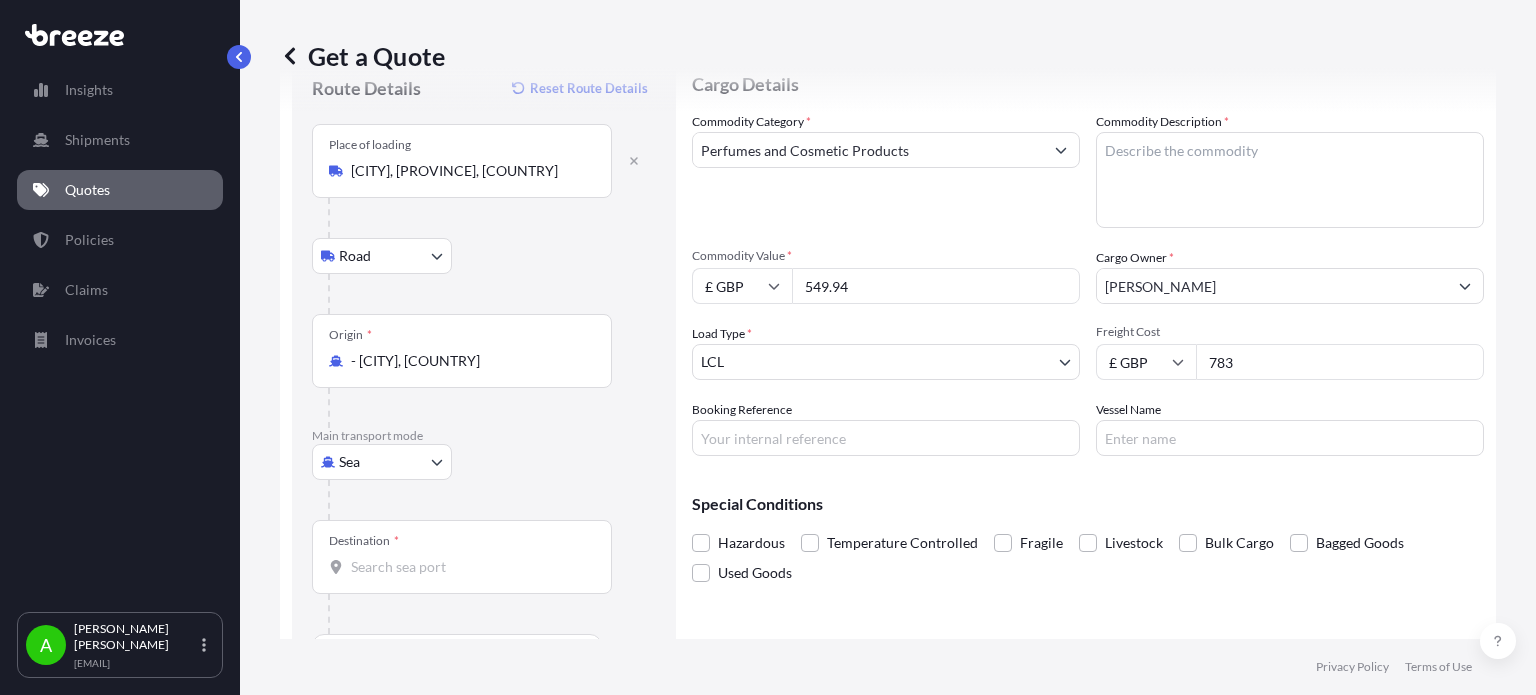click on "Road Road Rail" at bounding box center [484, 256] 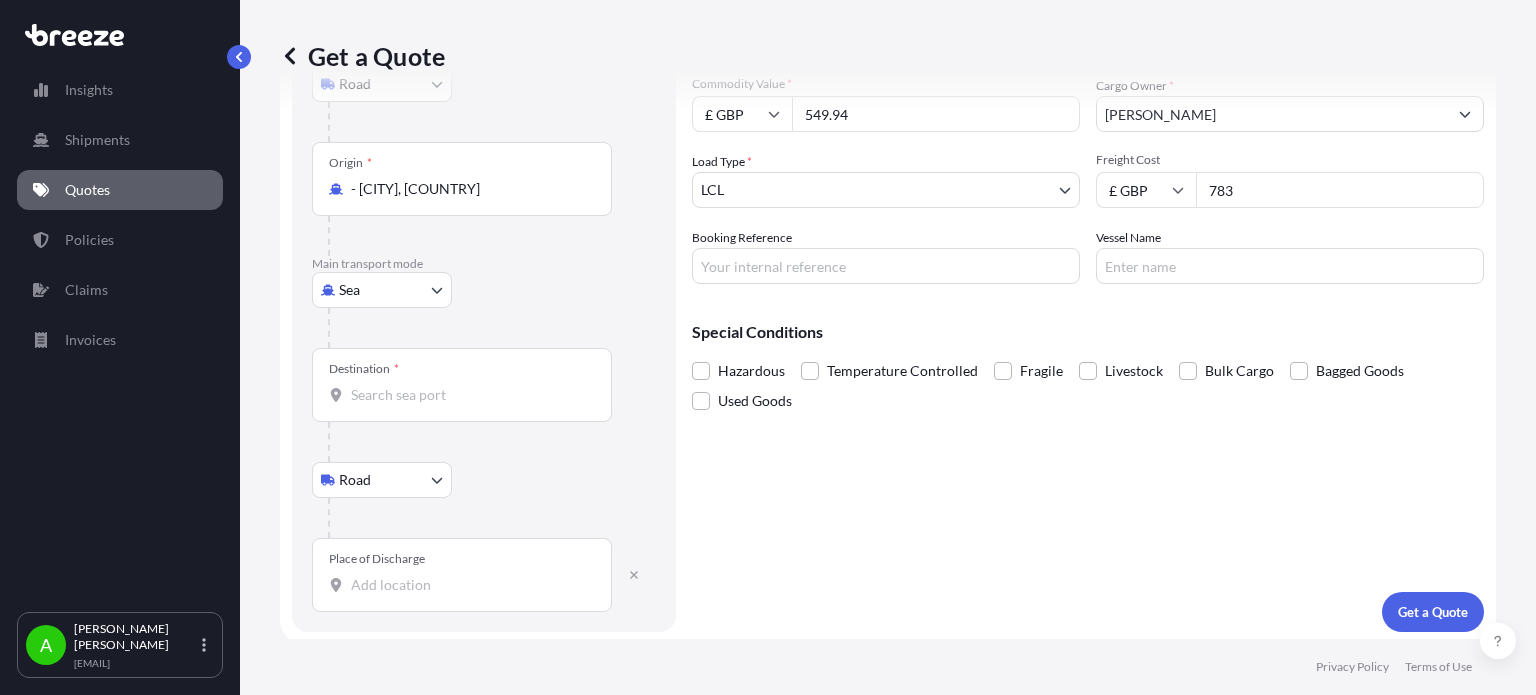 scroll, scrollTop: 247, scrollLeft: 0, axis: vertical 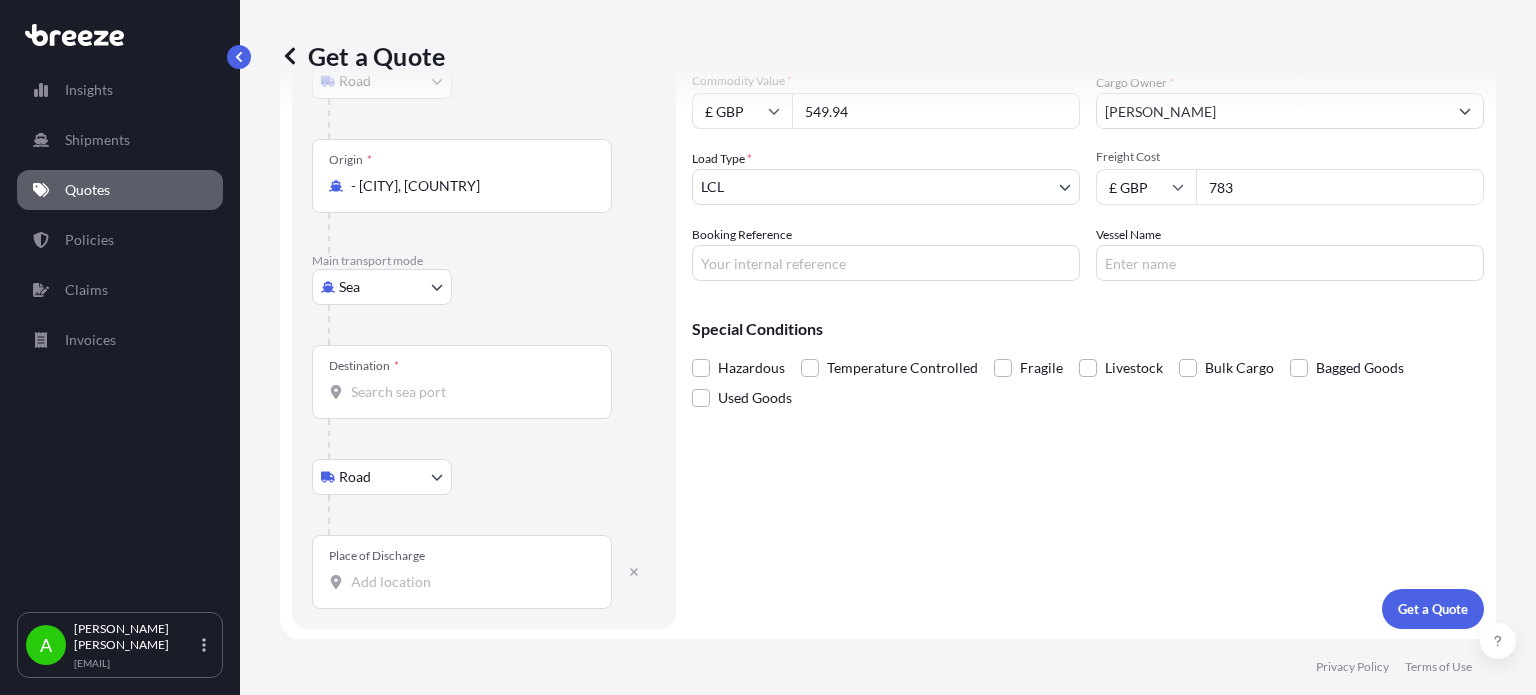 click on "Place of Discharge" at bounding box center [462, 572] 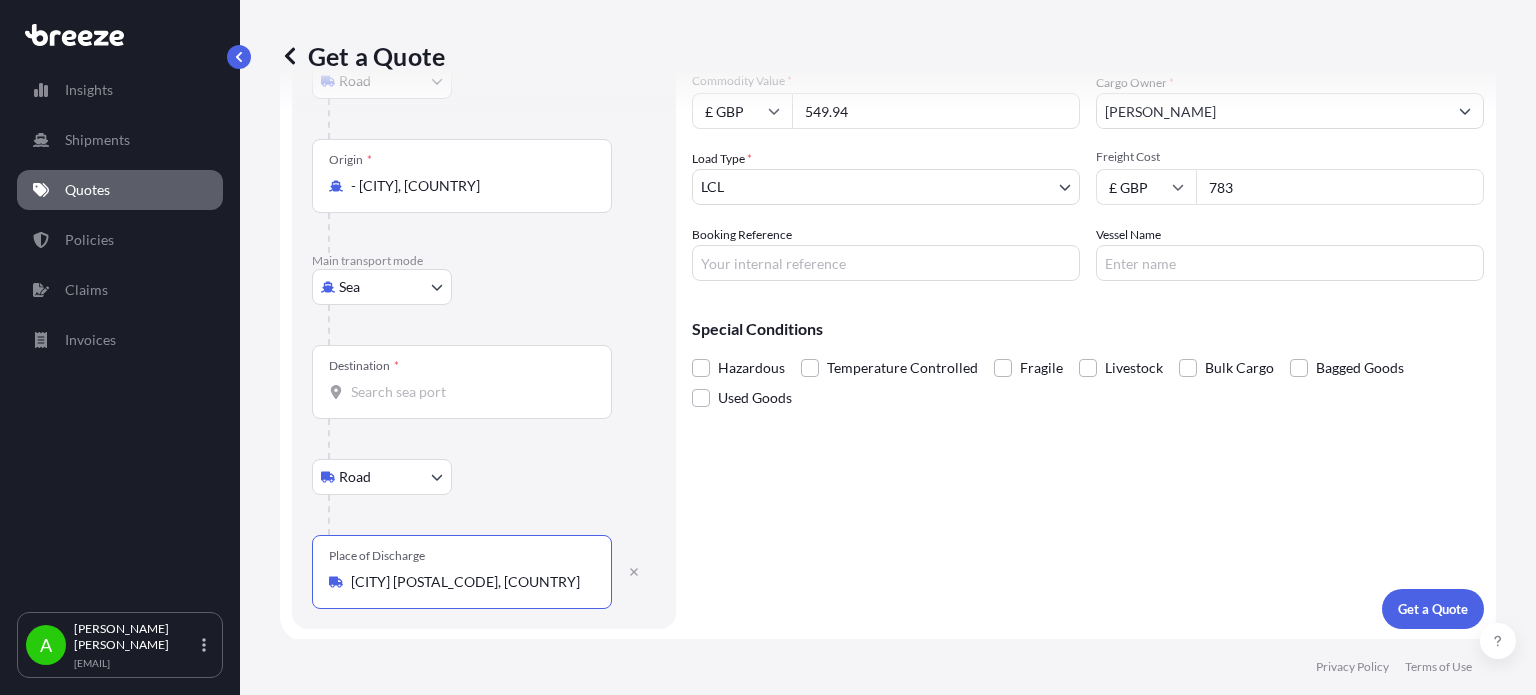 type on "[CITY] [POSTAL_CODE], [COUNTRY]" 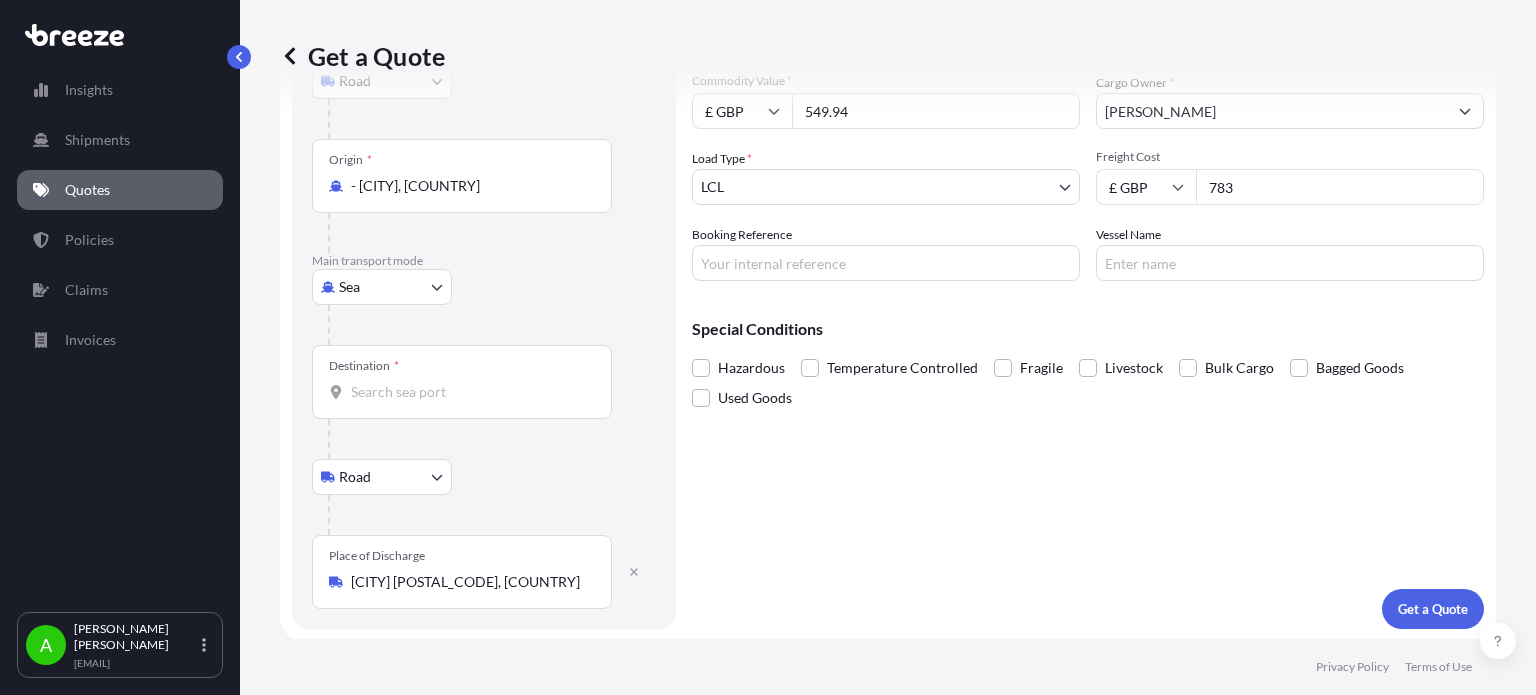 click on "Road Road Rail" at bounding box center [484, 477] 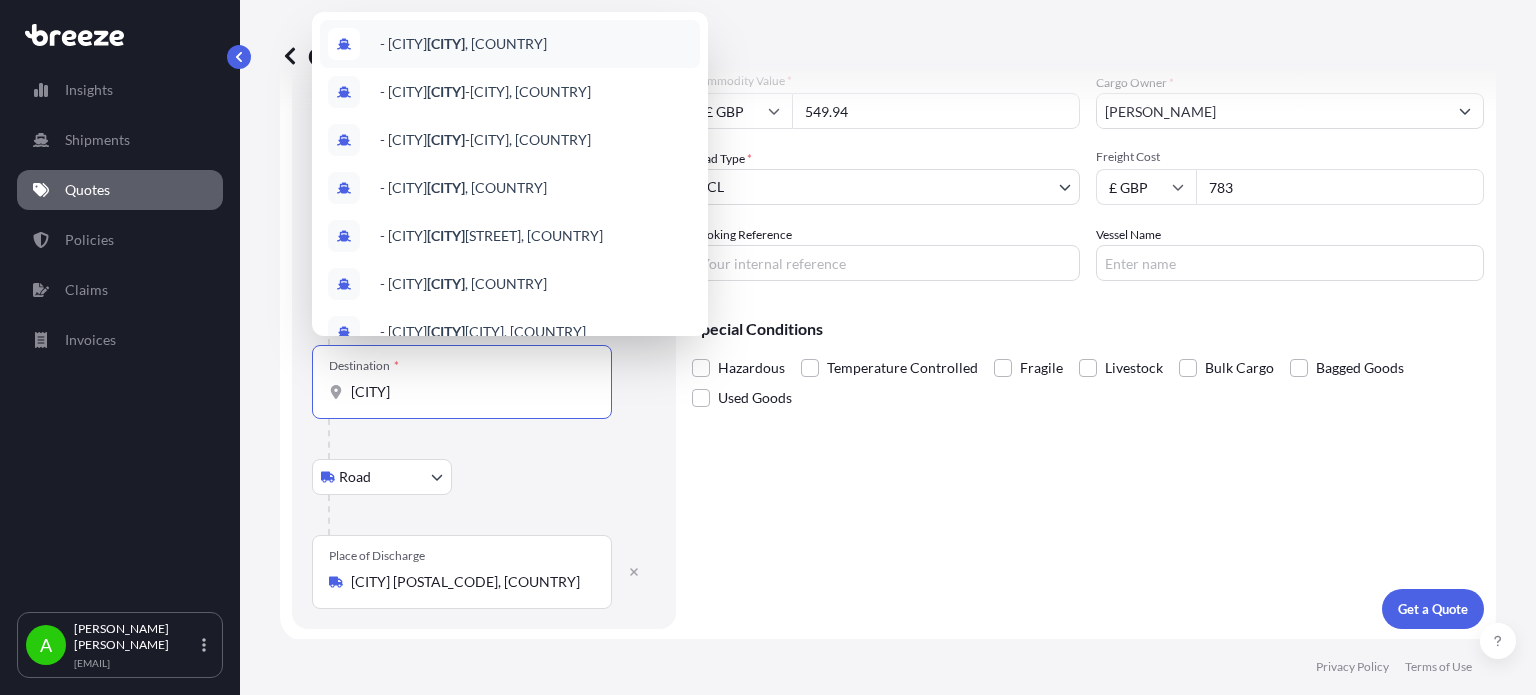 click on "- [CITY], [COUNTRY]" at bounding box center (463, 44) 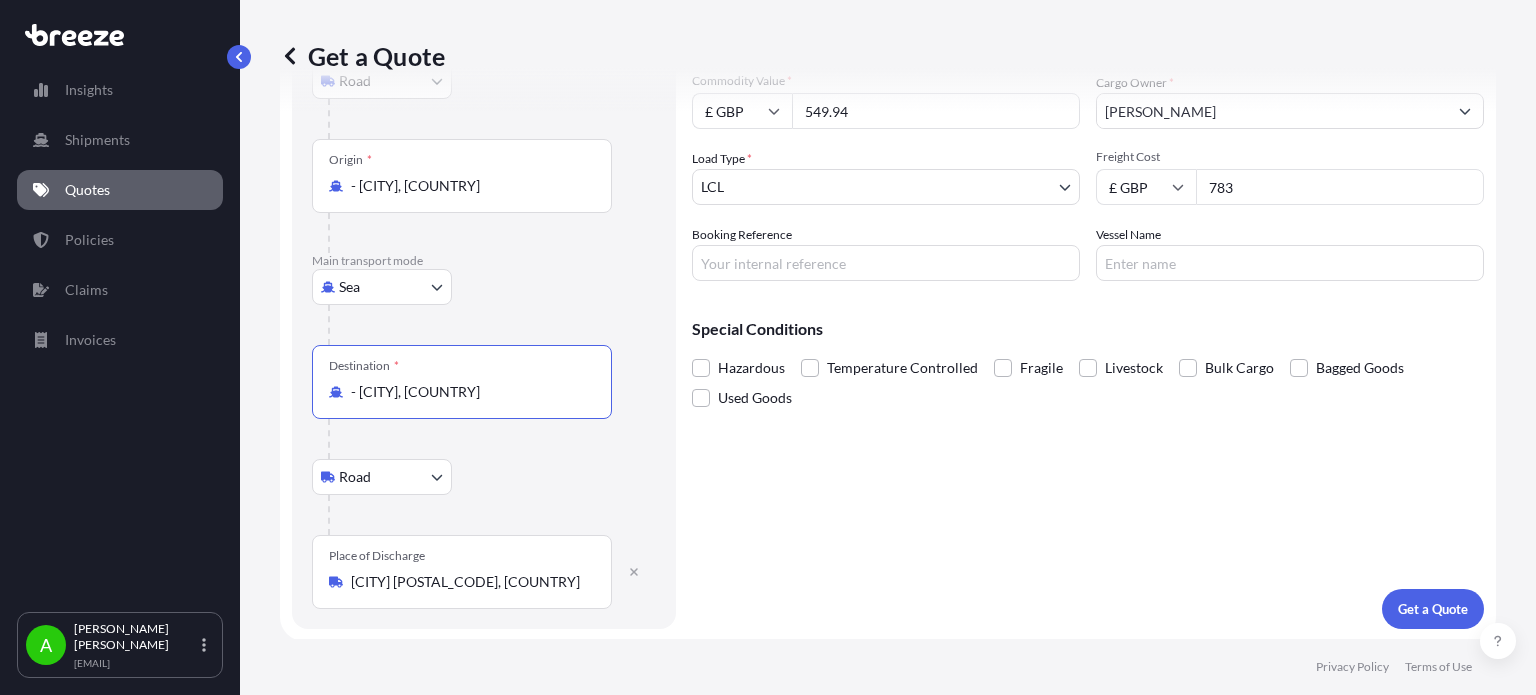 type on "- [CITY], [COUNTRY]" 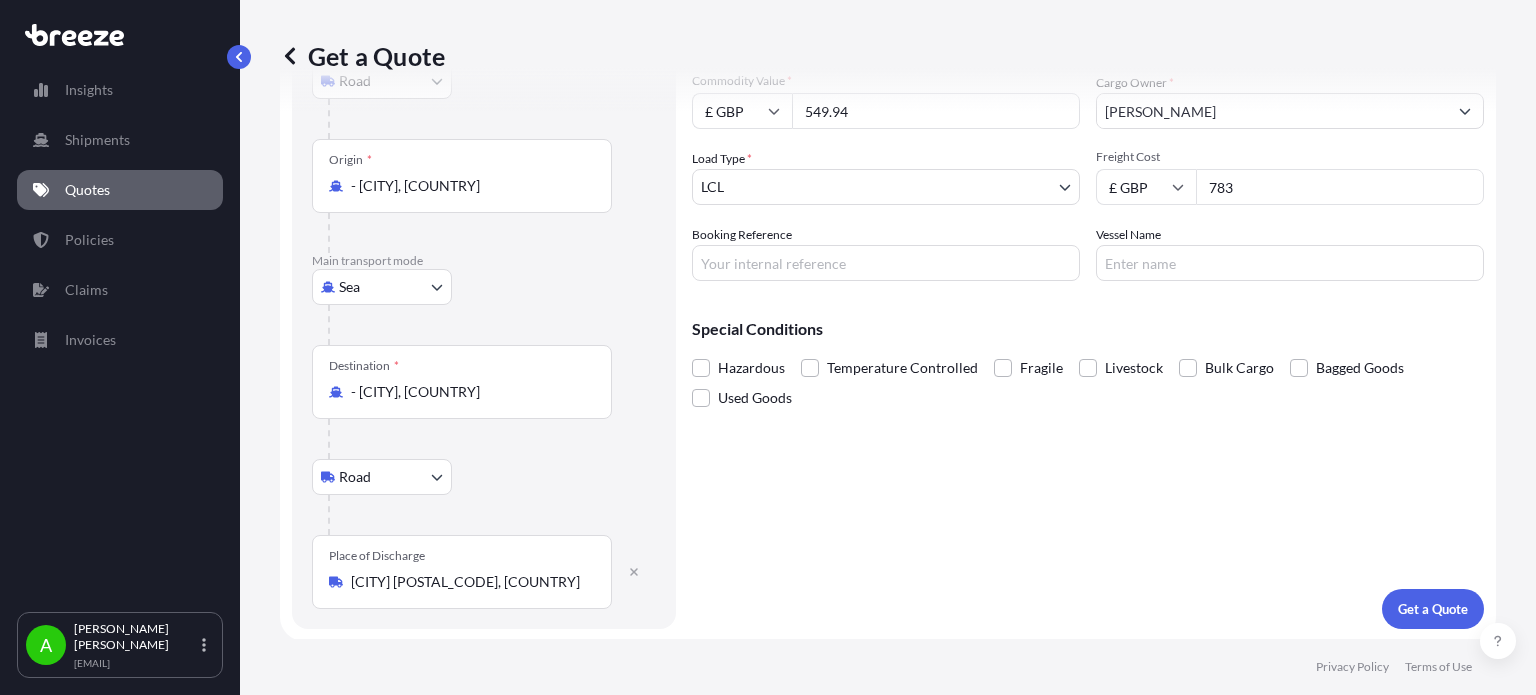 click on "Road Road Rail" at bounding box center [484, 477] 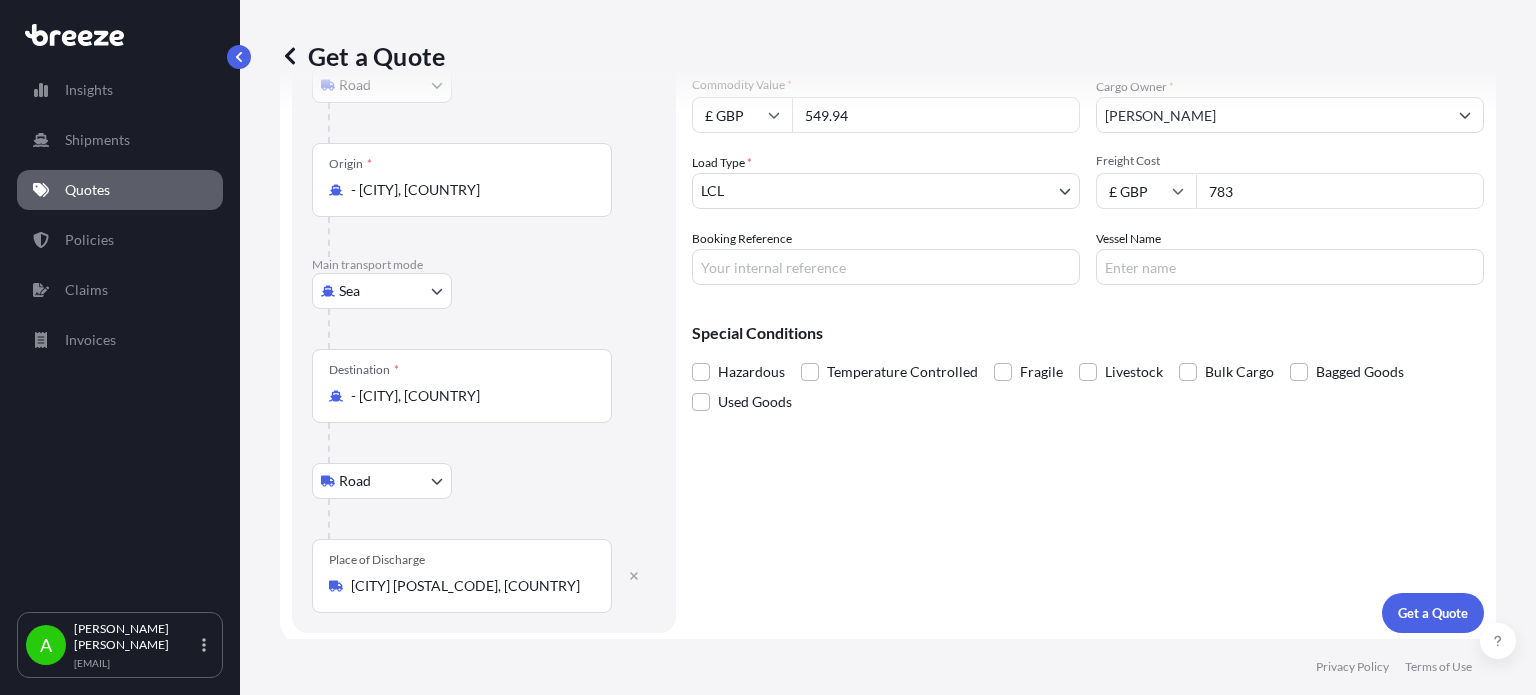 scroll, scrollTop: 247, scrollLeft: 0, axis: vertical 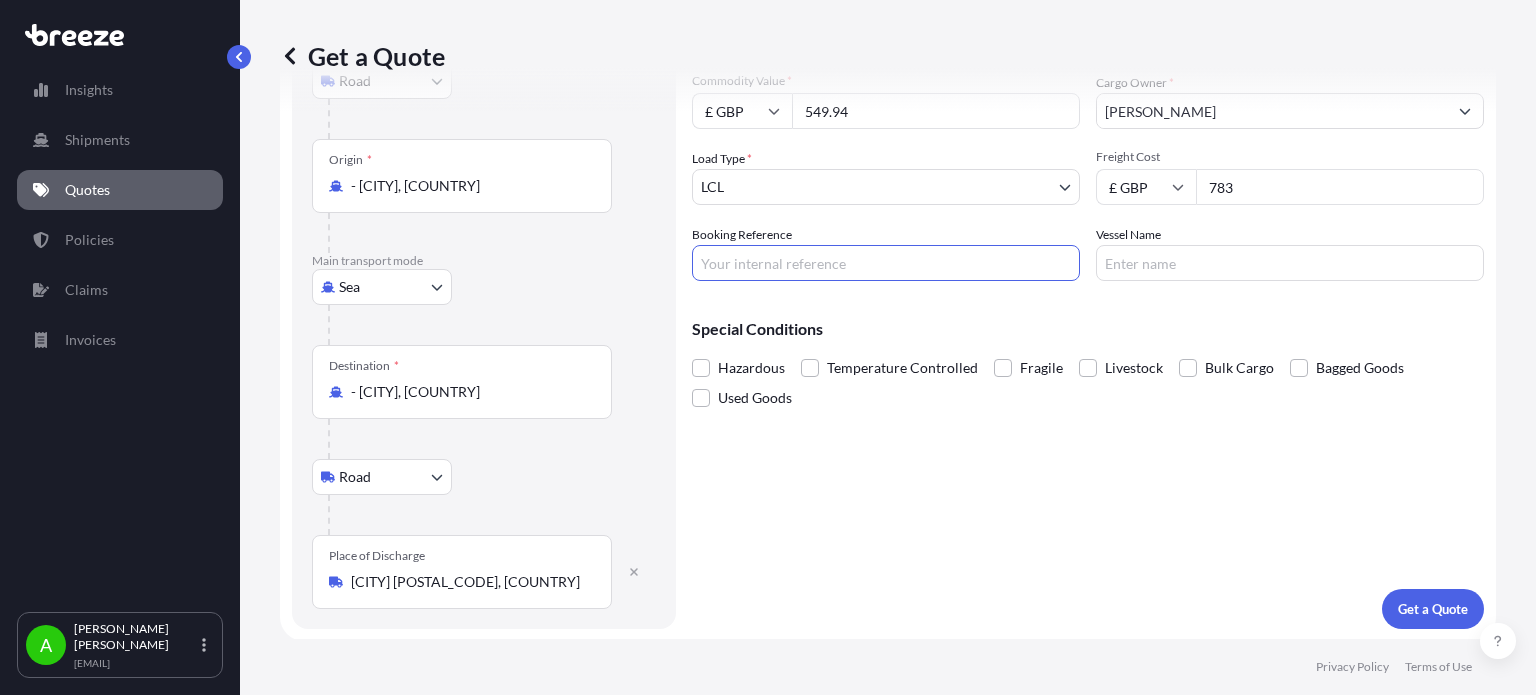 click on "Booking Reference" at bounding box center [886, 263] 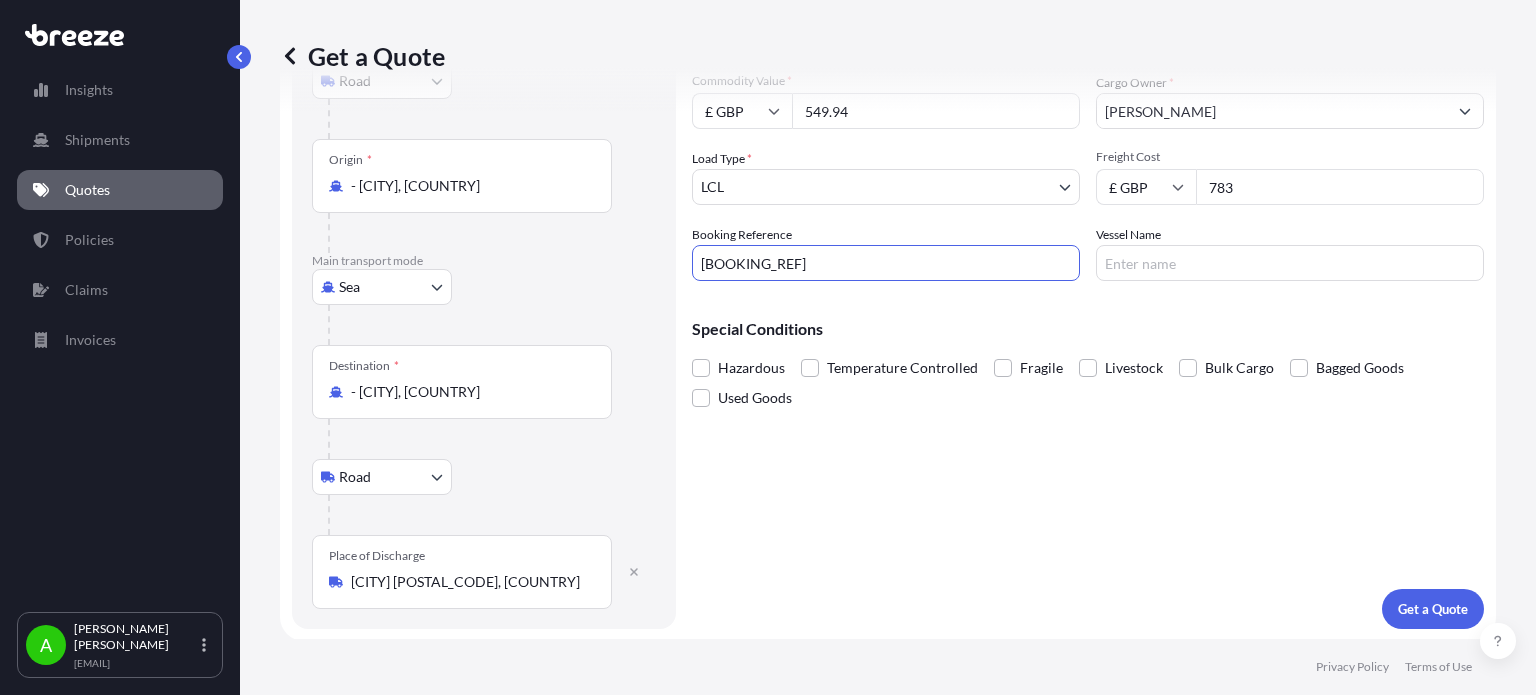 type on "[BOOKING_REF]" 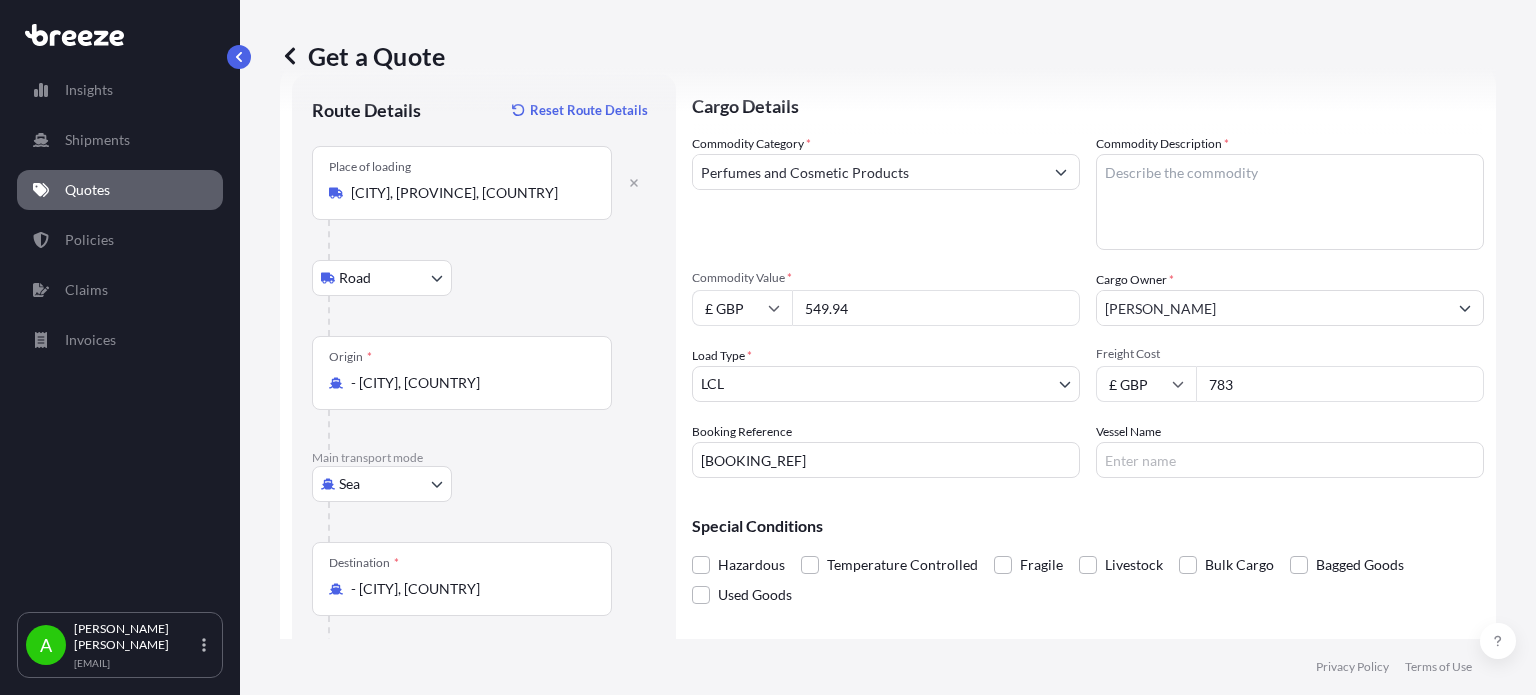 scroll, scrollTop: 47, scrollLeft: 0, axis: vertical 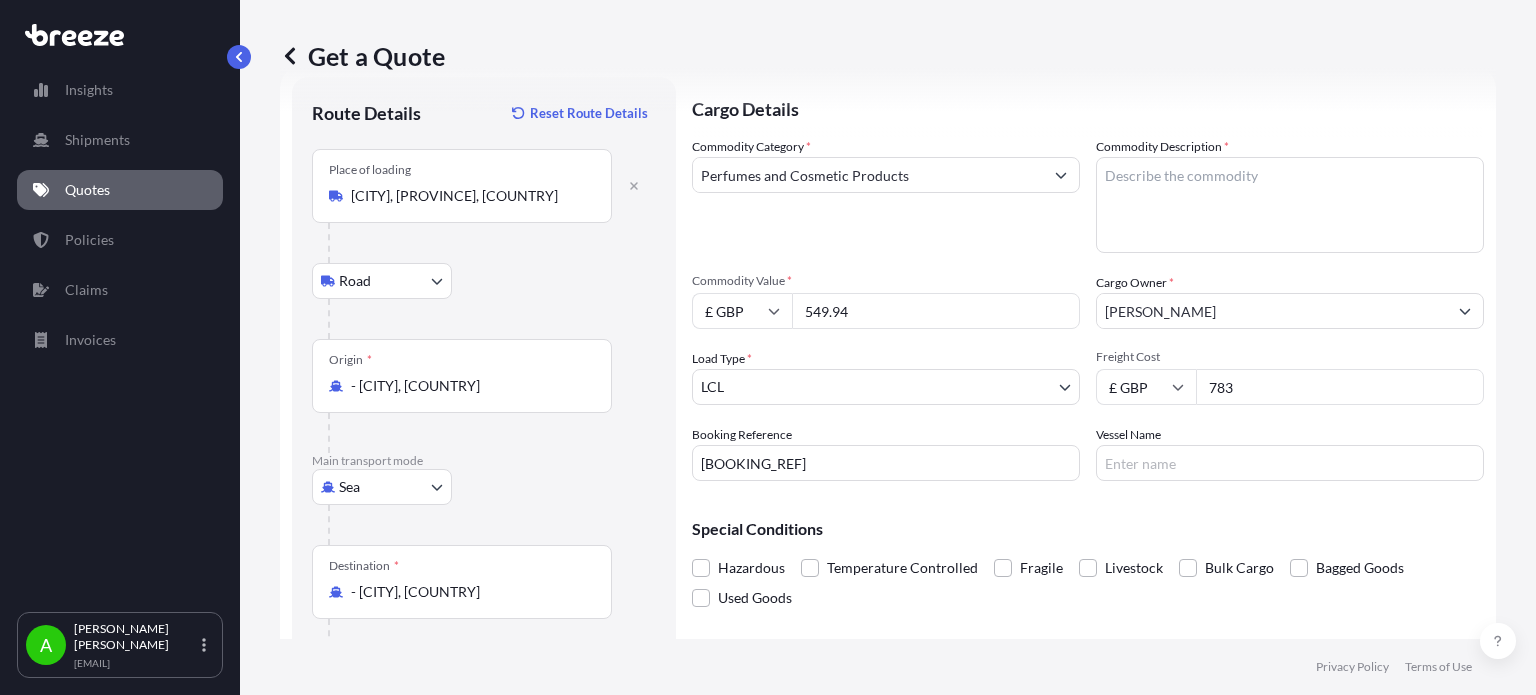click on "Commodity Description *" at bounding box center [1290, 205] 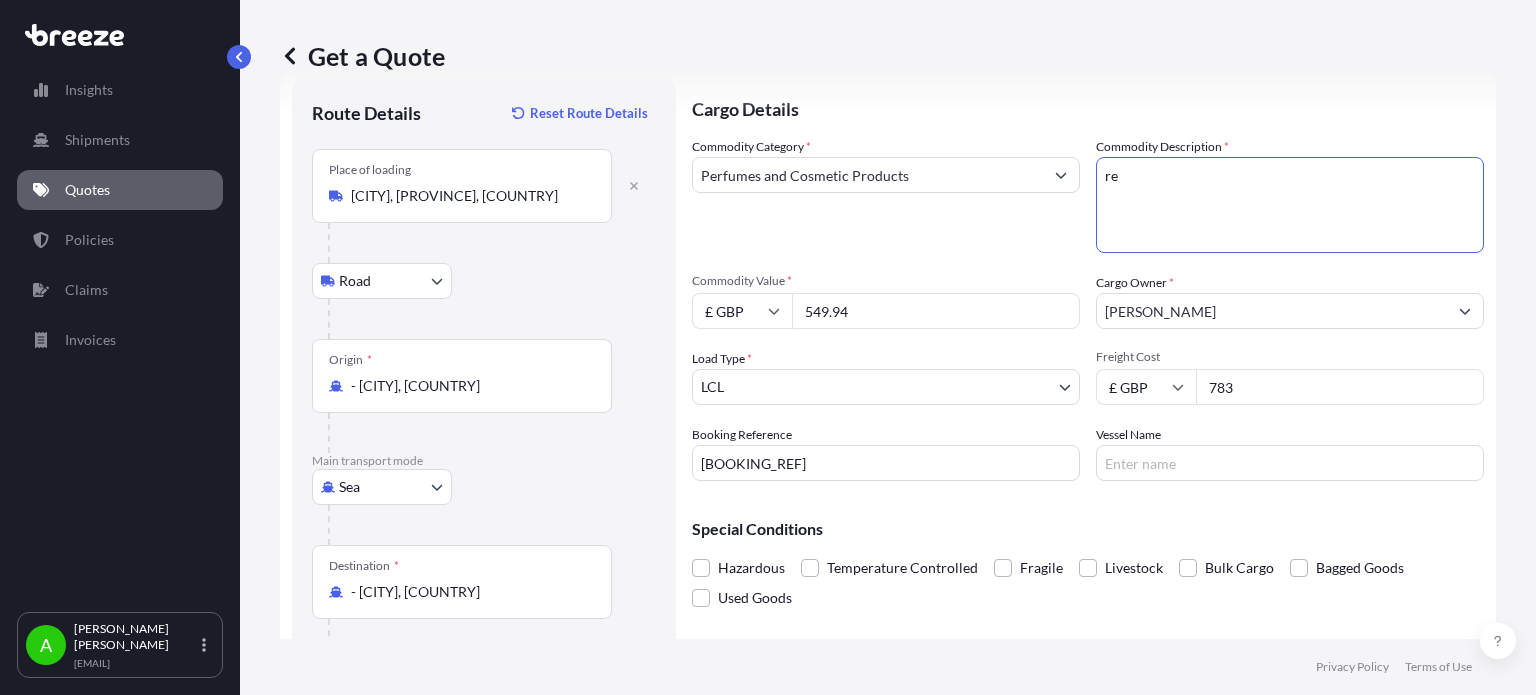 type on "r" 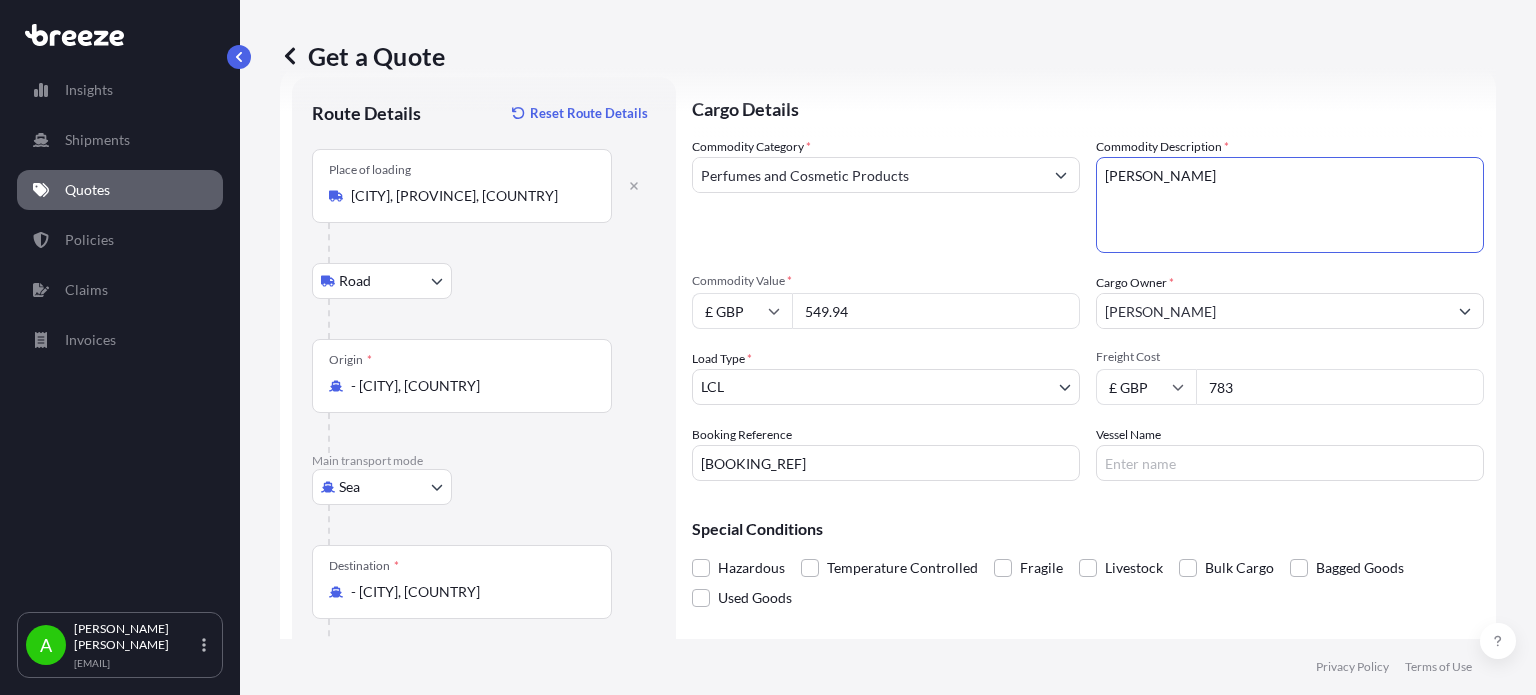 type on "[PERSON_NAME]" 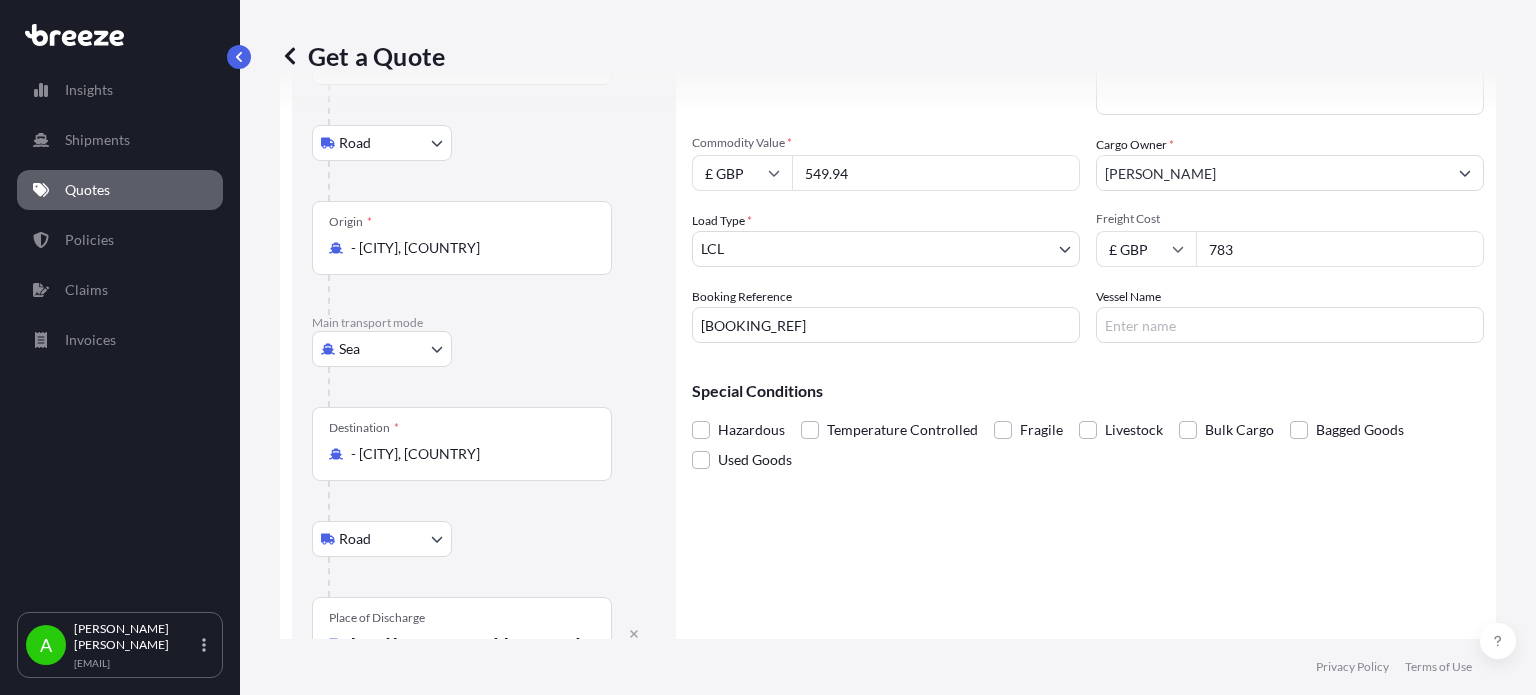 scroll, scrollTop: 247, scrollLeft: 0, axis: vertical 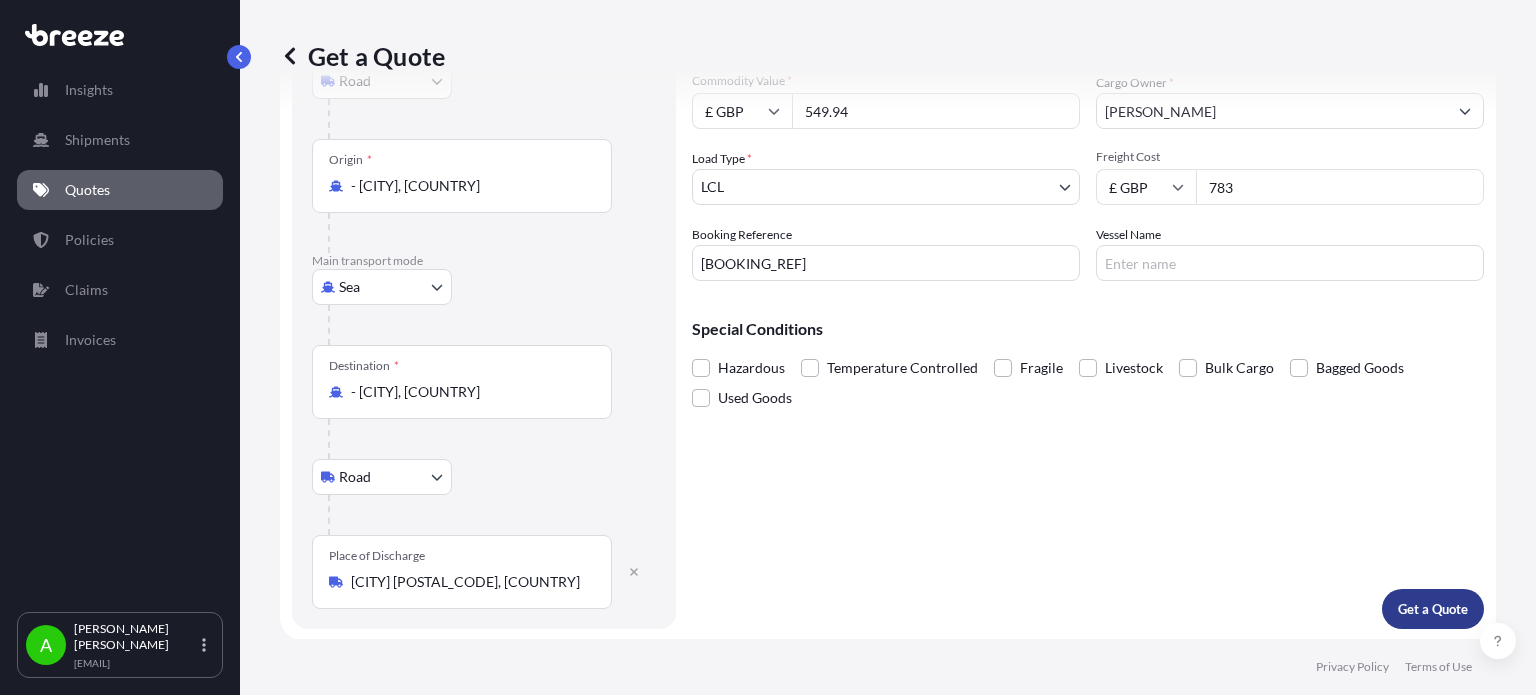 click on "Get a Quote" at bounding box center (1433, 609) 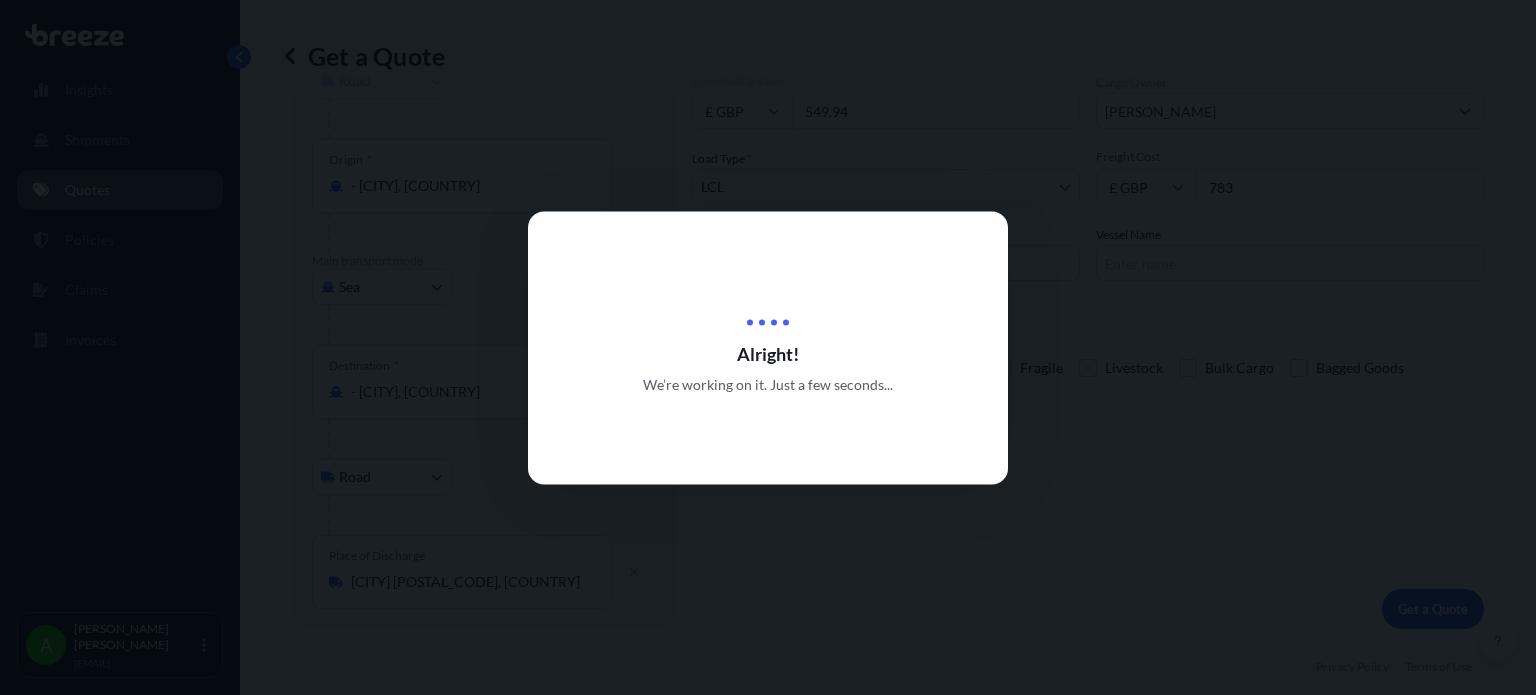 scroll, scrollTop: 0, scrollLeft: 0, axis: both 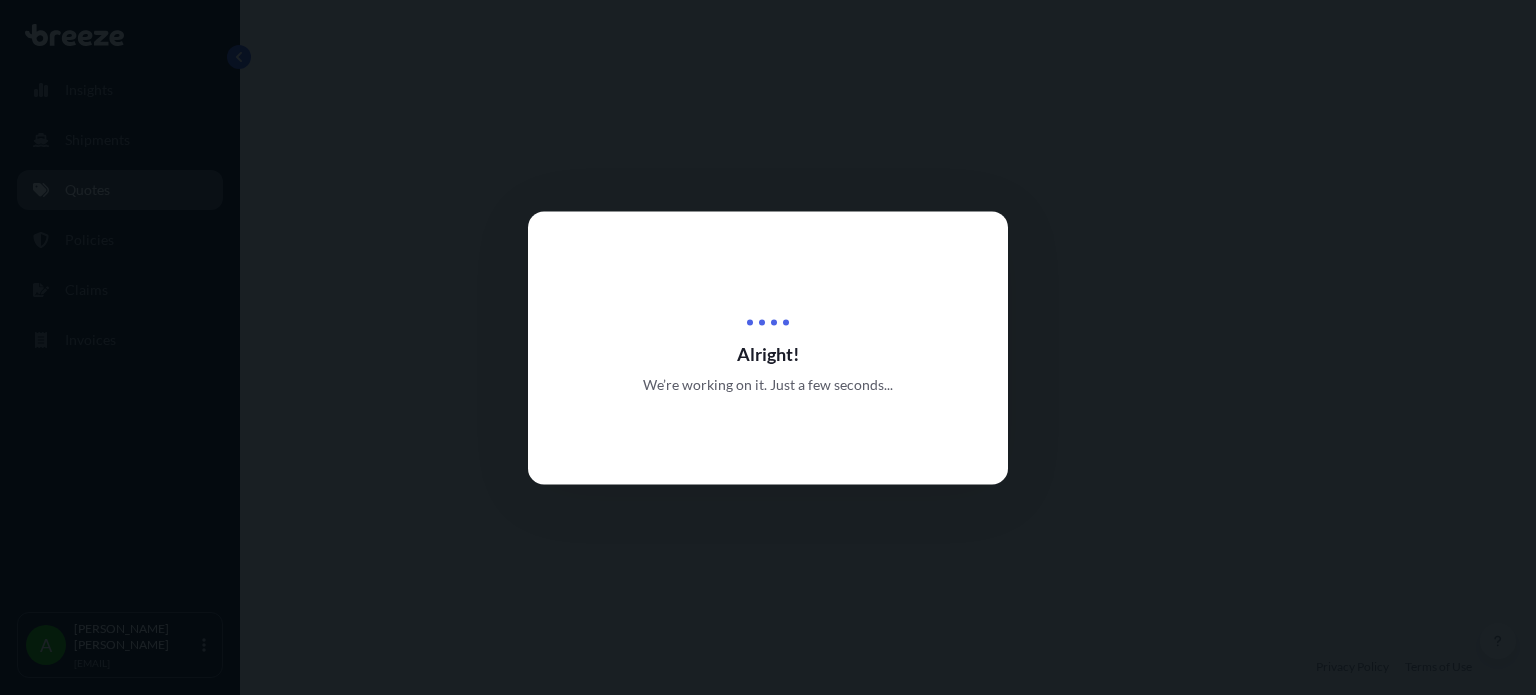 select on "Road" 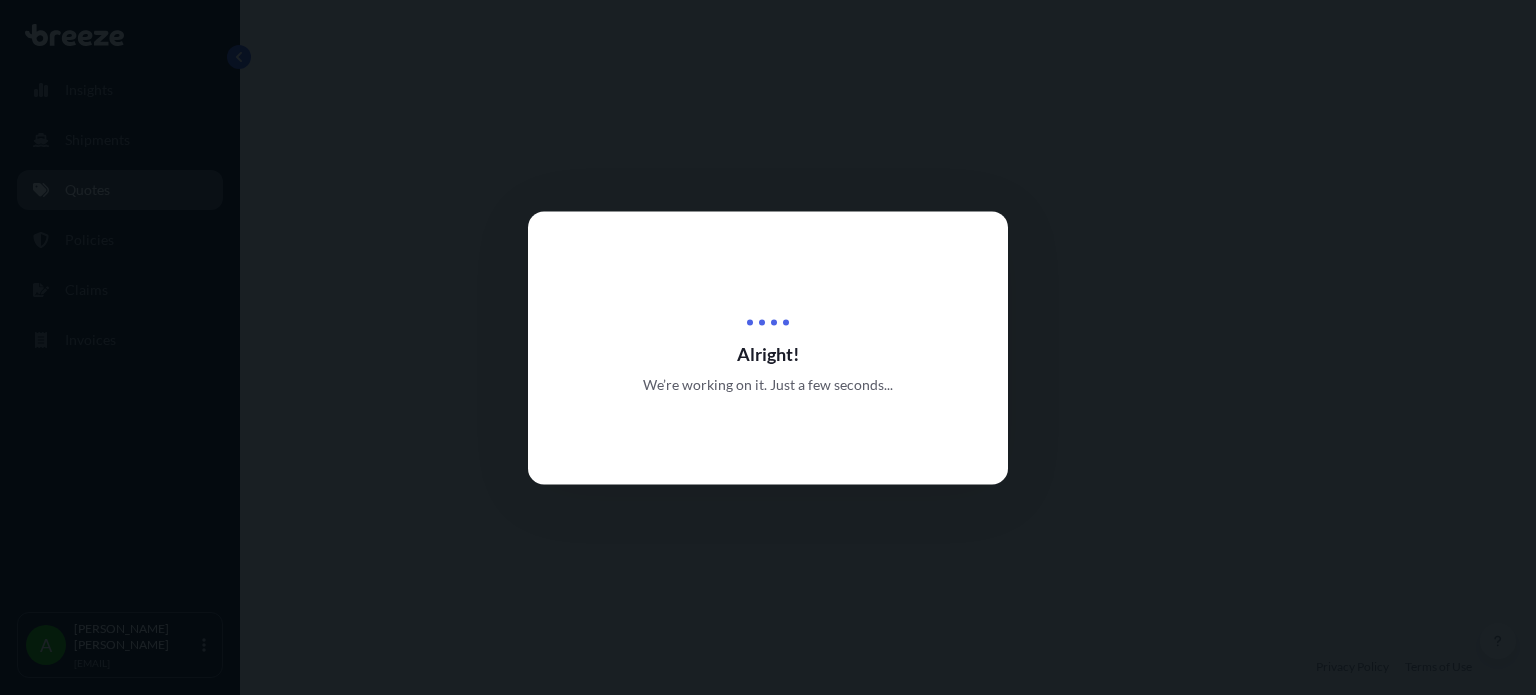 select on "Sea" 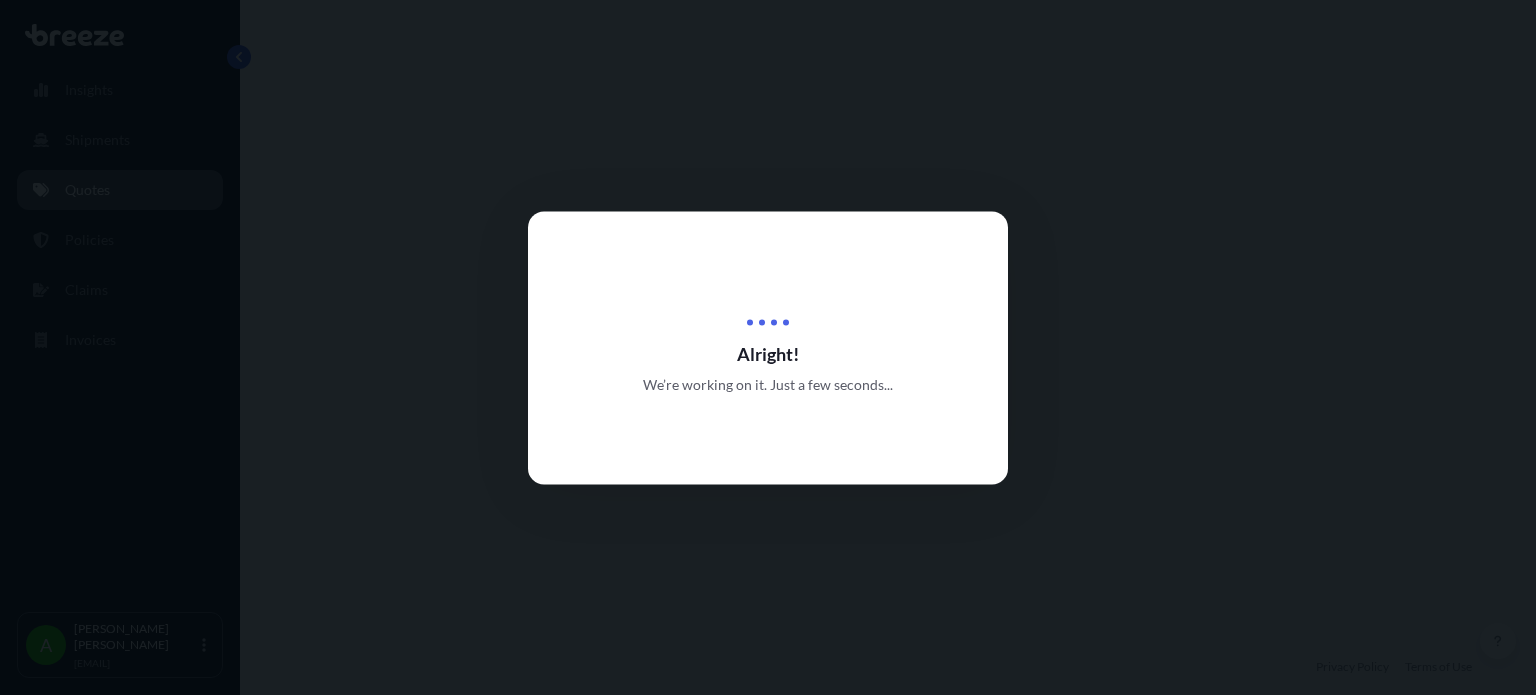 select on "1" 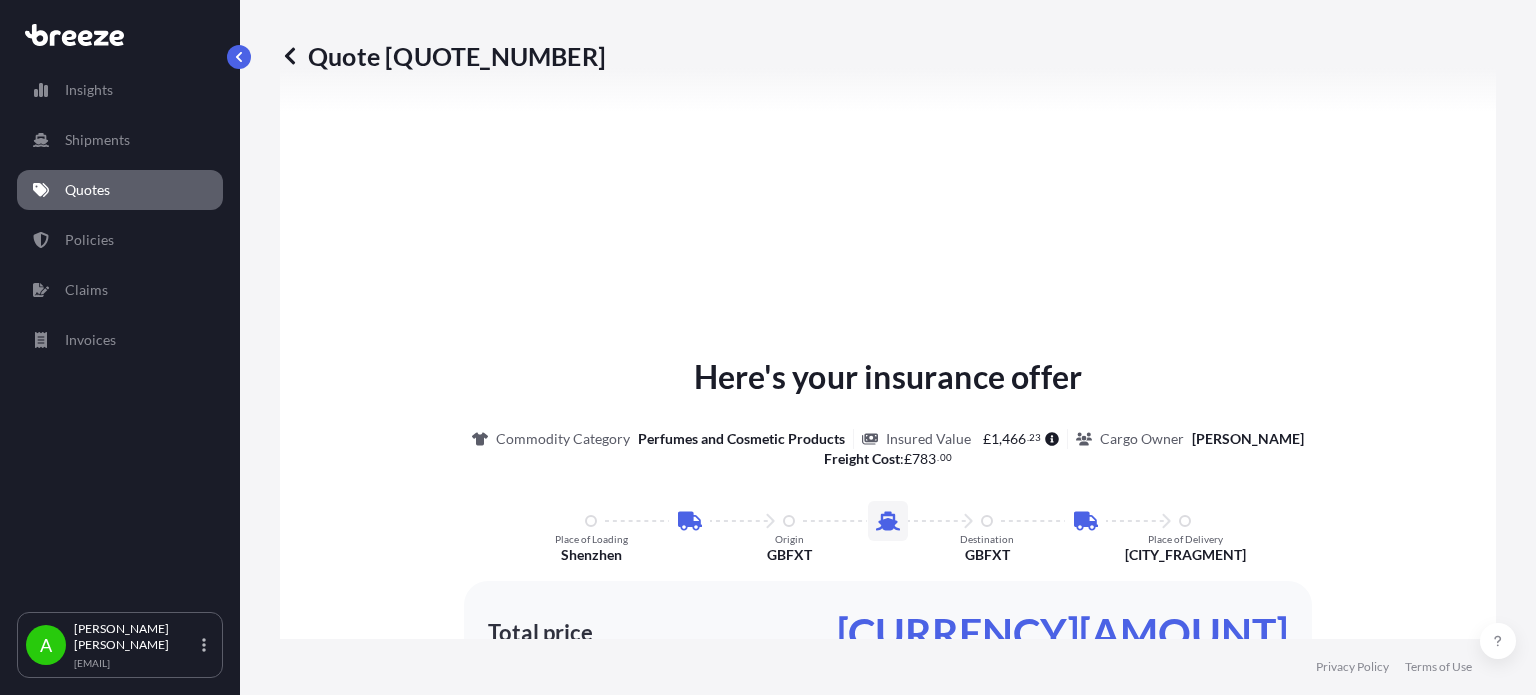 scroll, scrollTop: 1098, scrollLeft: 0, axis: vertical 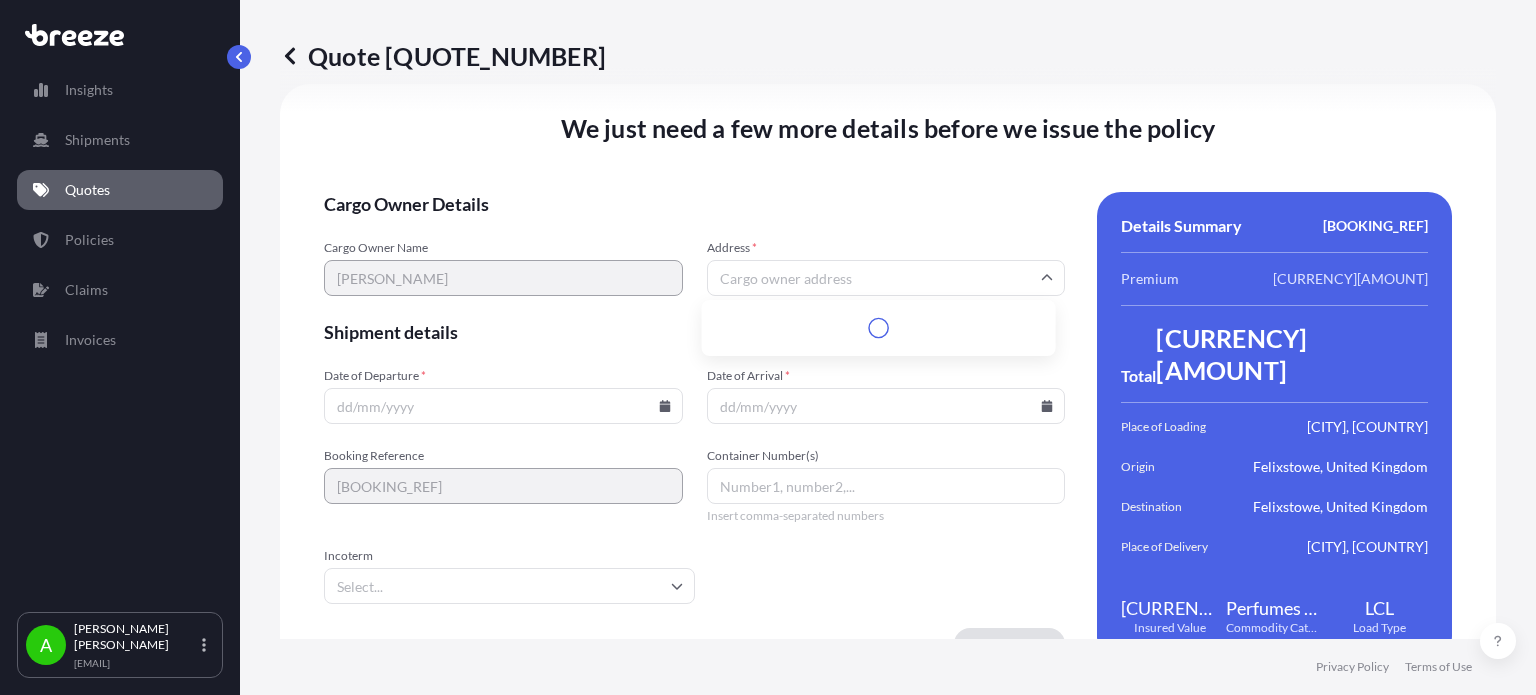 click on "Address   *" at bounding box center (886, 278) 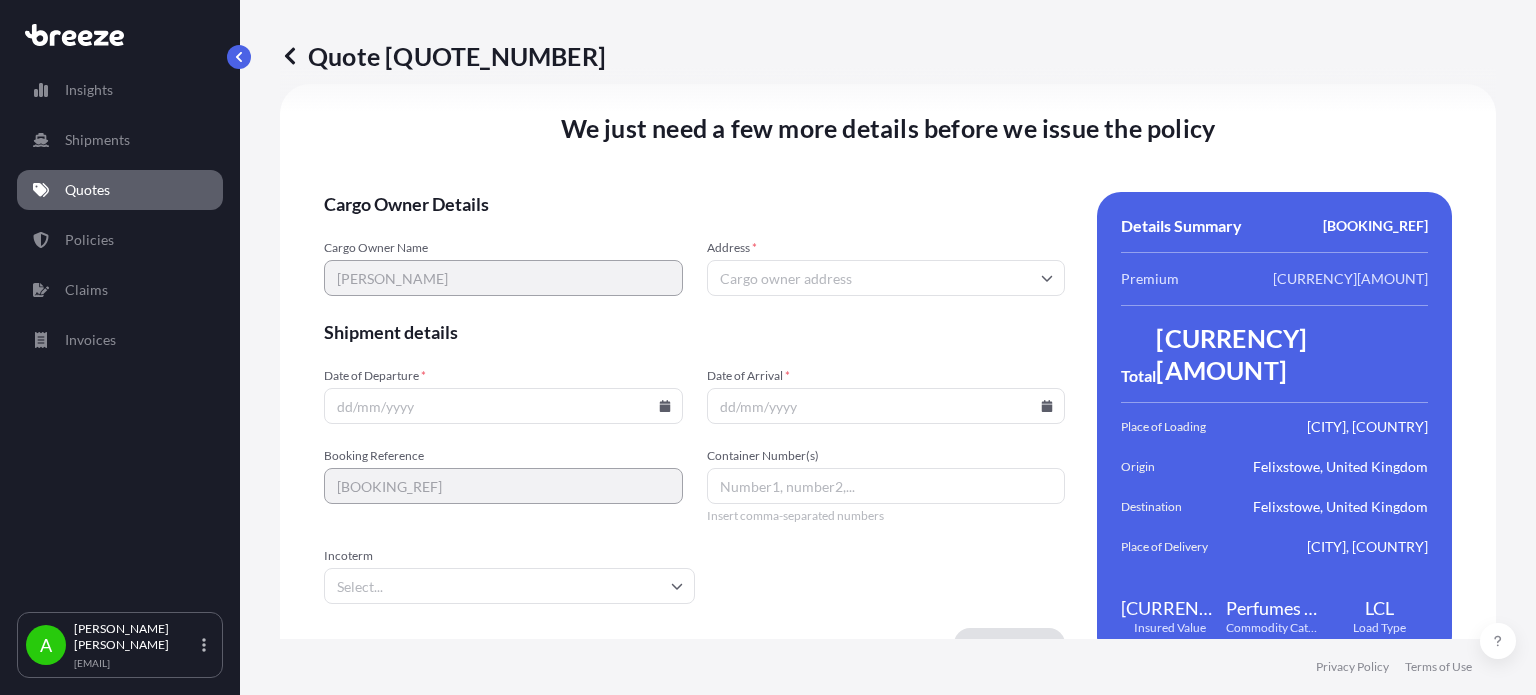 drag, startPoint x: 792, startPoint y: 274, endPoint x: 723, endPoint y: 267, distance: 69.354164 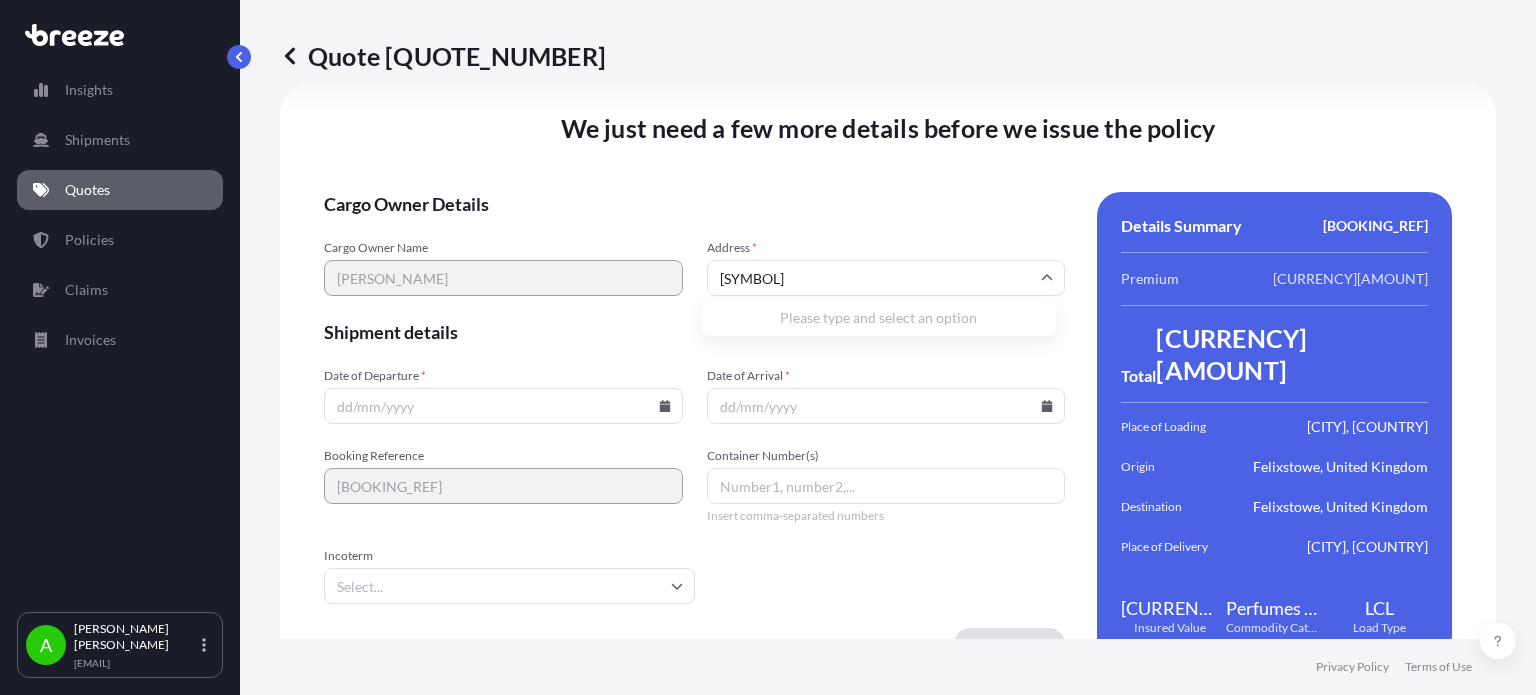 type on "[SYMBOL]" 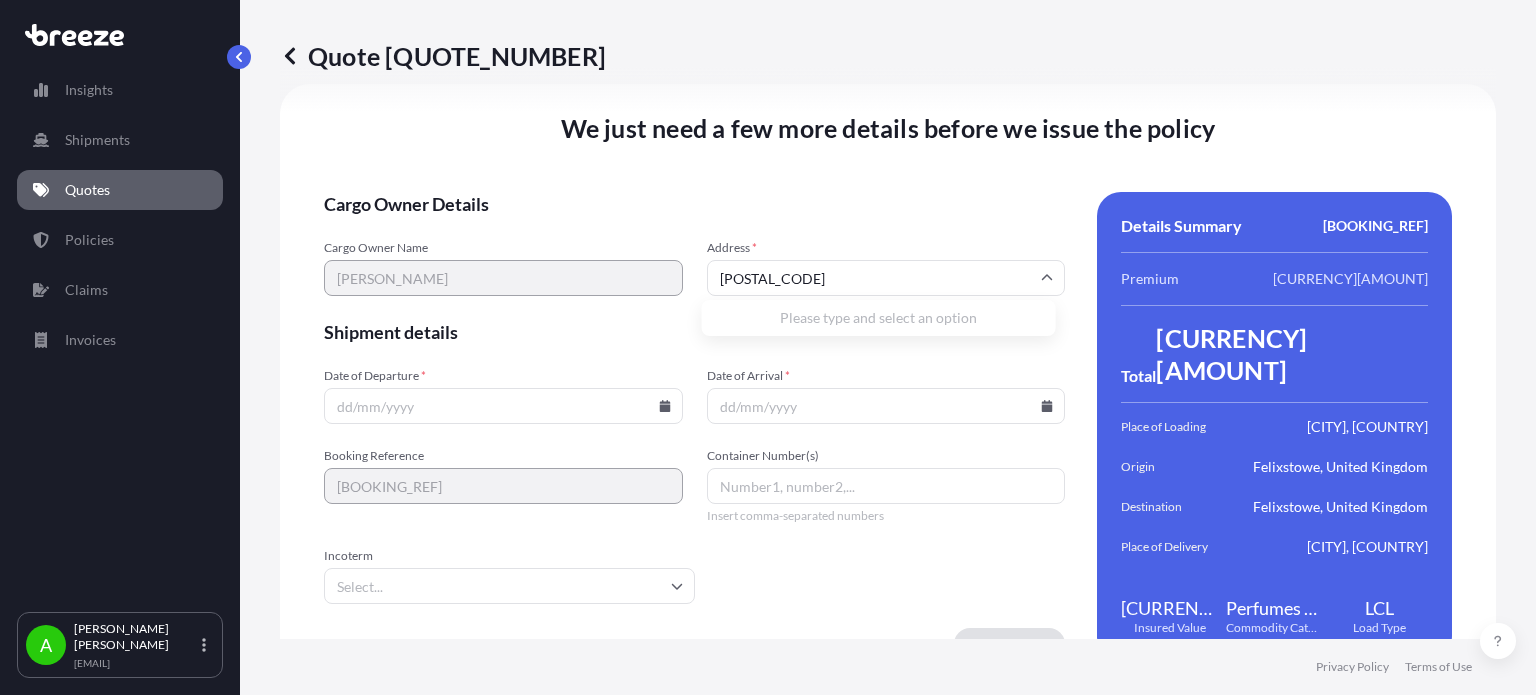 scroll, scrollTop: 2848, scrollLeft: 0, axis: vertical 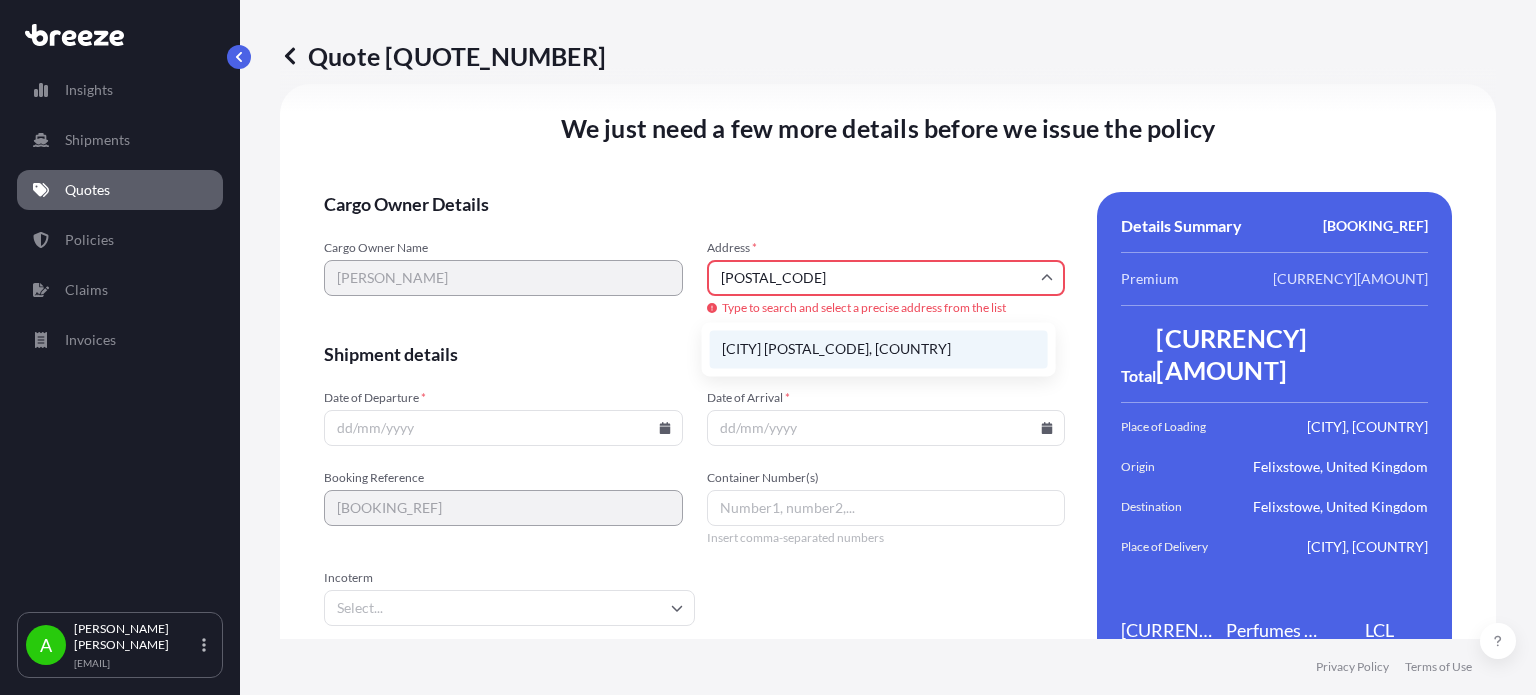 click on "[CITY] [POSTAL_CODE], [COUNTRY]" at bounding box center (879, 349) 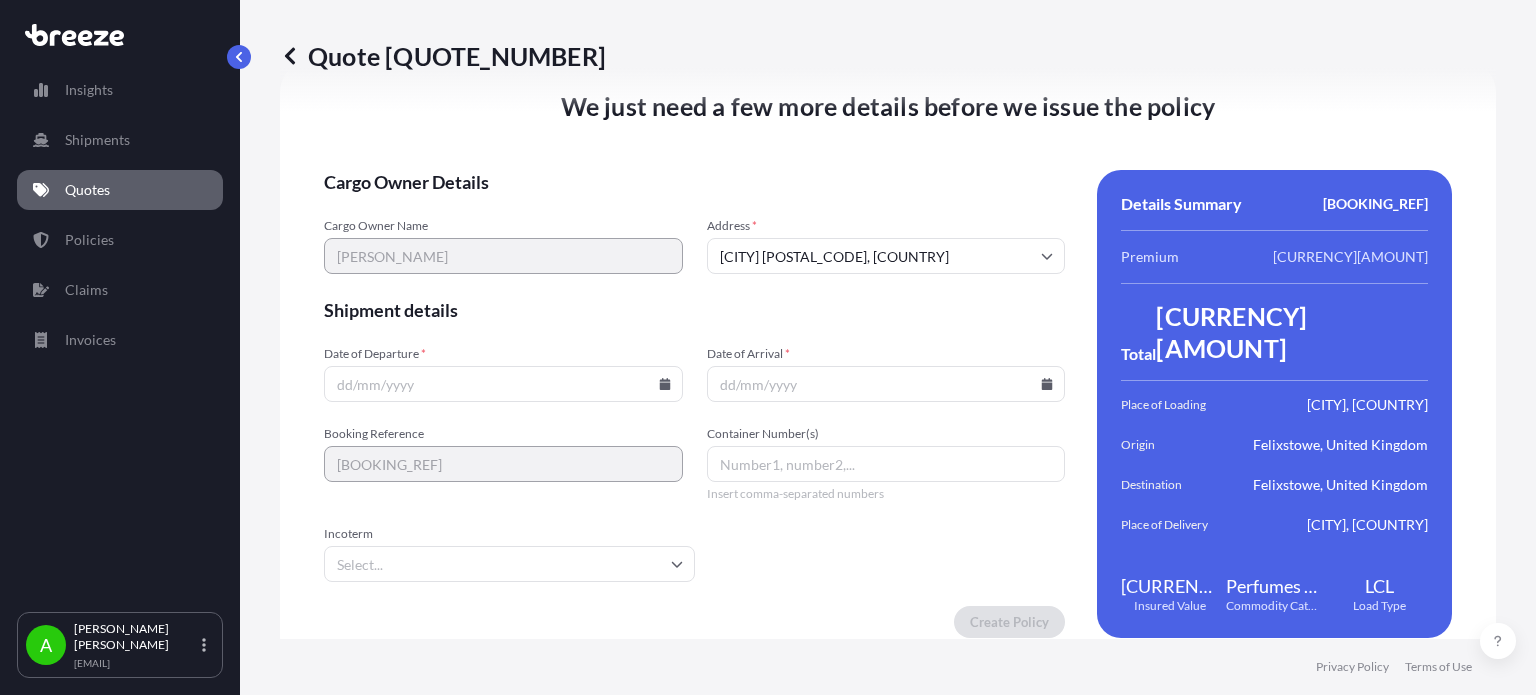 scroll, scrollTop: 2826, scrollLeft: 0, axis: vertical 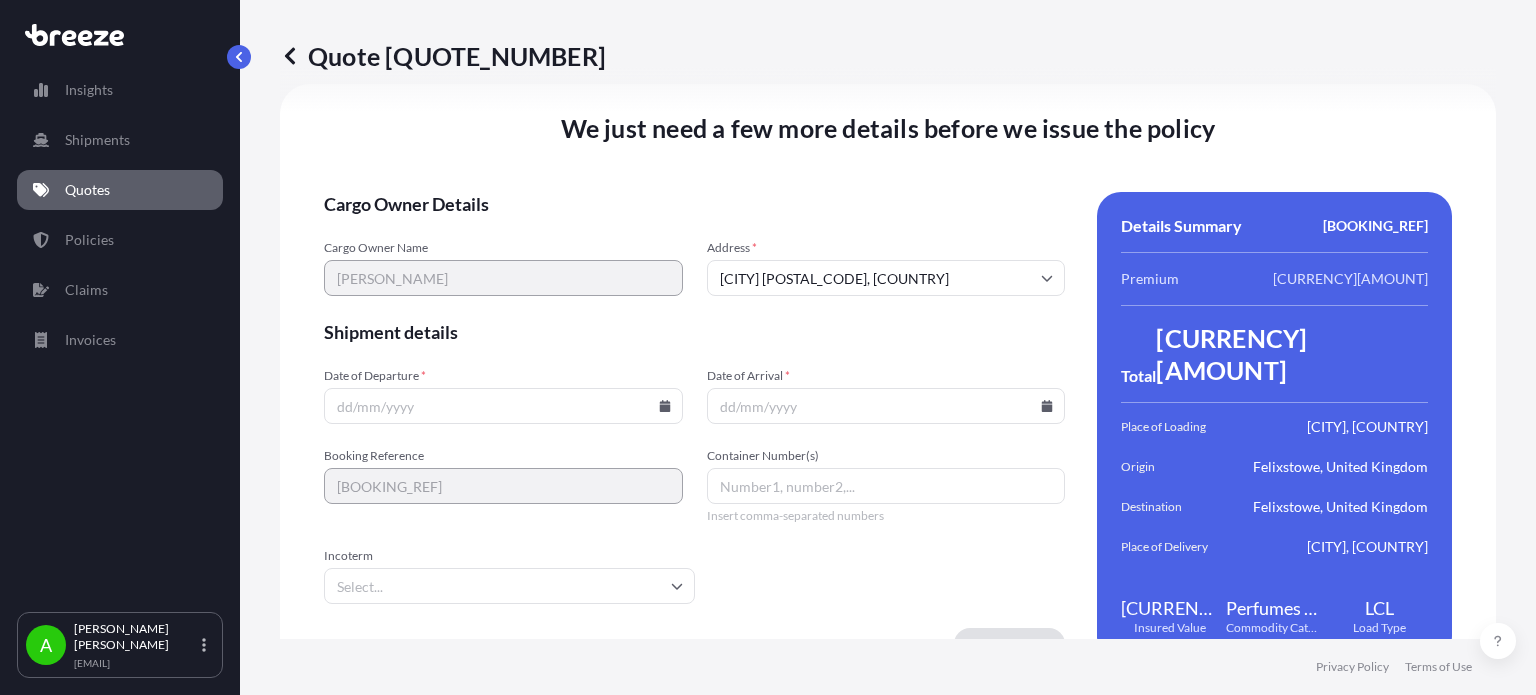 click on "Date of Departure   *" at bounding box center [503, 406] 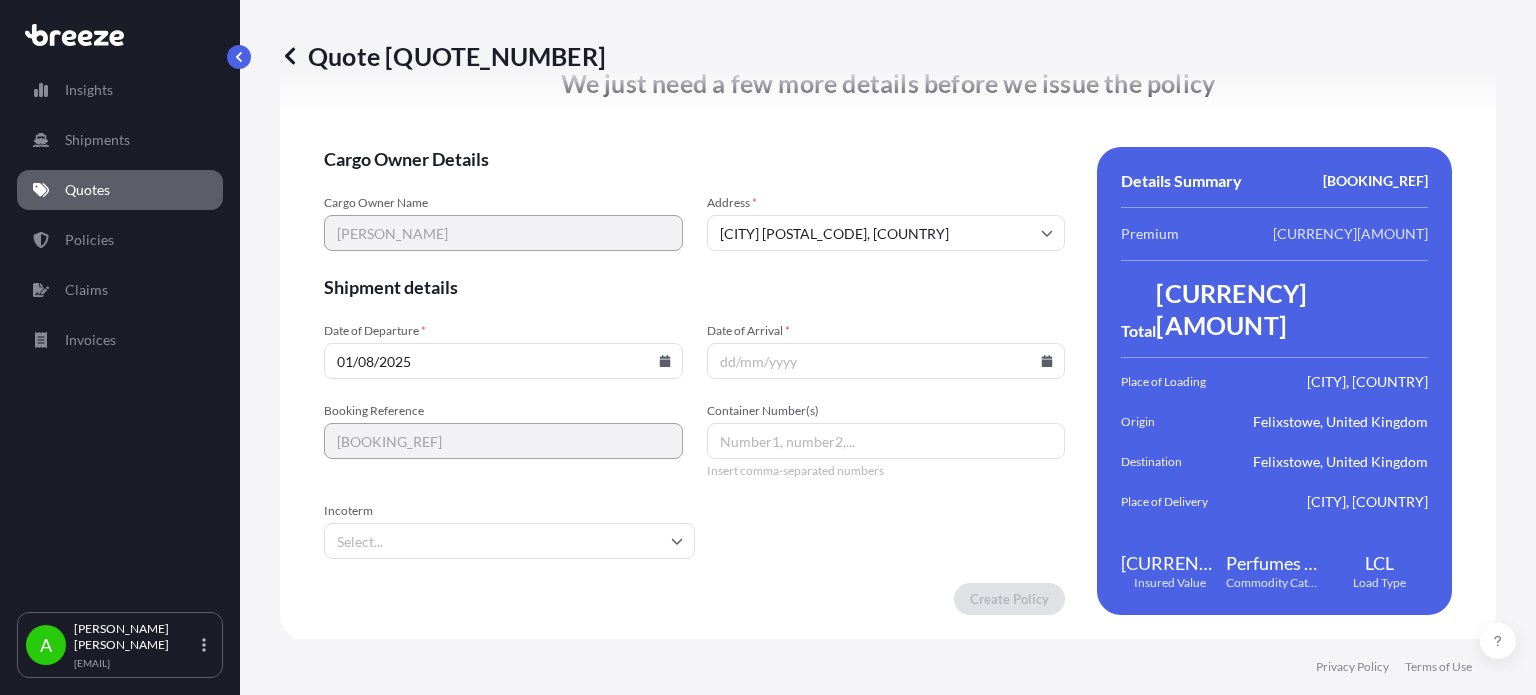 type on "01/08/2025" 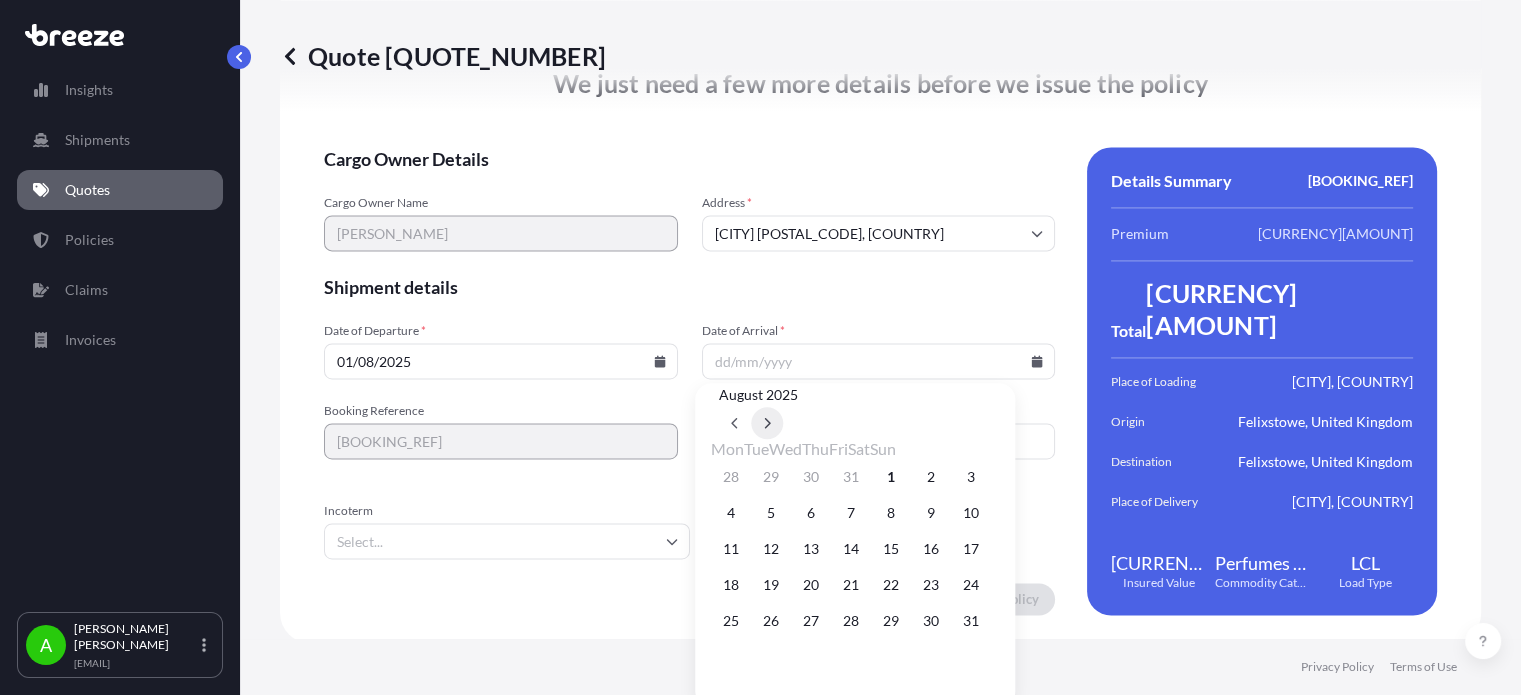 click 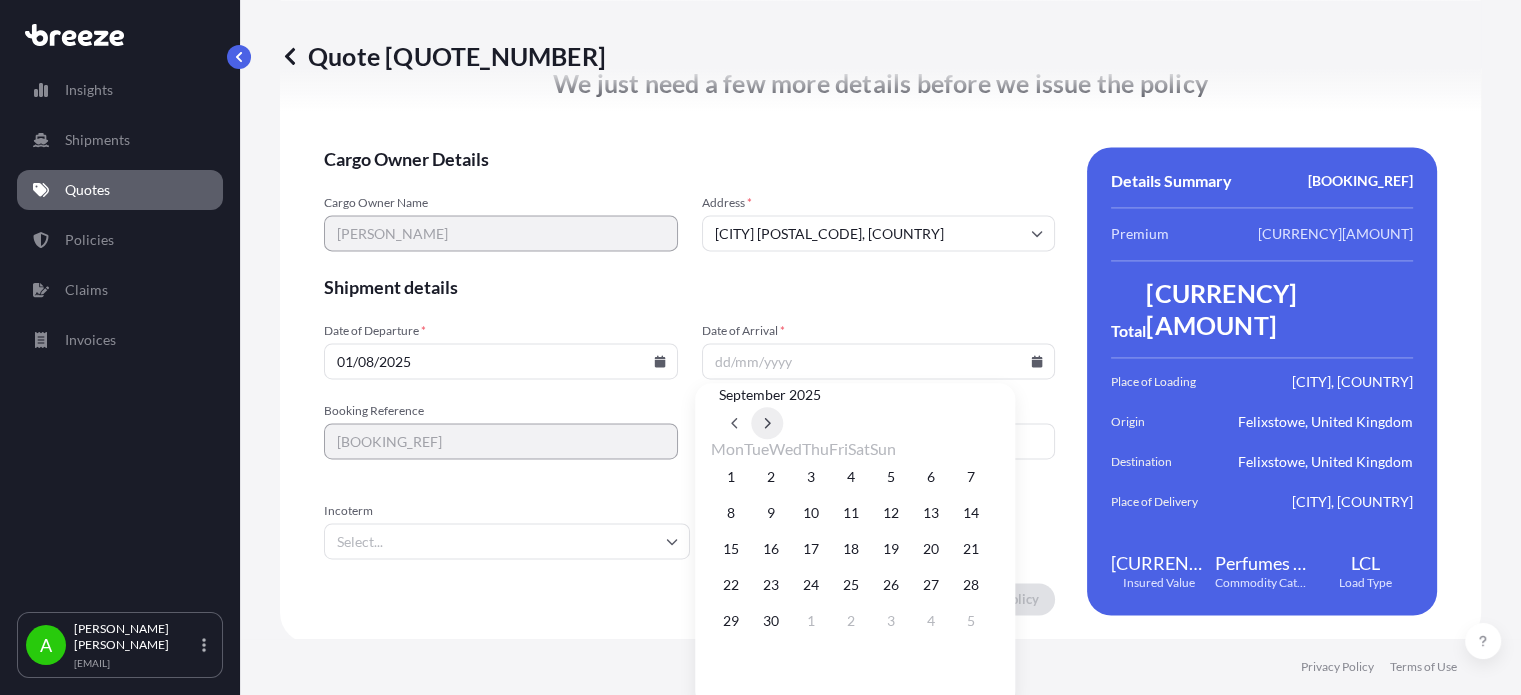 click 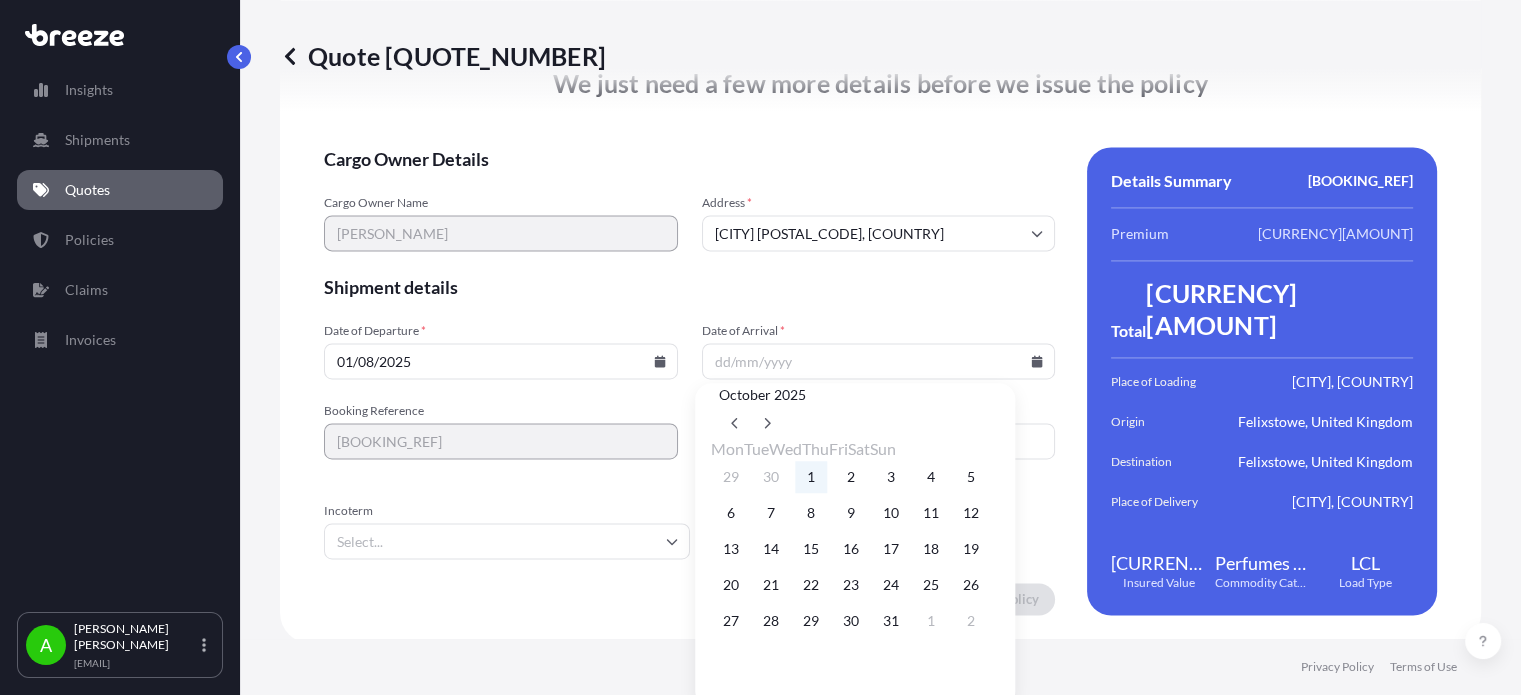 click on "1" at bounding box center [811, 477] 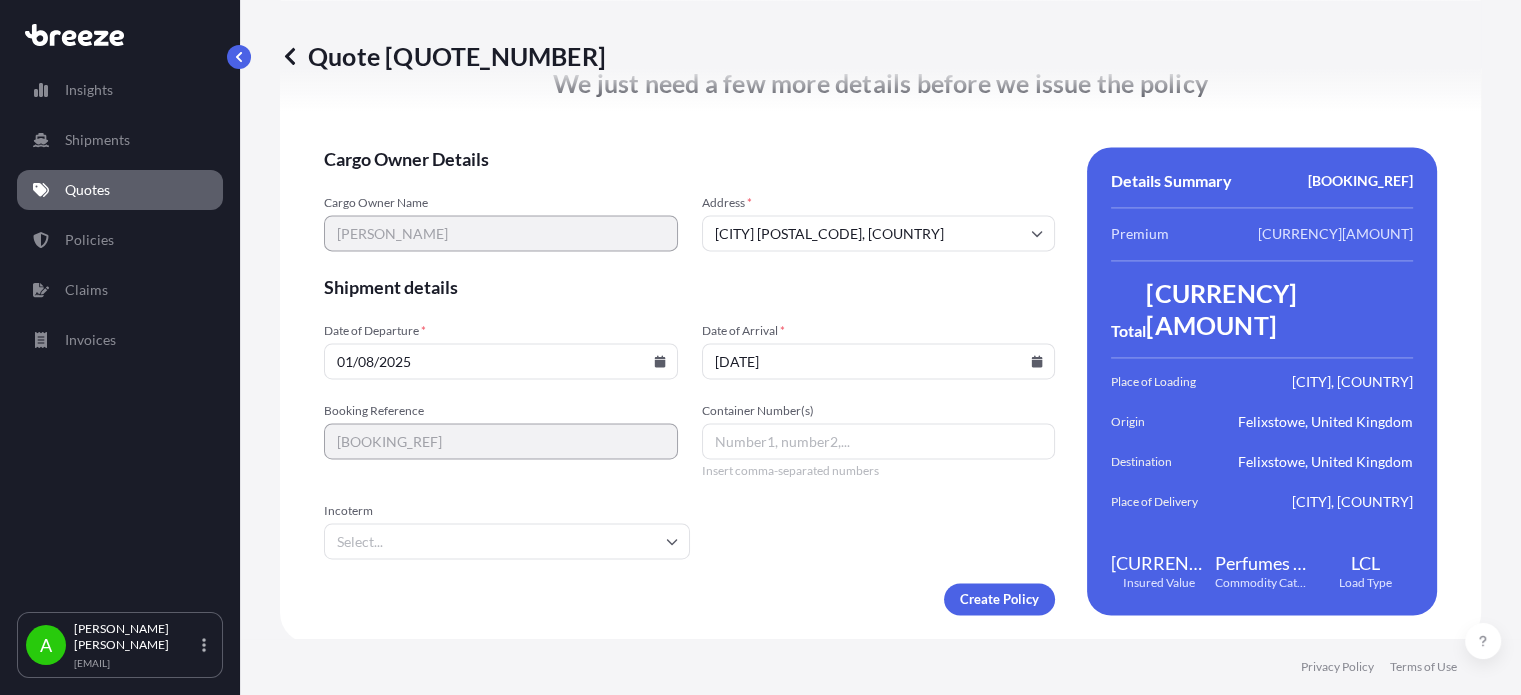 type on "[DATE]" 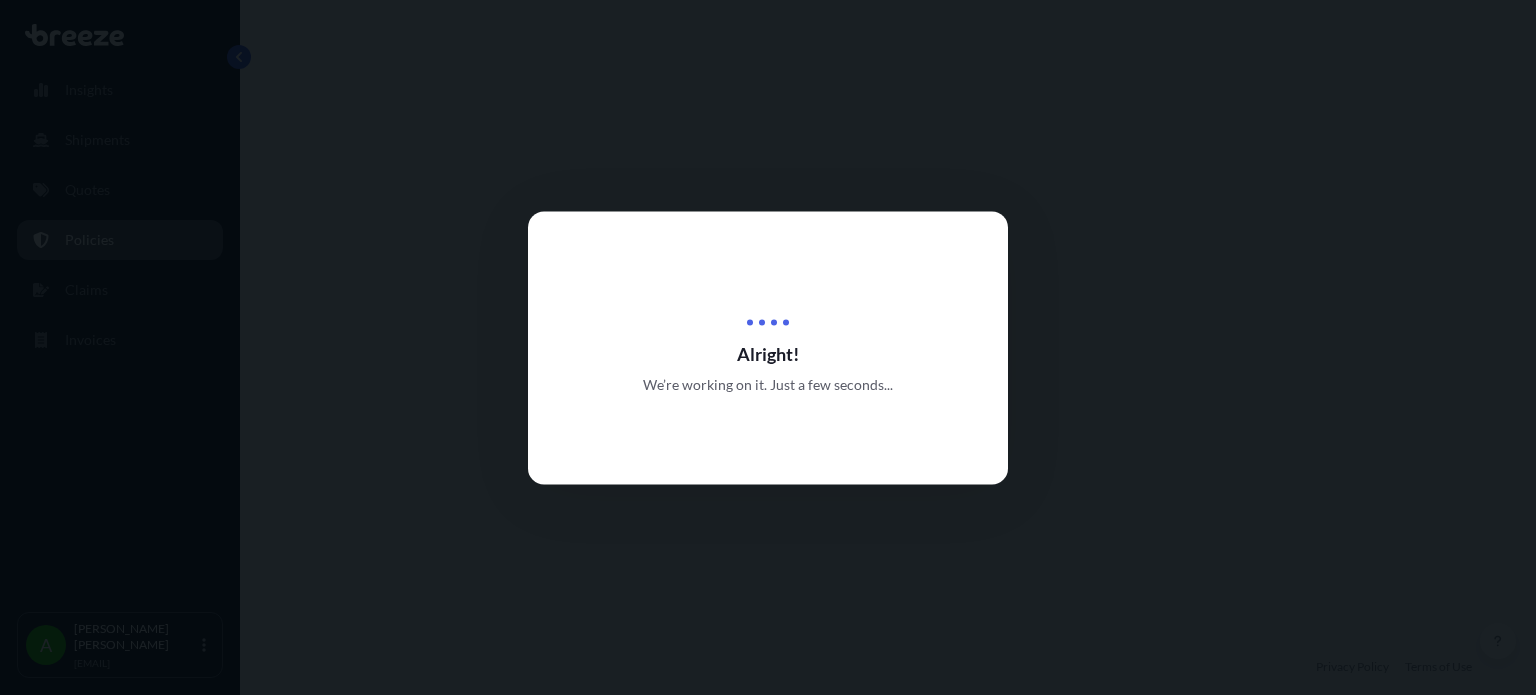 scroll, scrollTop: 0, scrollLeft: 0, axis: both 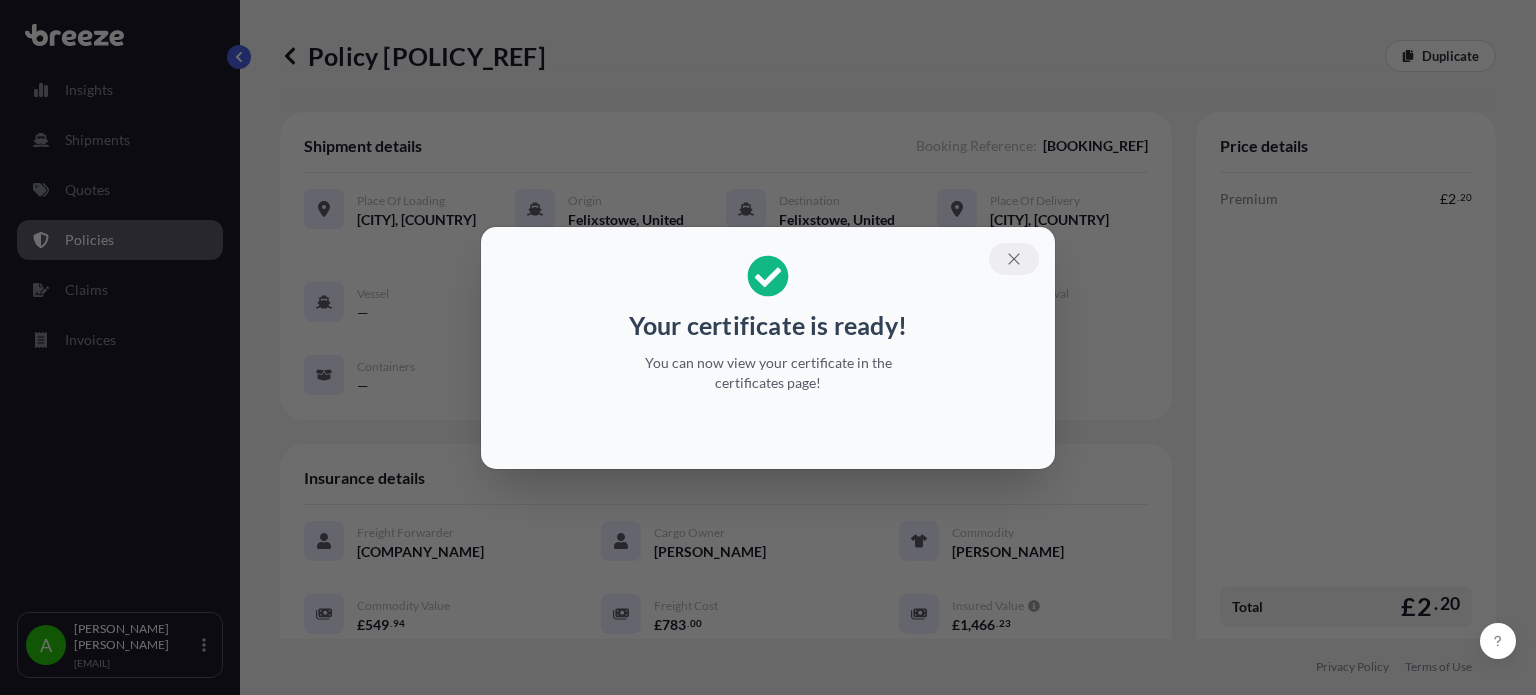 click 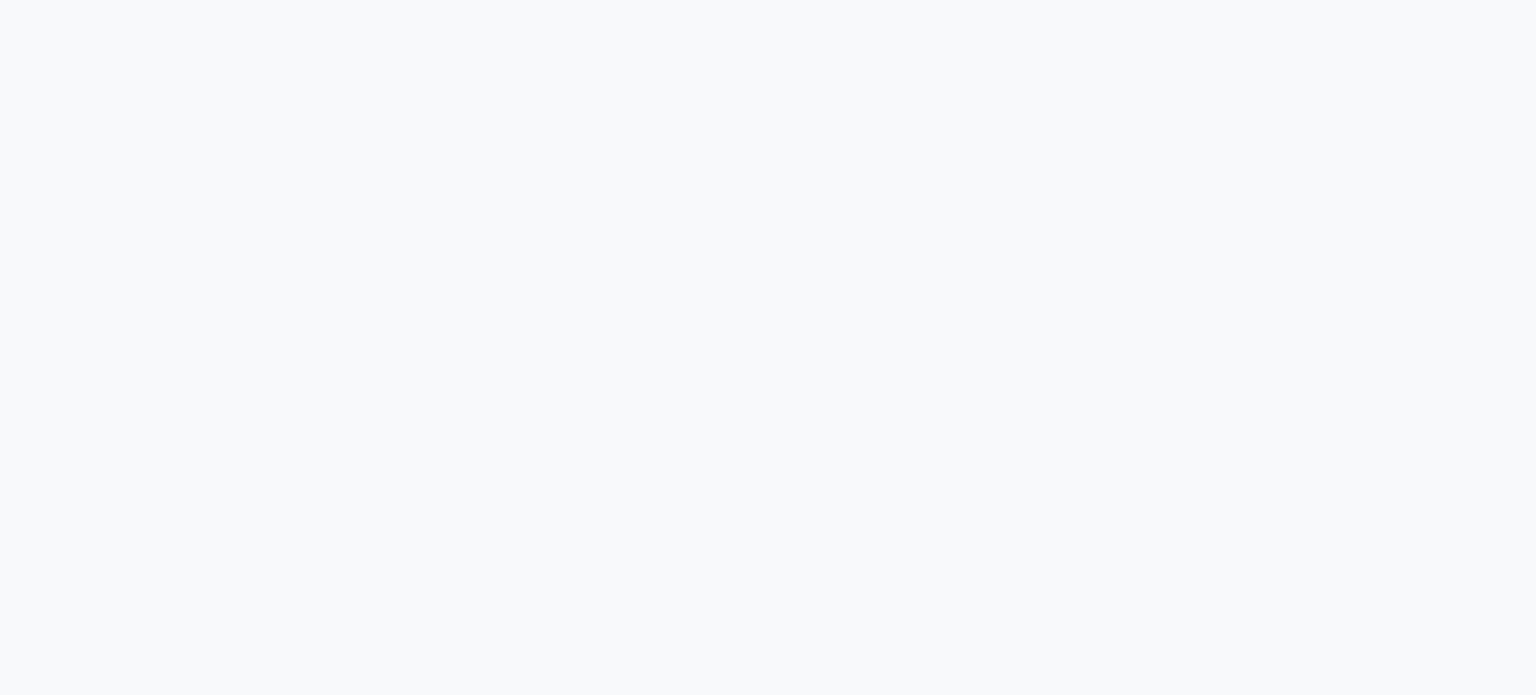 scroll, scrollTop: 0, scrollLeft: 0, axis: both 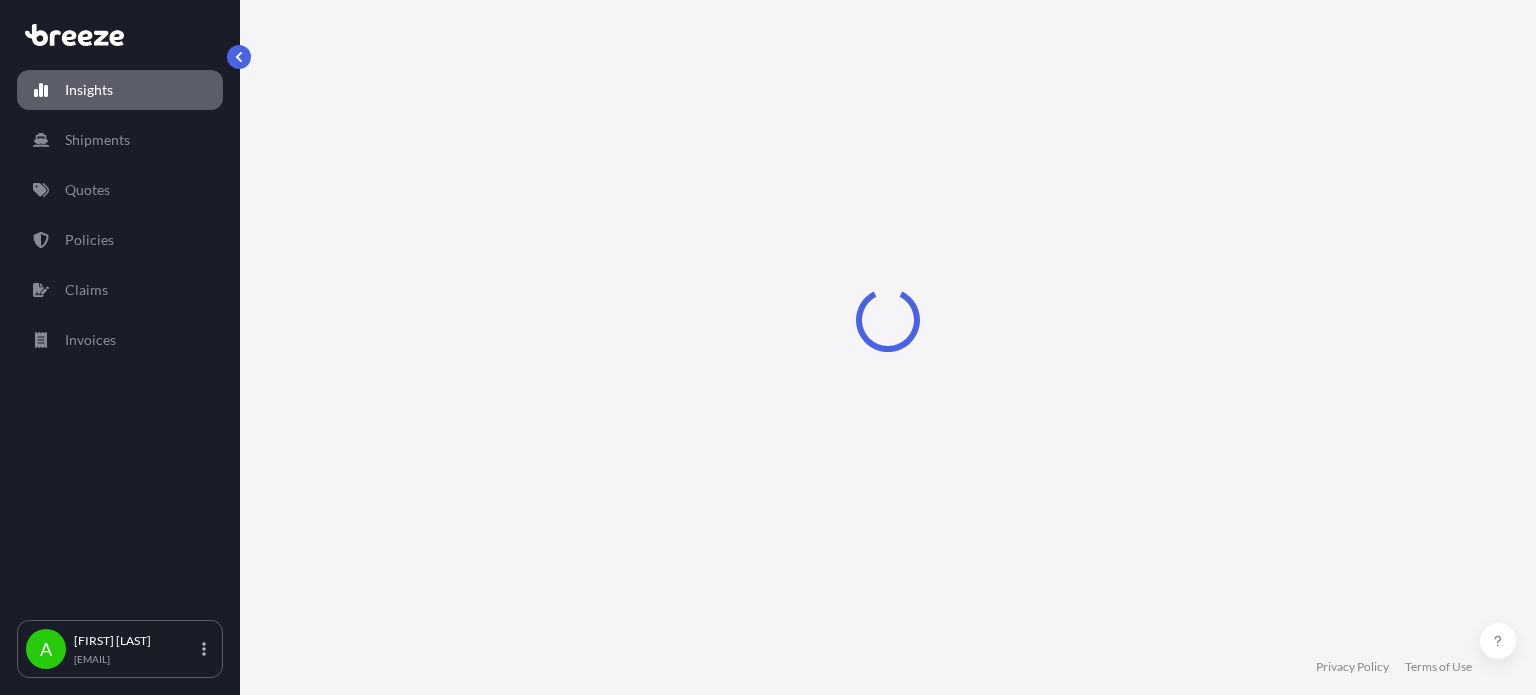 select on "2025" 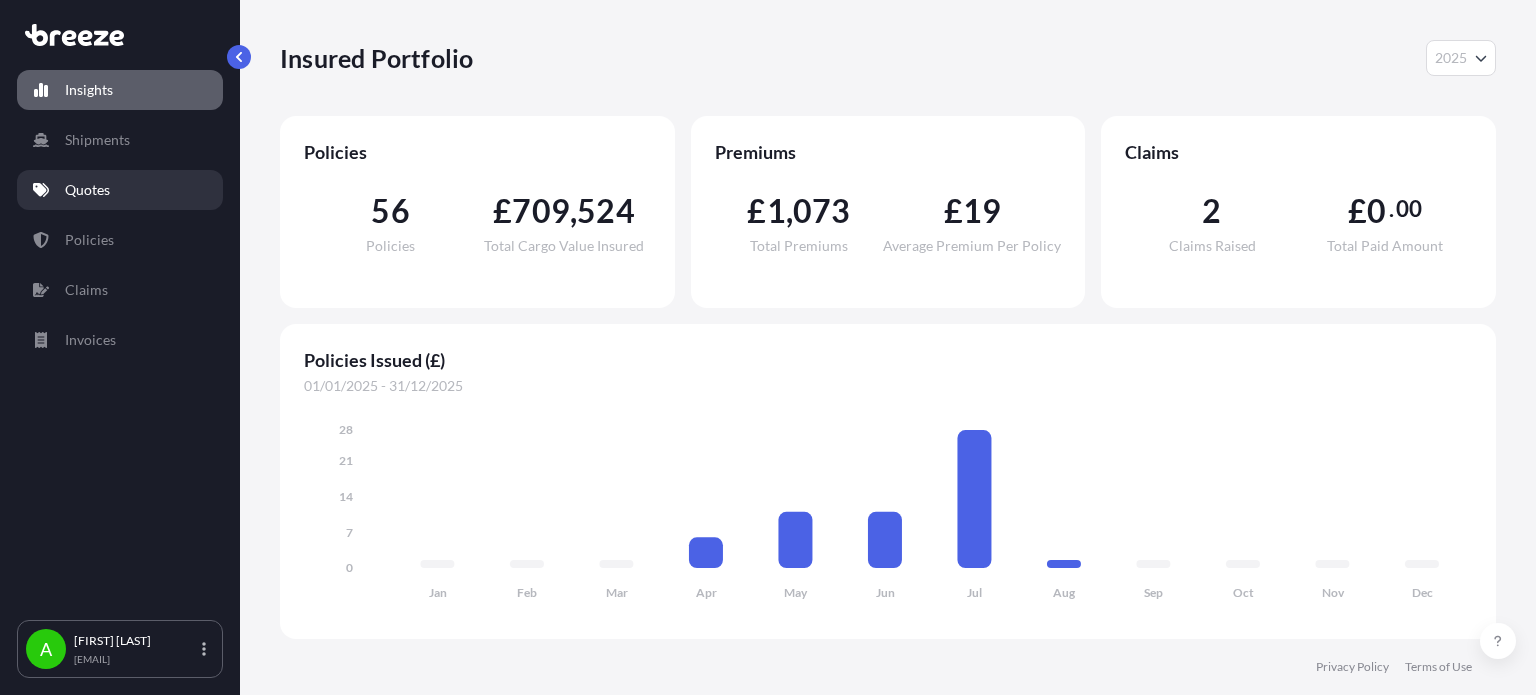 click on "Quotes" at bounding box center (120, 190) 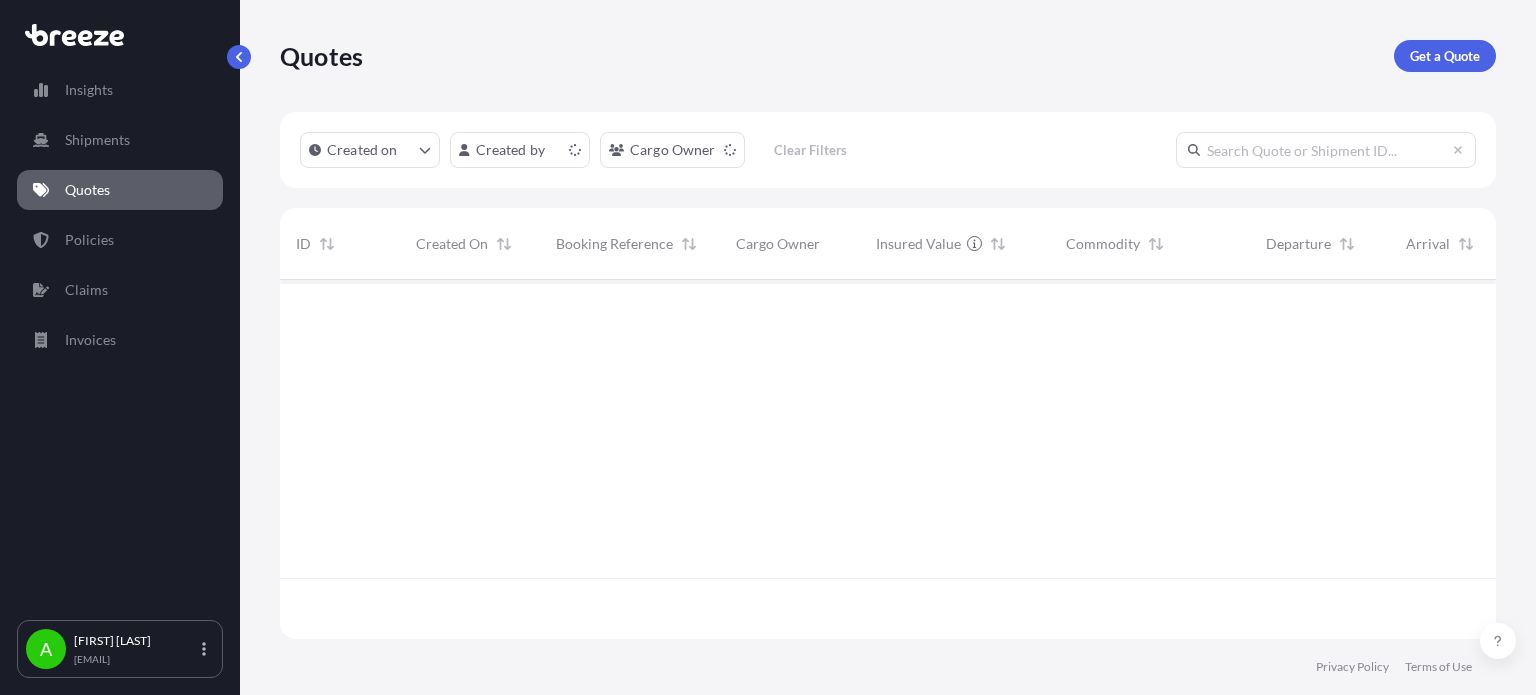 scroll, scrollTop: 16, scrollLeft: 16, axis: both 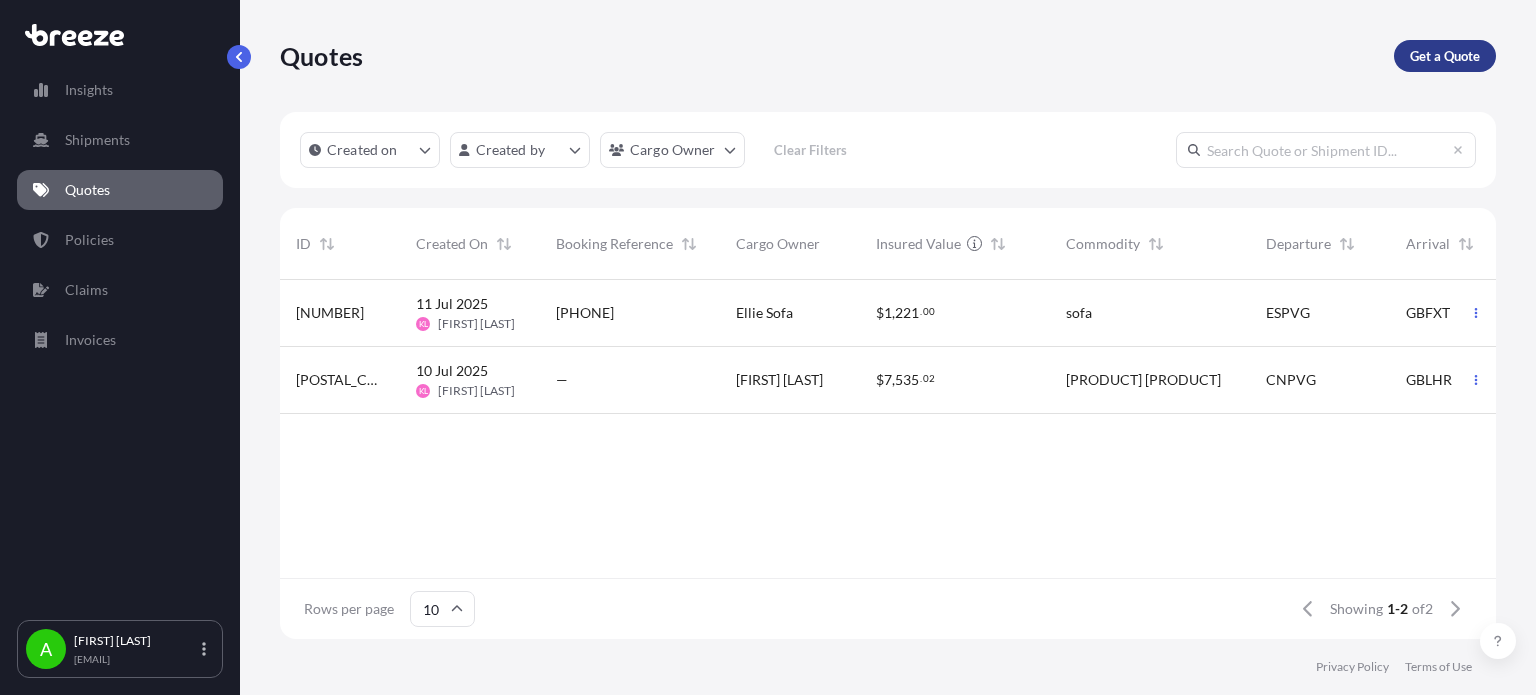 click on "Get a Quote" at bounding box center [1445, 56] 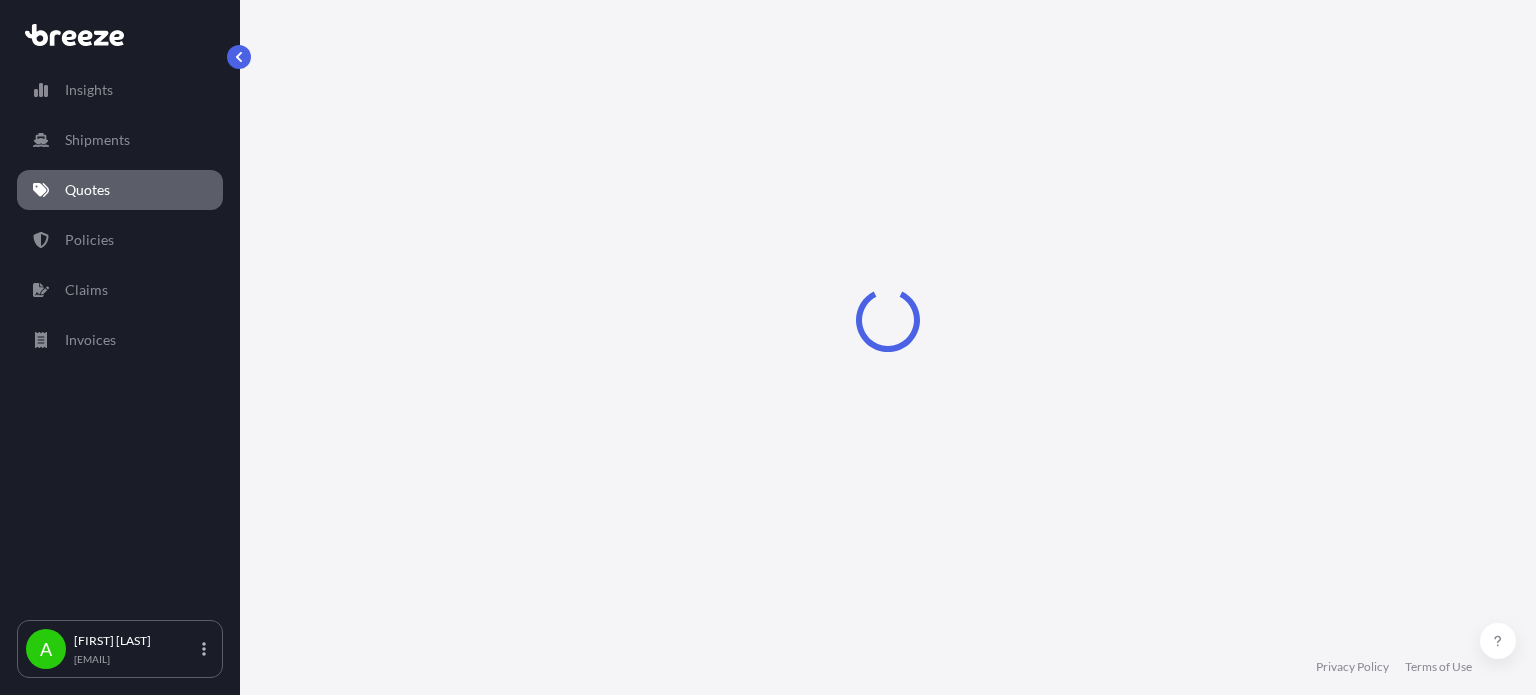 select on "Sea" 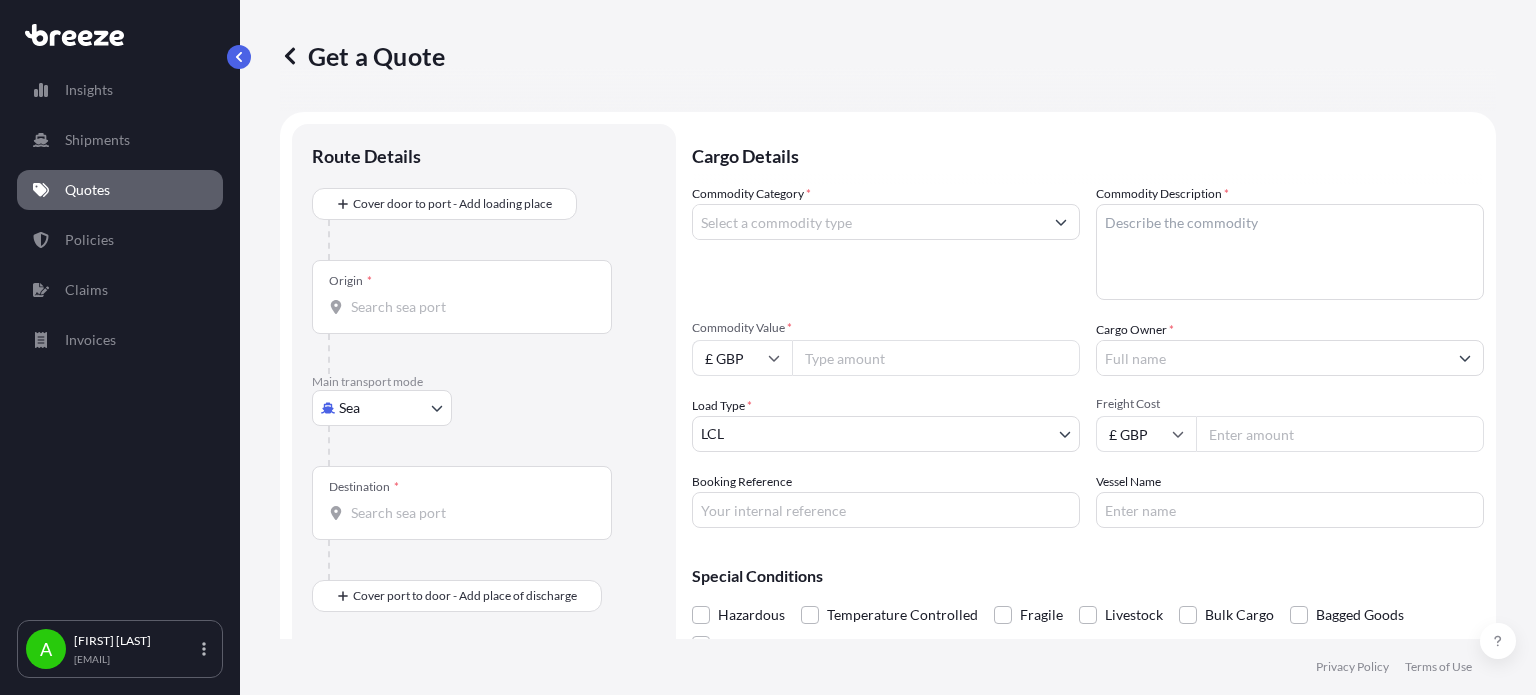 scroll, scrollTop: 32, scrollLeft: 0, axis: vertical 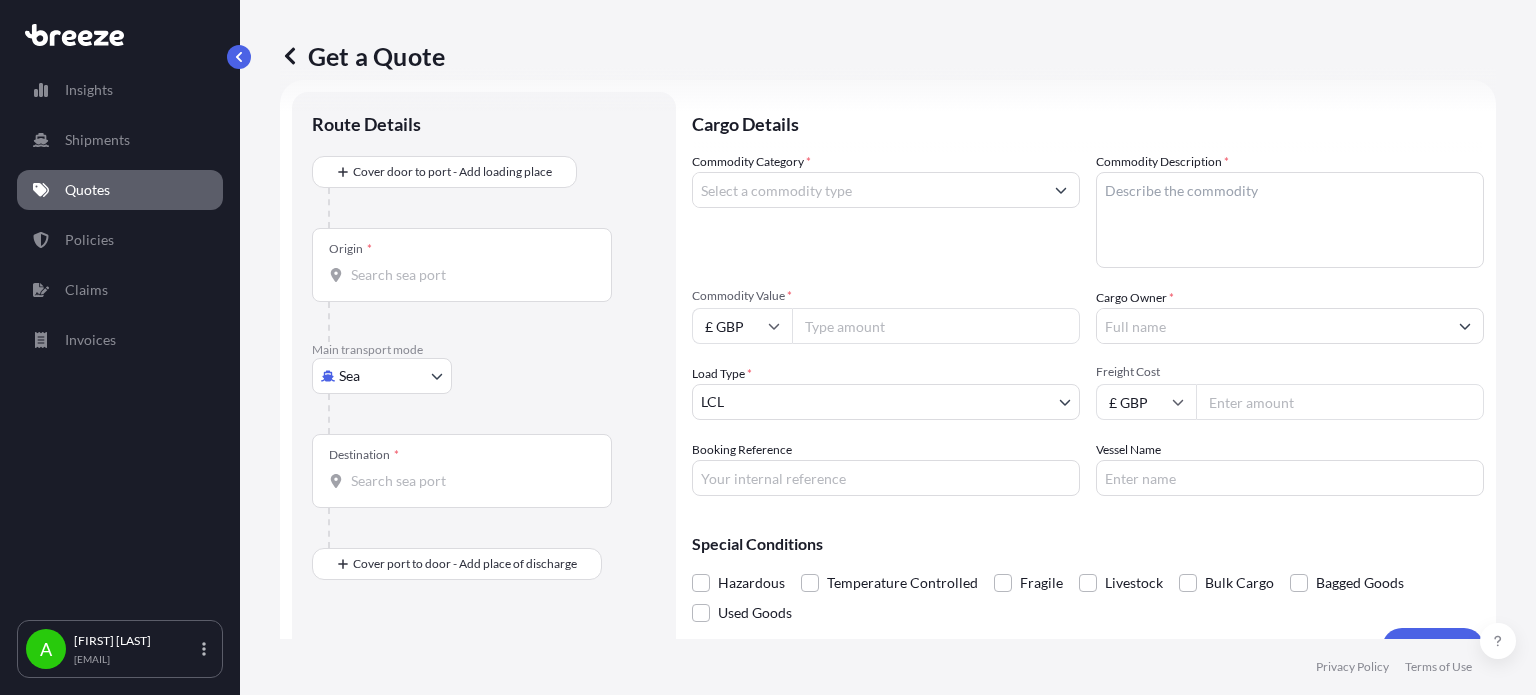 click on "Commodity Value   *" at bounding box center (936, 326) 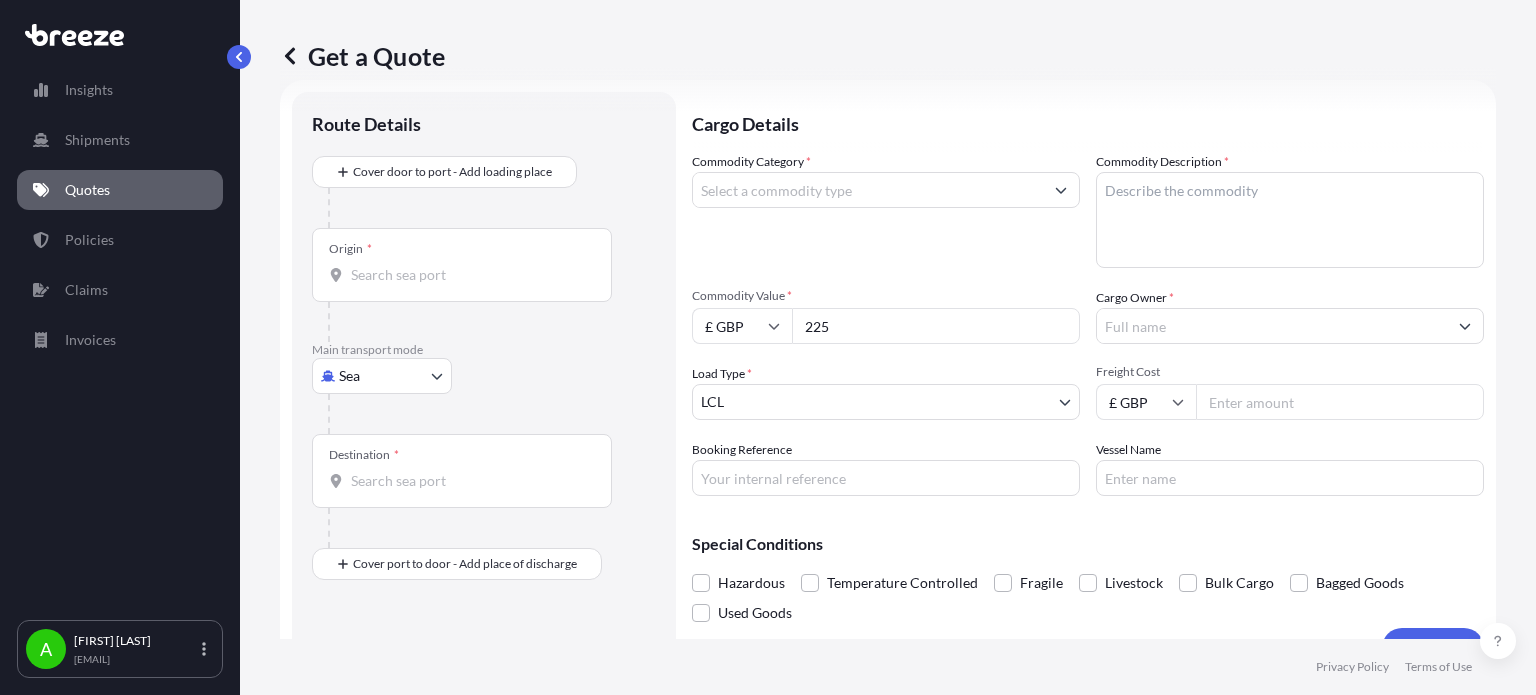 type on "225" 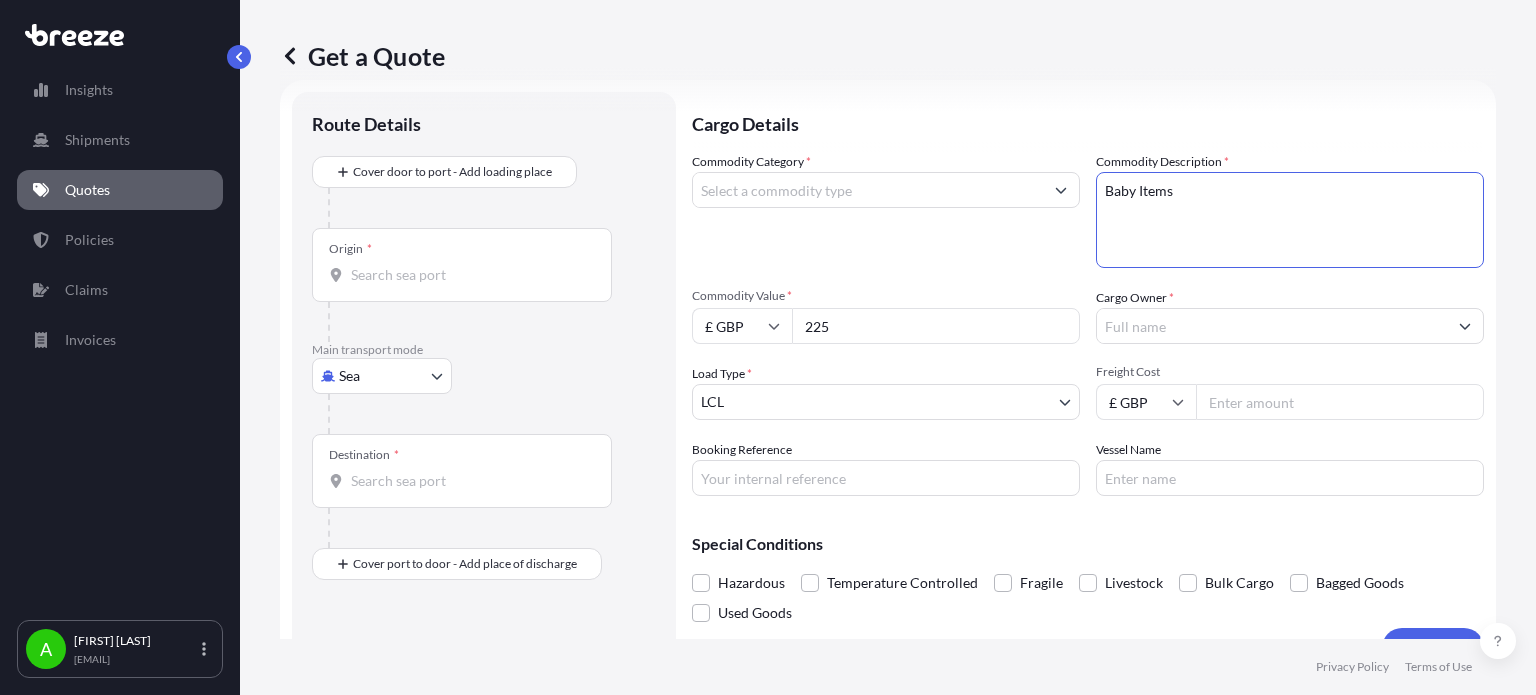 type on "Baby Items" 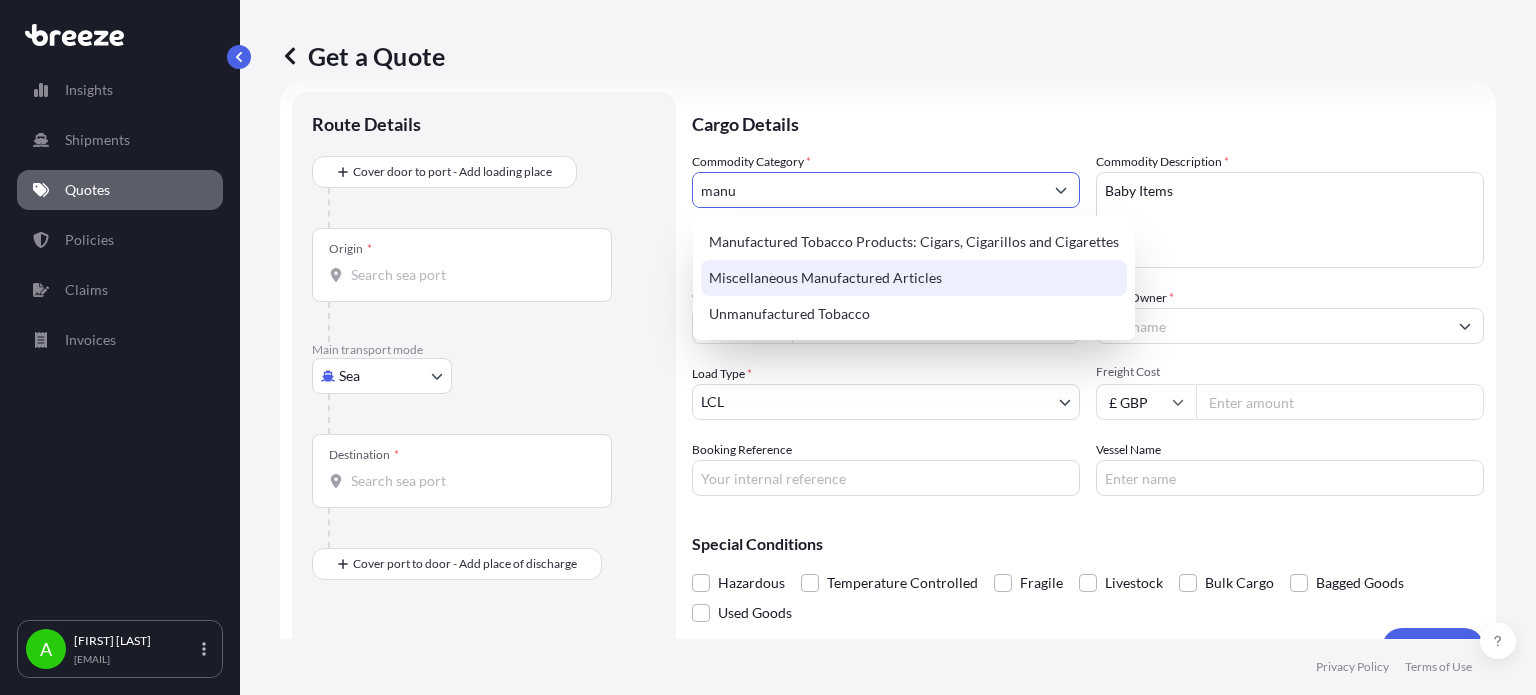 click on "Miscellaneous Manufactured Articles" at bounding box center (914, 278) 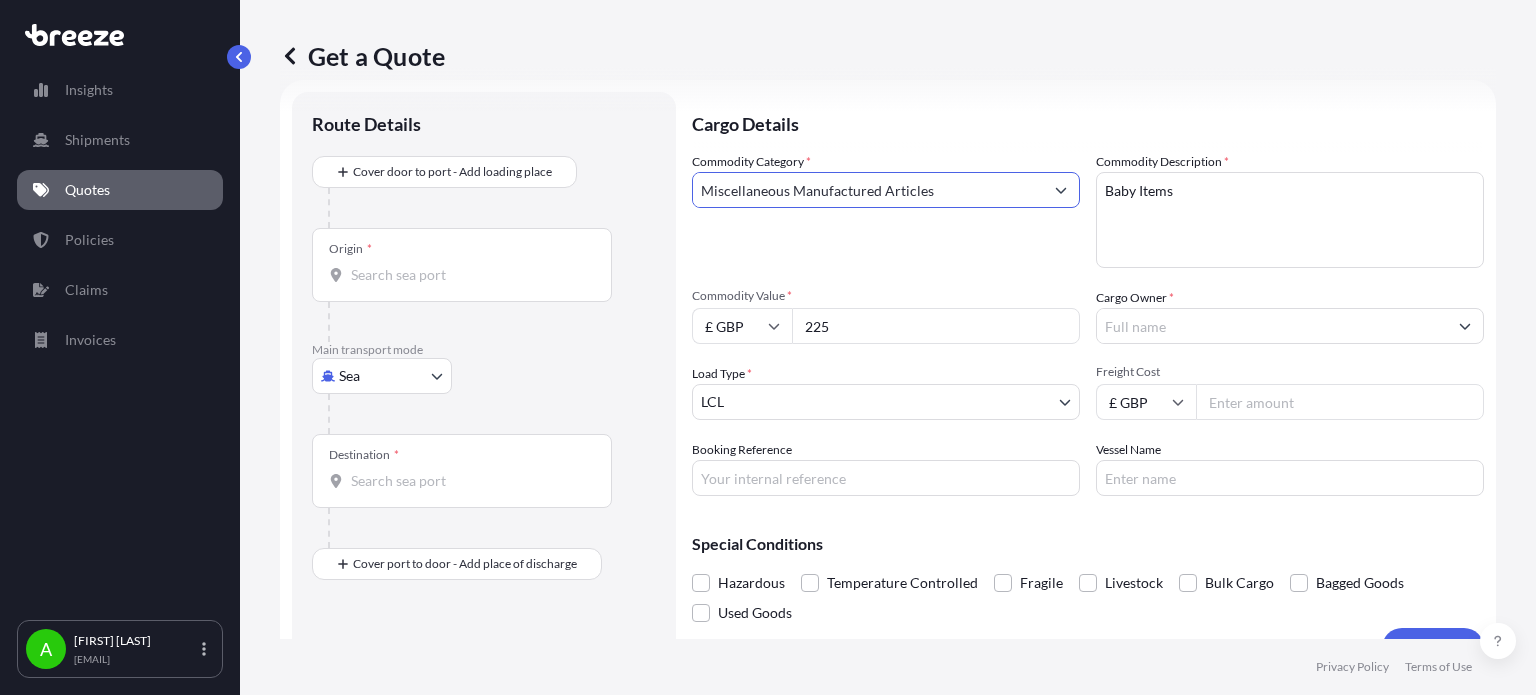 type on "Miscellaneous Manufactured Articles" 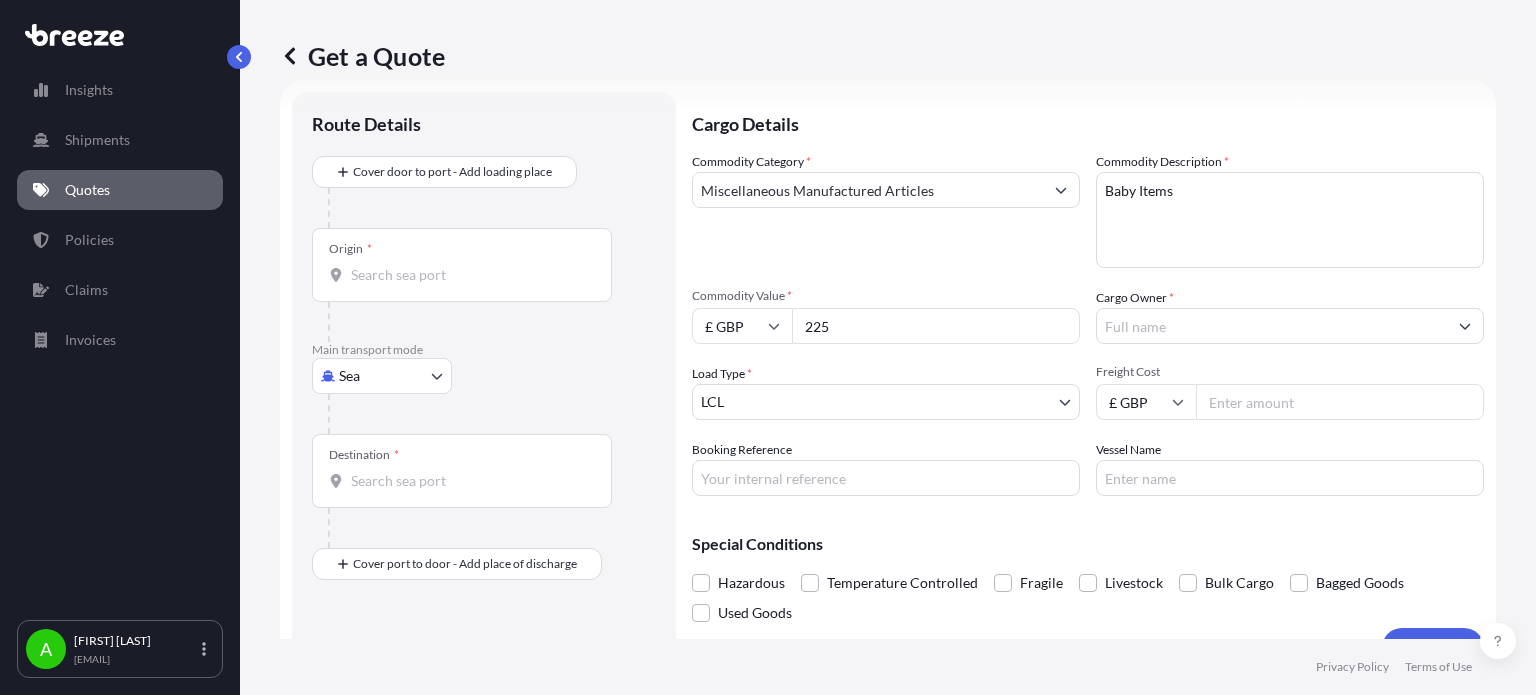 click on "Commodity Category * Miscellaneous Manufactured Articles" at bounding box center (886, 210) 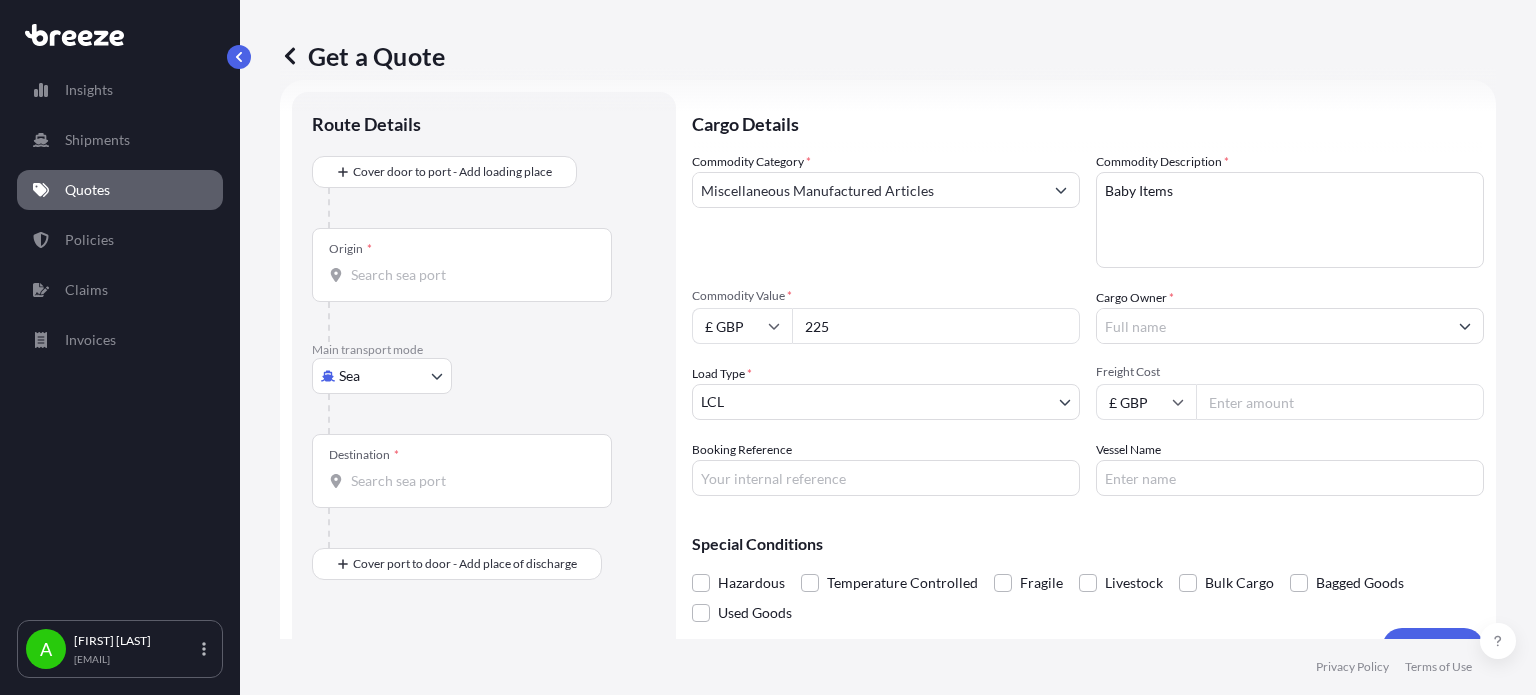 click on "Cargo Owner *" at bounding box center [1272, 326] 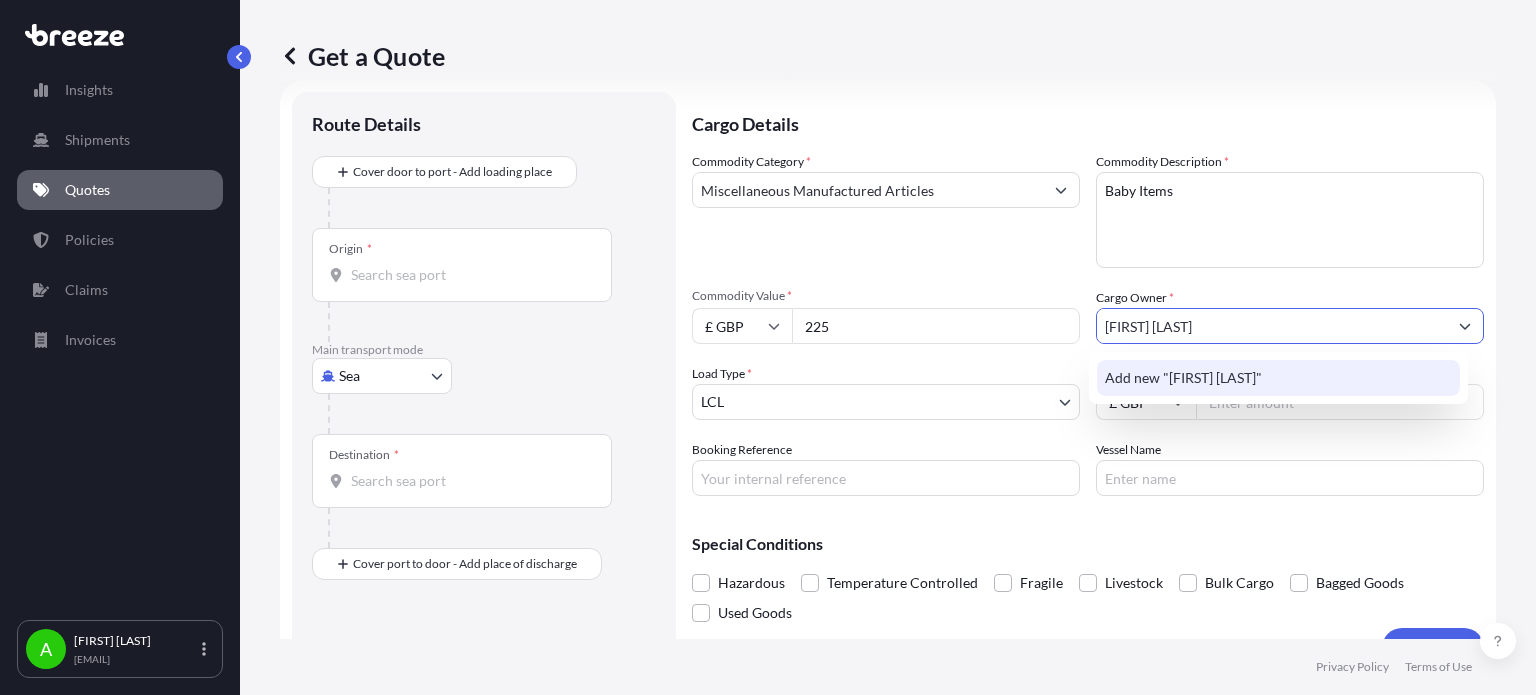 type on "[FIRST] [LAST]" 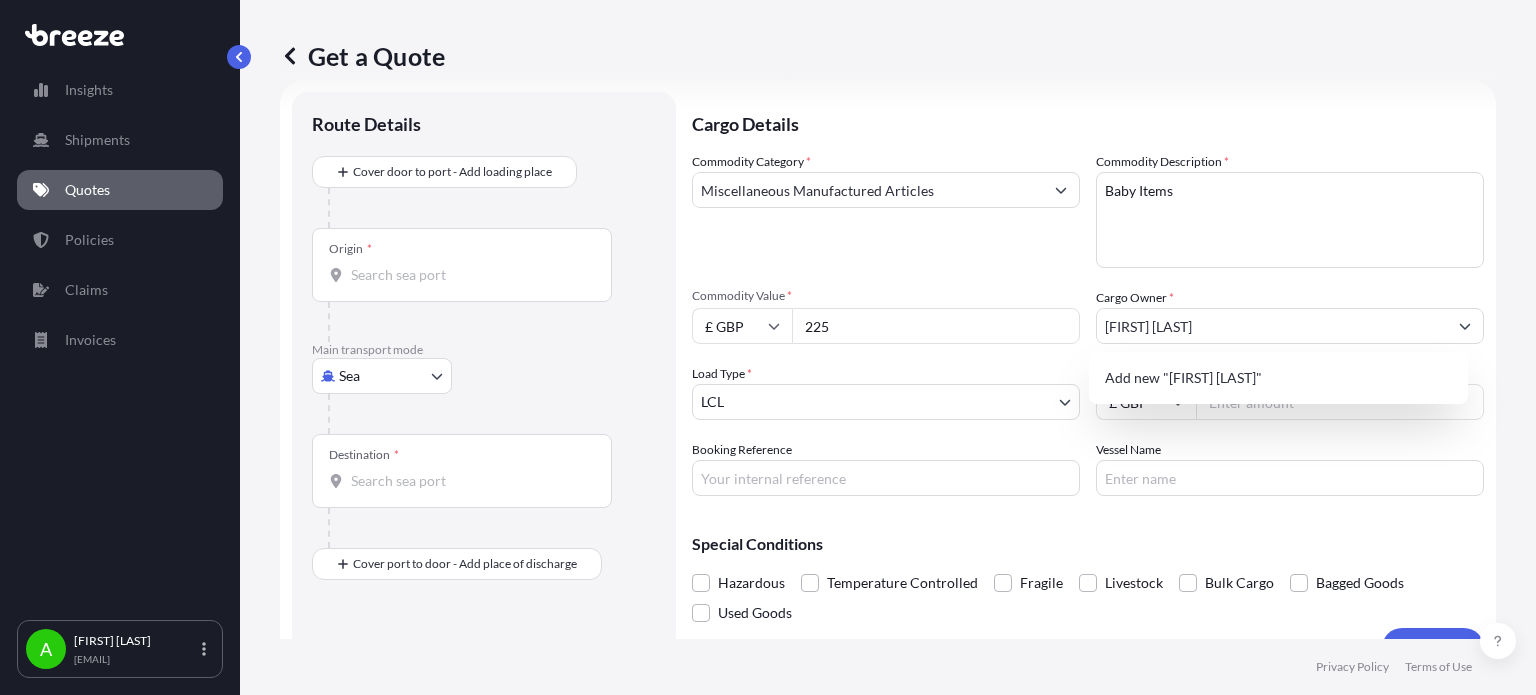 click on "Commodity Category * Miscellaneous Manufactured Articles" at bounding box center (886, 210) 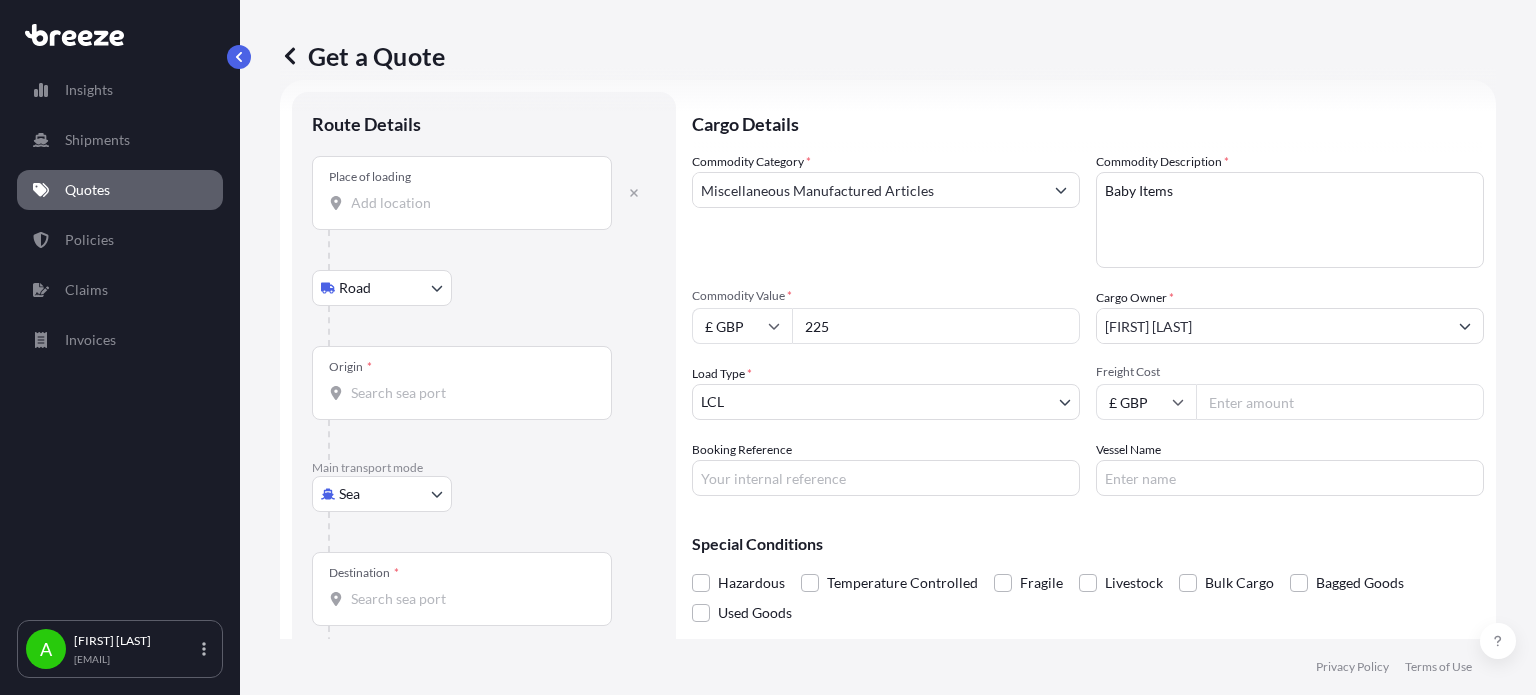 click on "Place of loading" at bounding box center [469, 203] 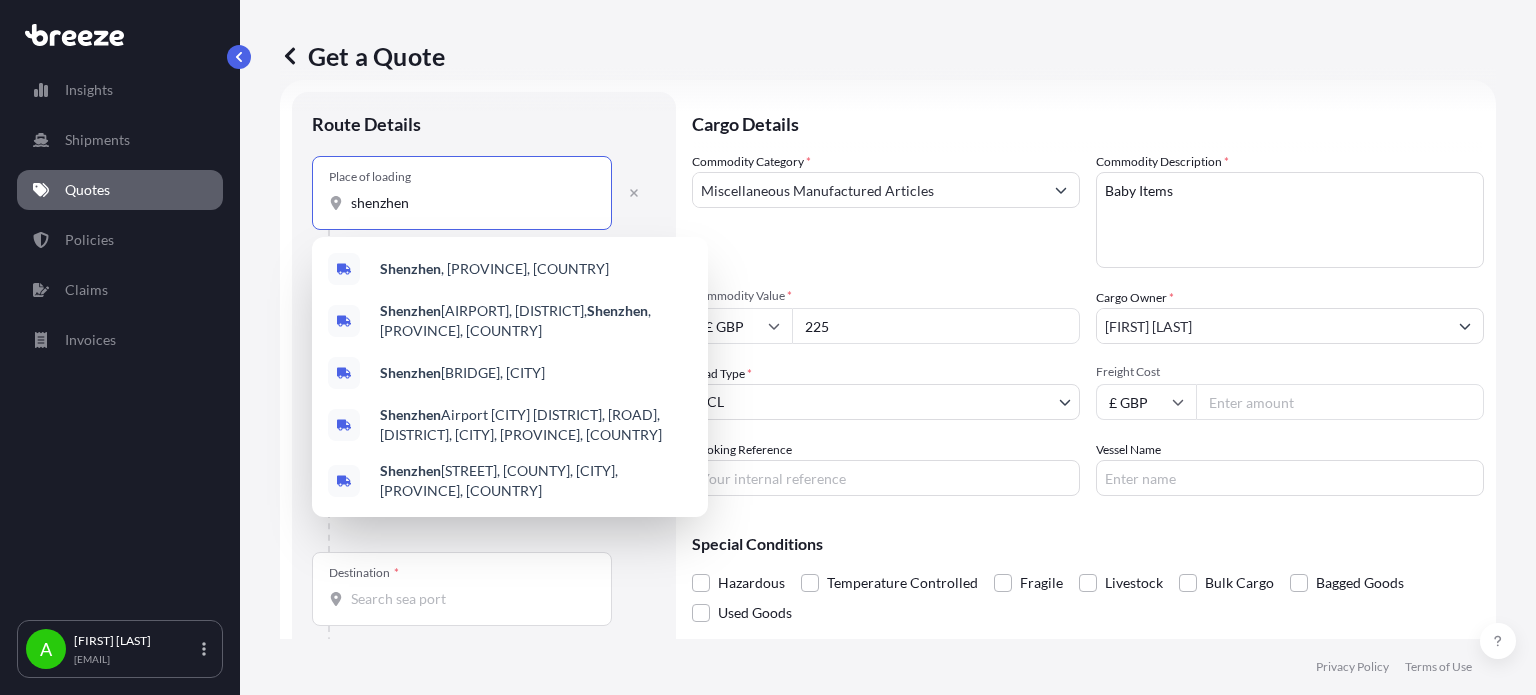 click on "Route Details" at bounding box center (484, 134) 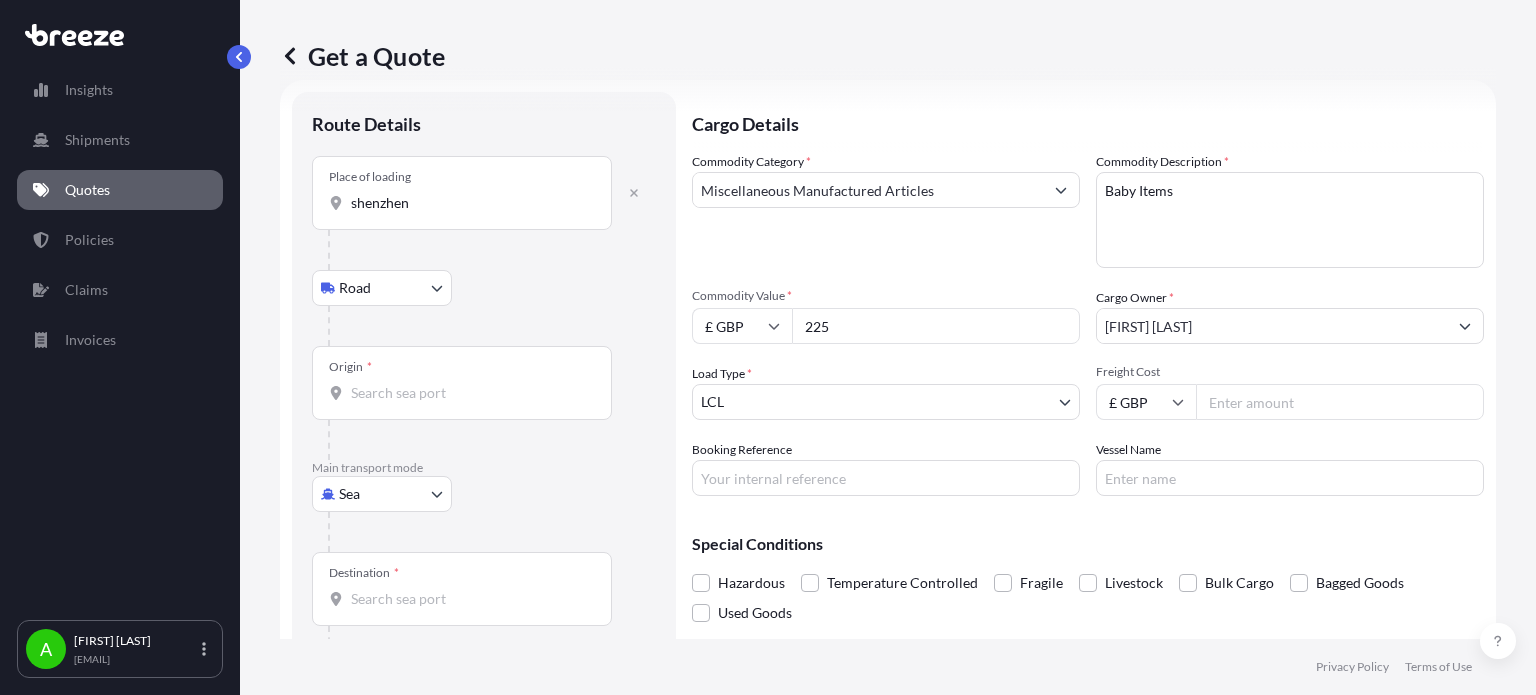 click on "Place of loading [CITY]" at bounding box center [462, 193] 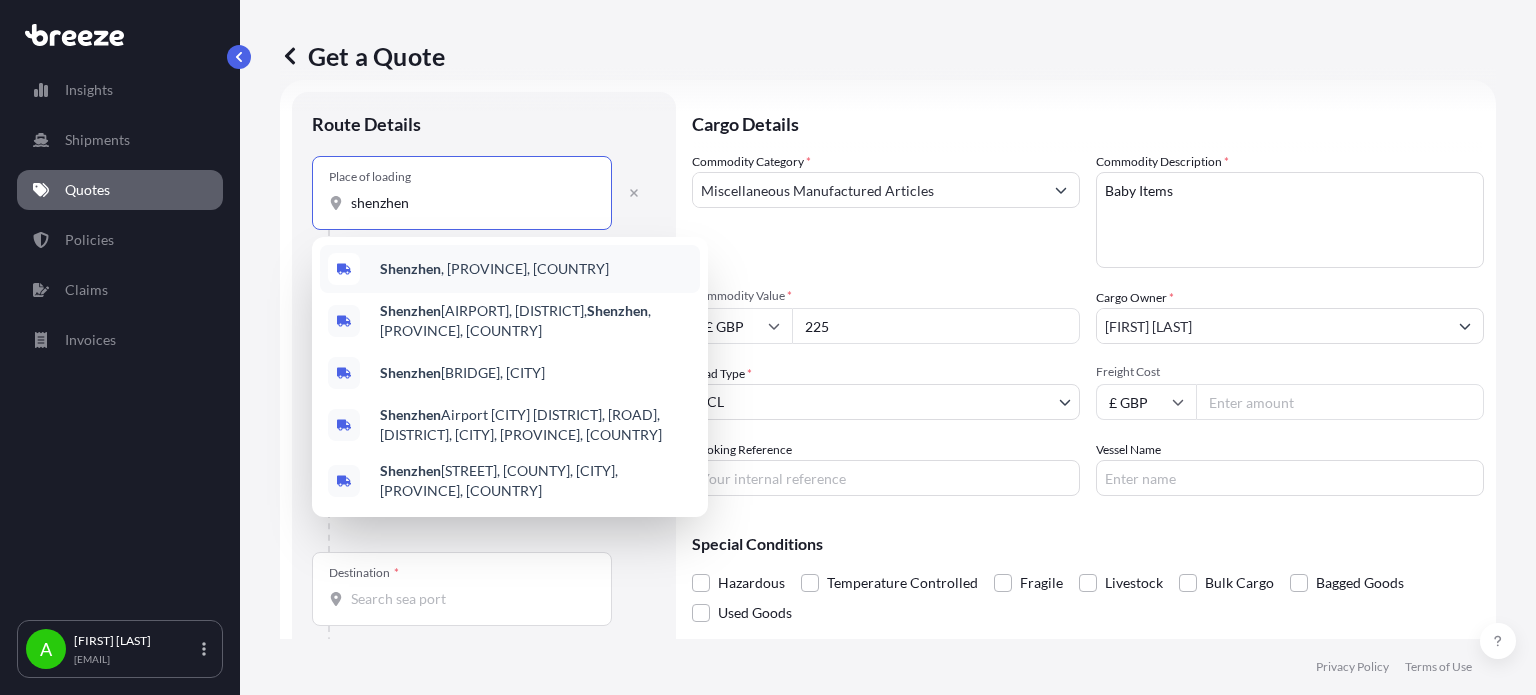 click on "[CITY] , [PROVINCE], [COUNTRY]" at bounding box center (494, 269) 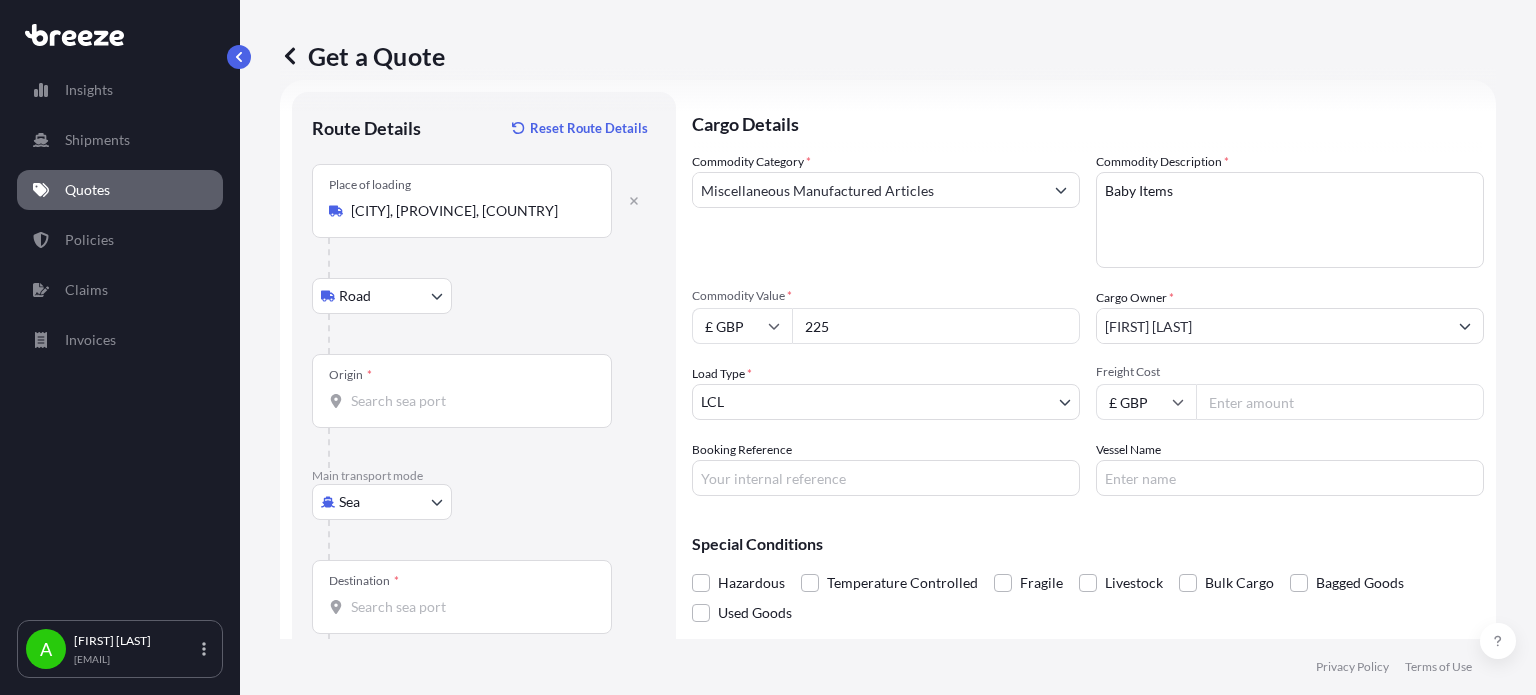click on "Route Details Reset Route Details" at bounding box center [484, 138] 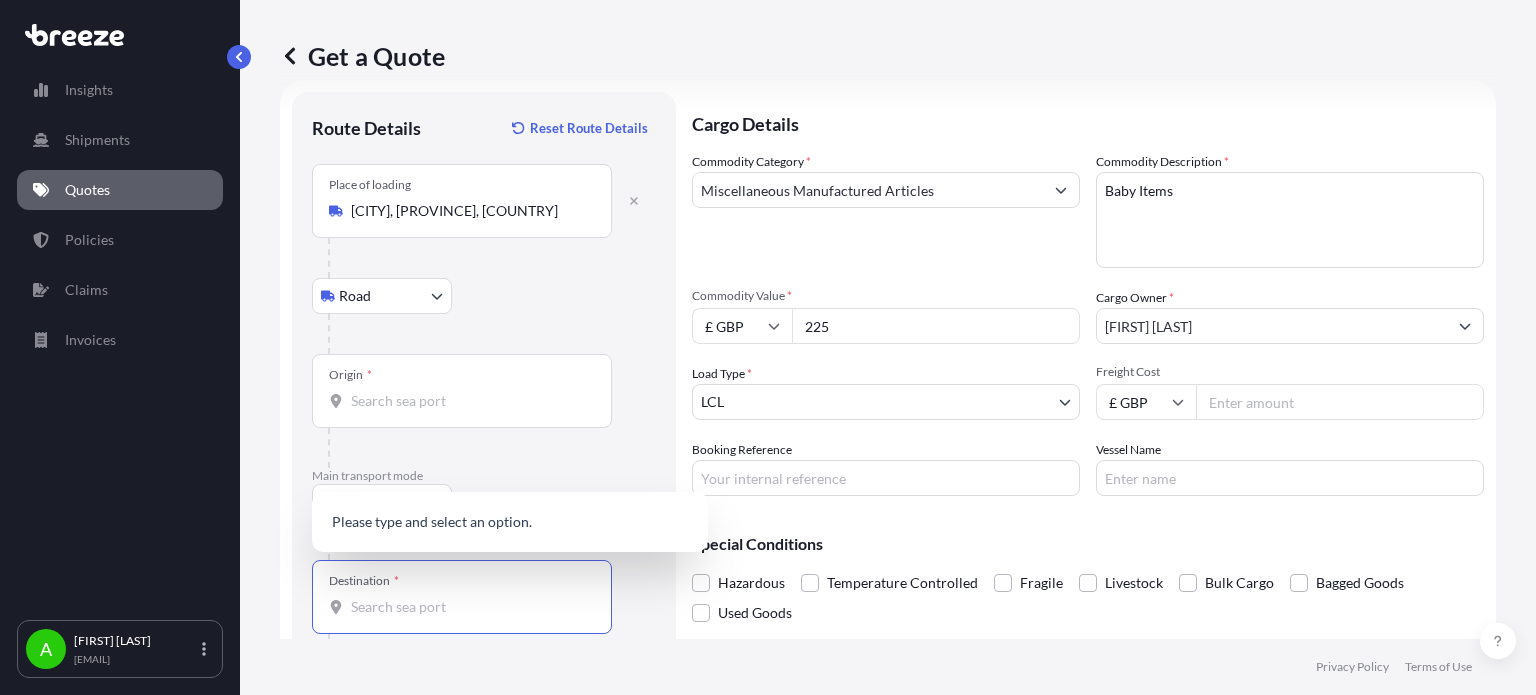 click on "Destination *" at bounding box center [469, 607] 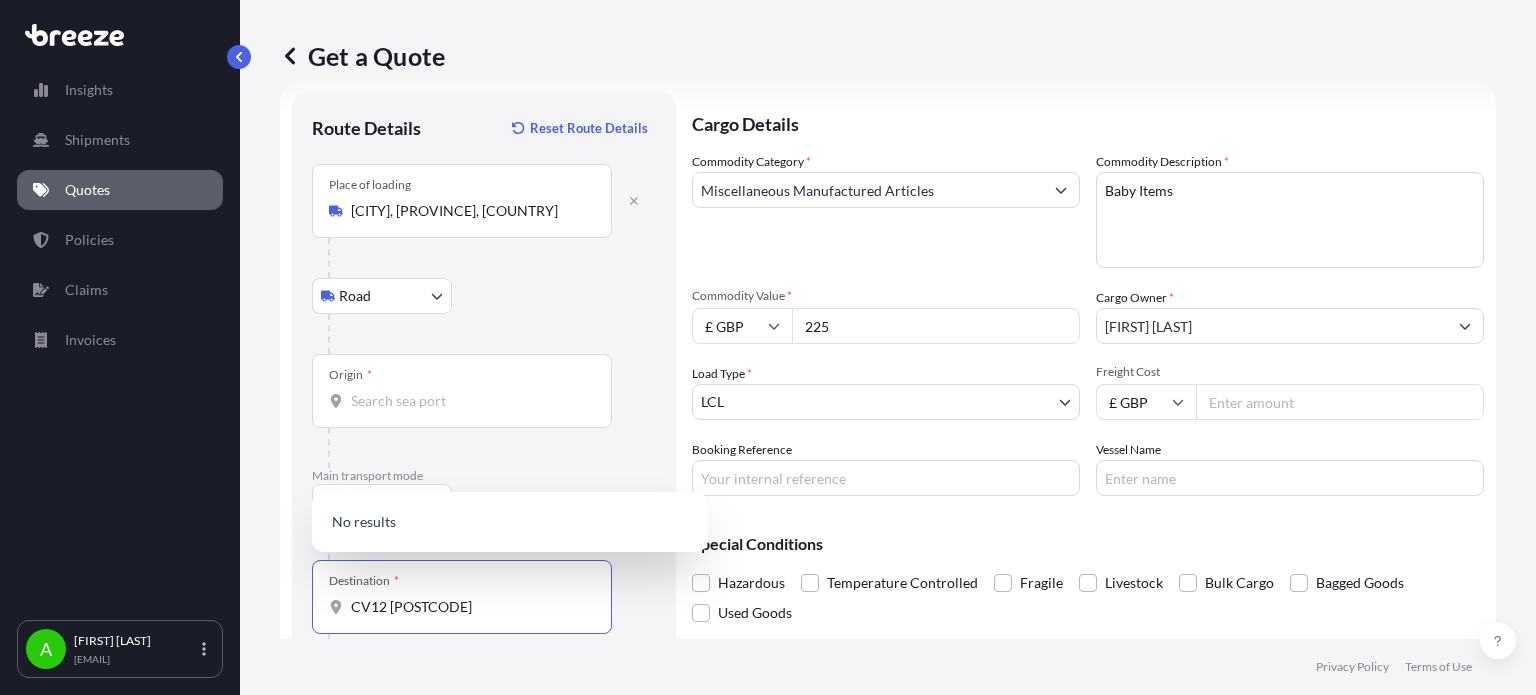 scroll, scrollTop: 129, scrollLeft: 0, axis: vertical 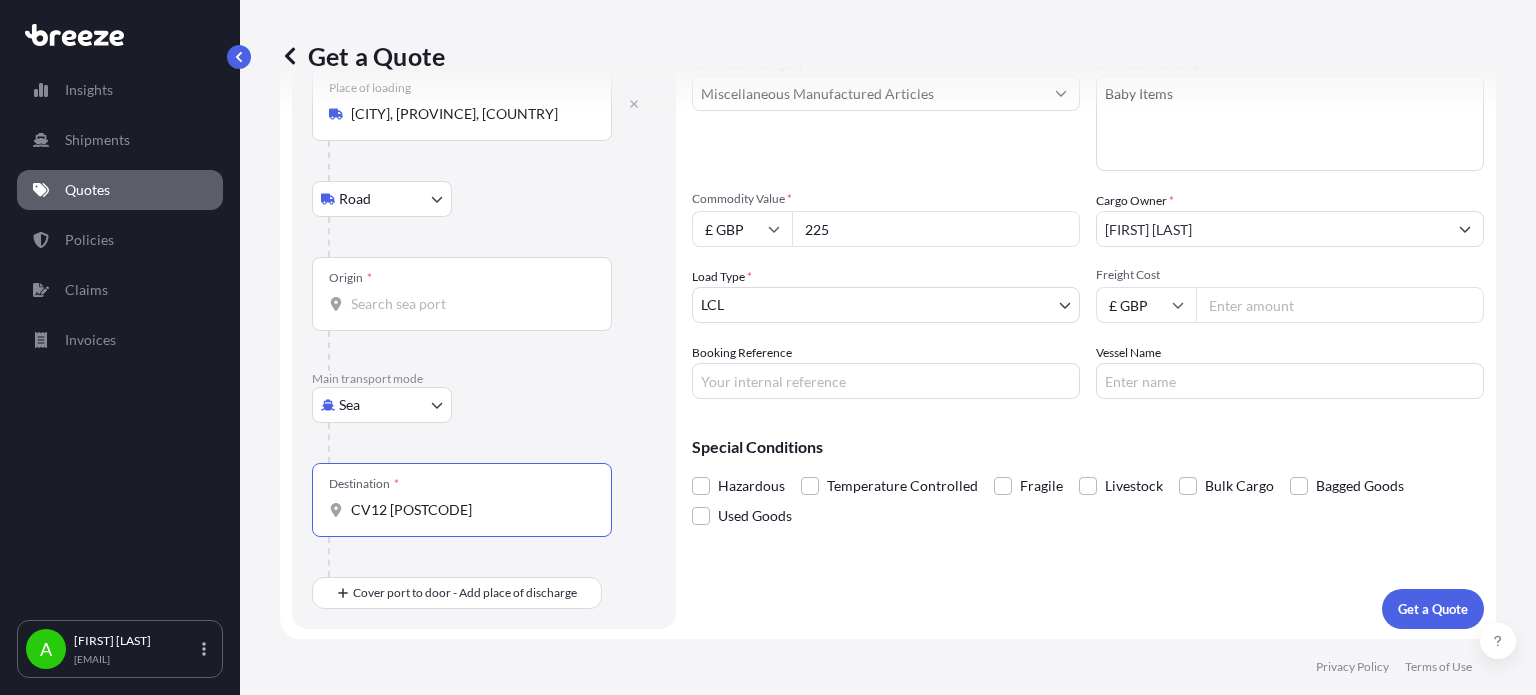 type on "CV12 [POSTCODE]" 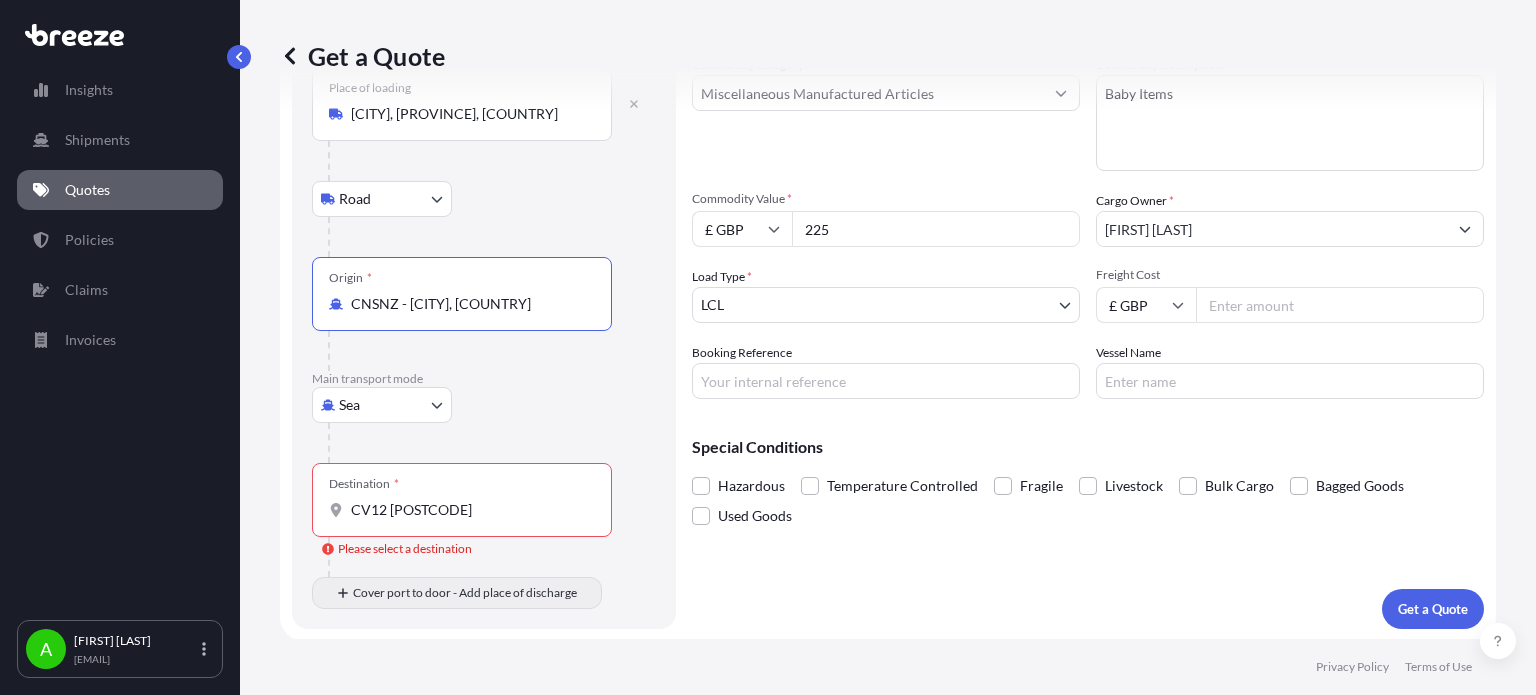 type on "CNSNZ - [CITY], [COUNTRY]" 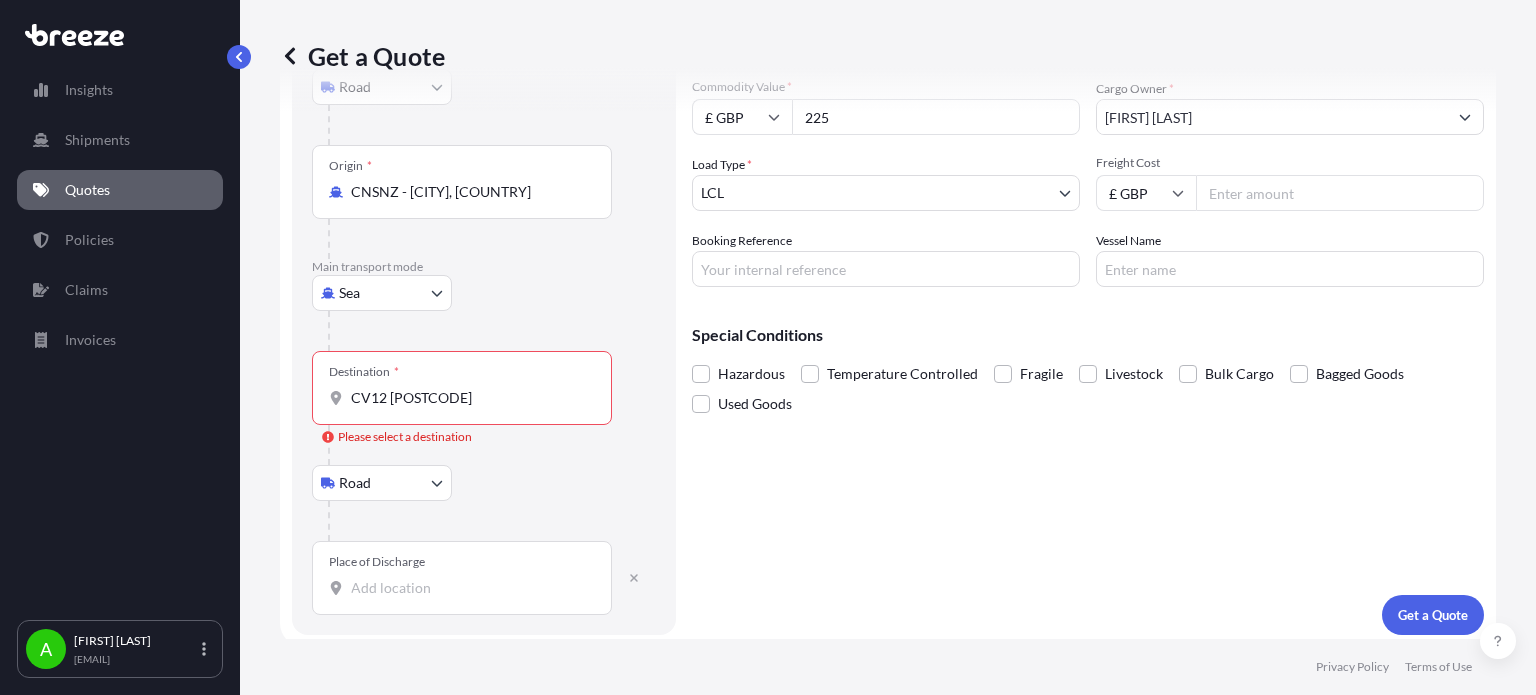 scroll, scrollTop: 247, scrollLeft: 0, axis: vertical 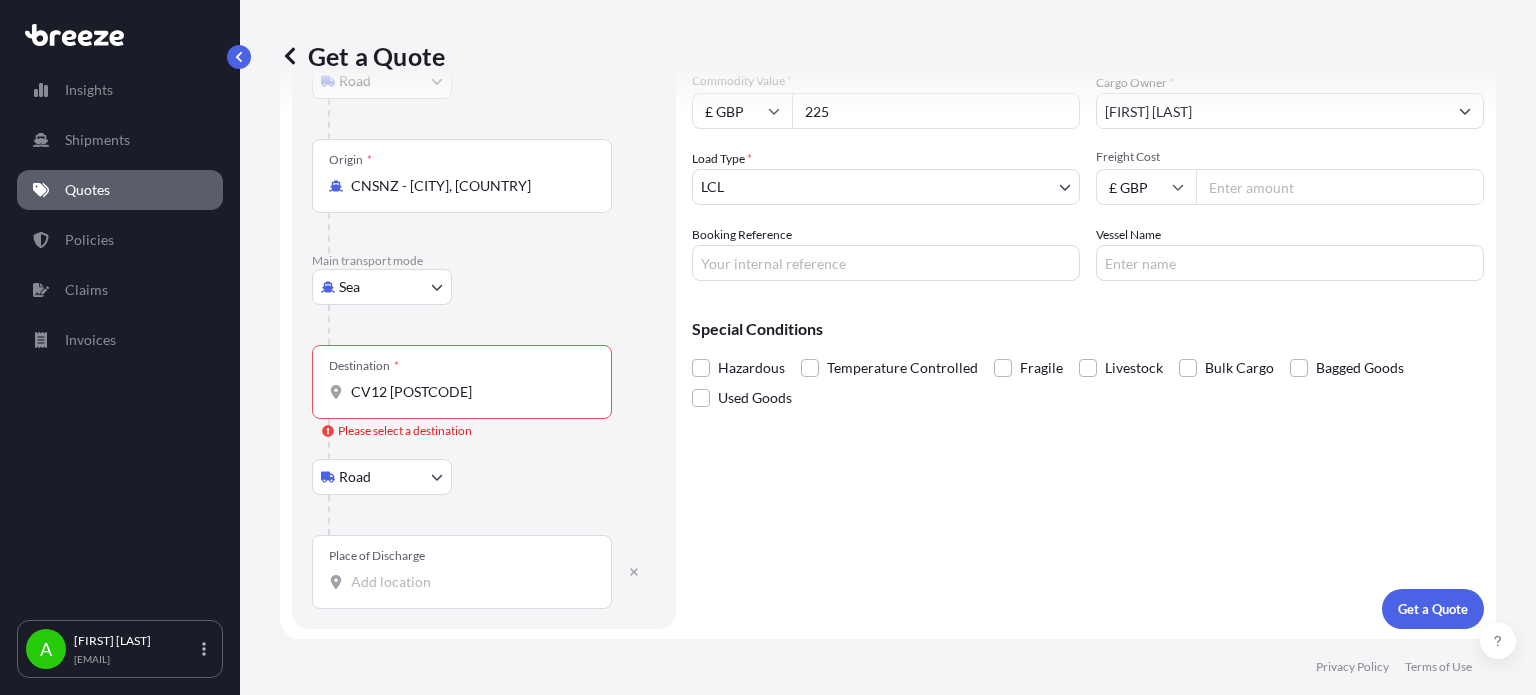 click on "Place of Discharge" at bounding box center [462, 572] 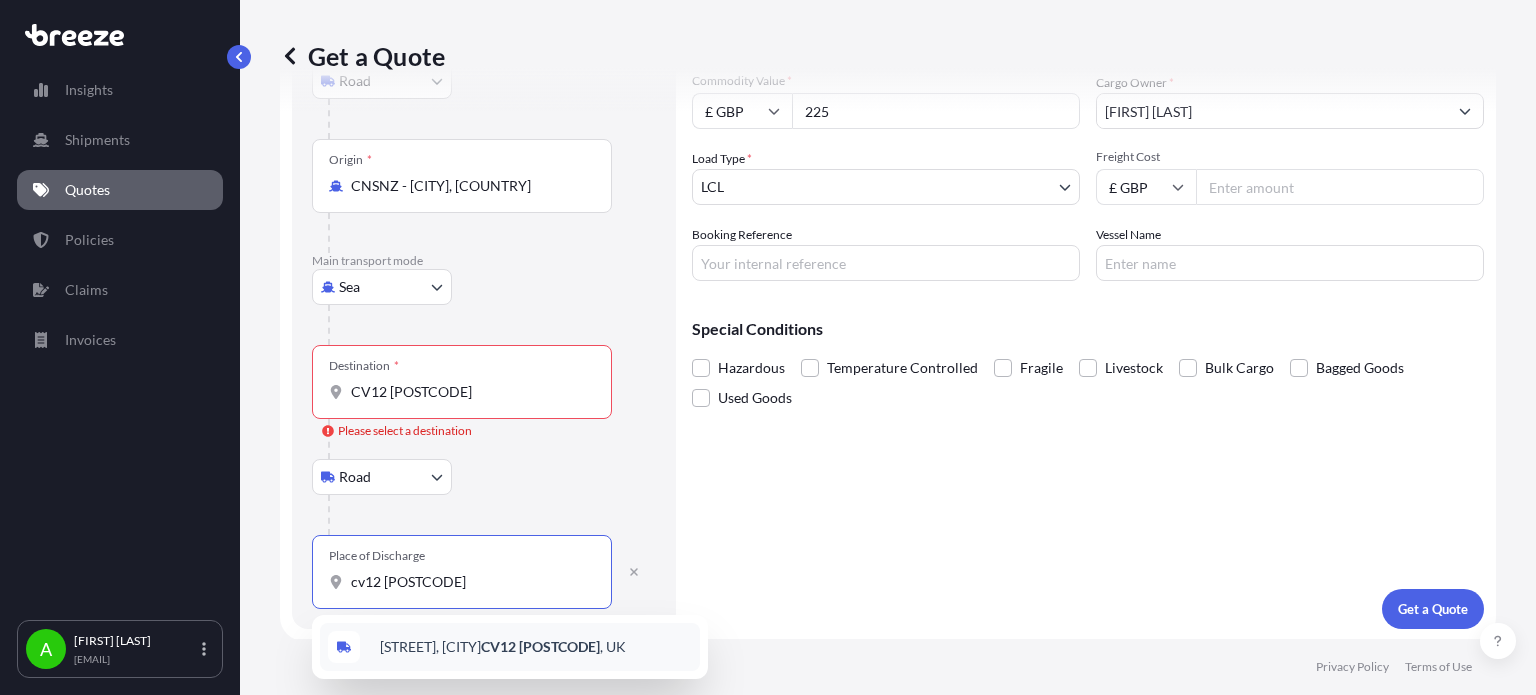 click on "[STREET], [TOWN] [POSTCODE] , [COUNTRY]" at bounding box center [503, 647] 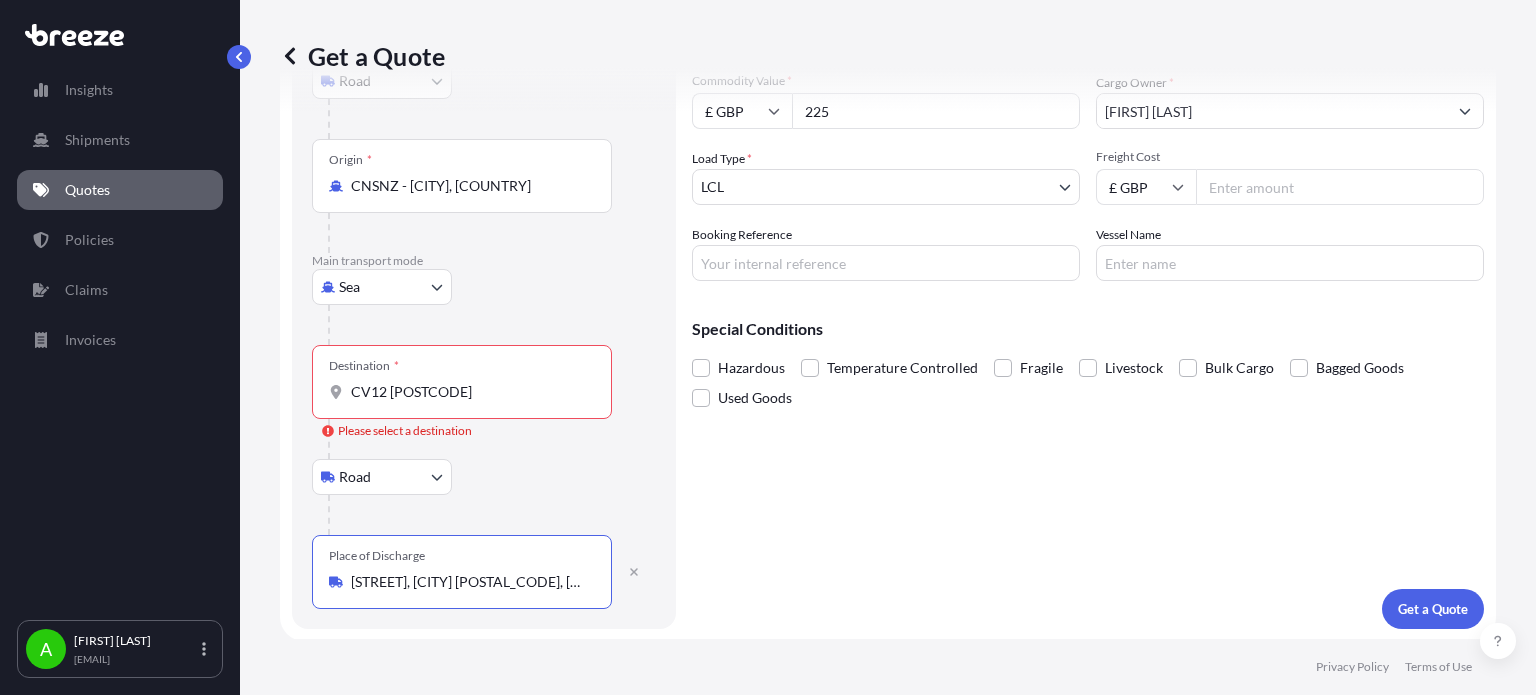 type on "[STREET], [CITY] [POSTAL_CODE], [COUNTRY]" 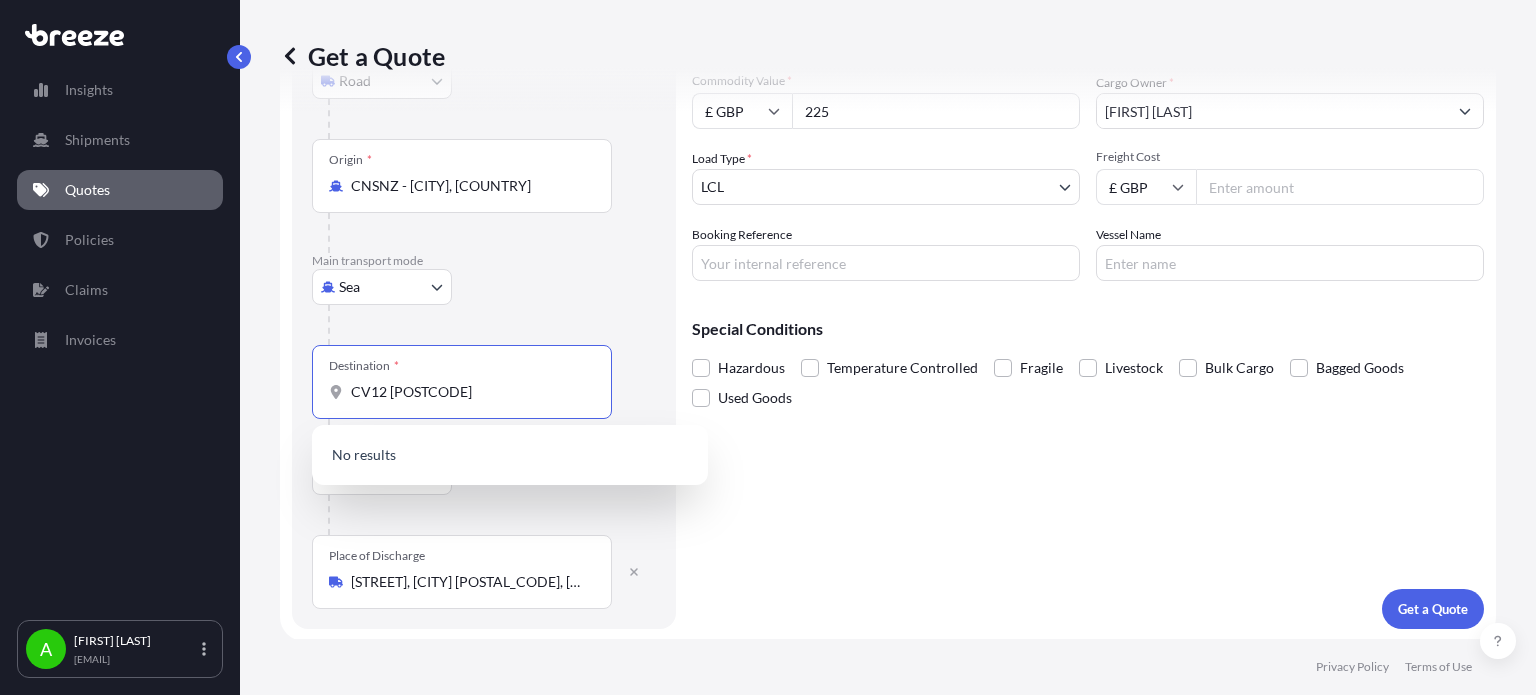 click on "CV12 [POSTCODE]" at bounding box center [469, 392] 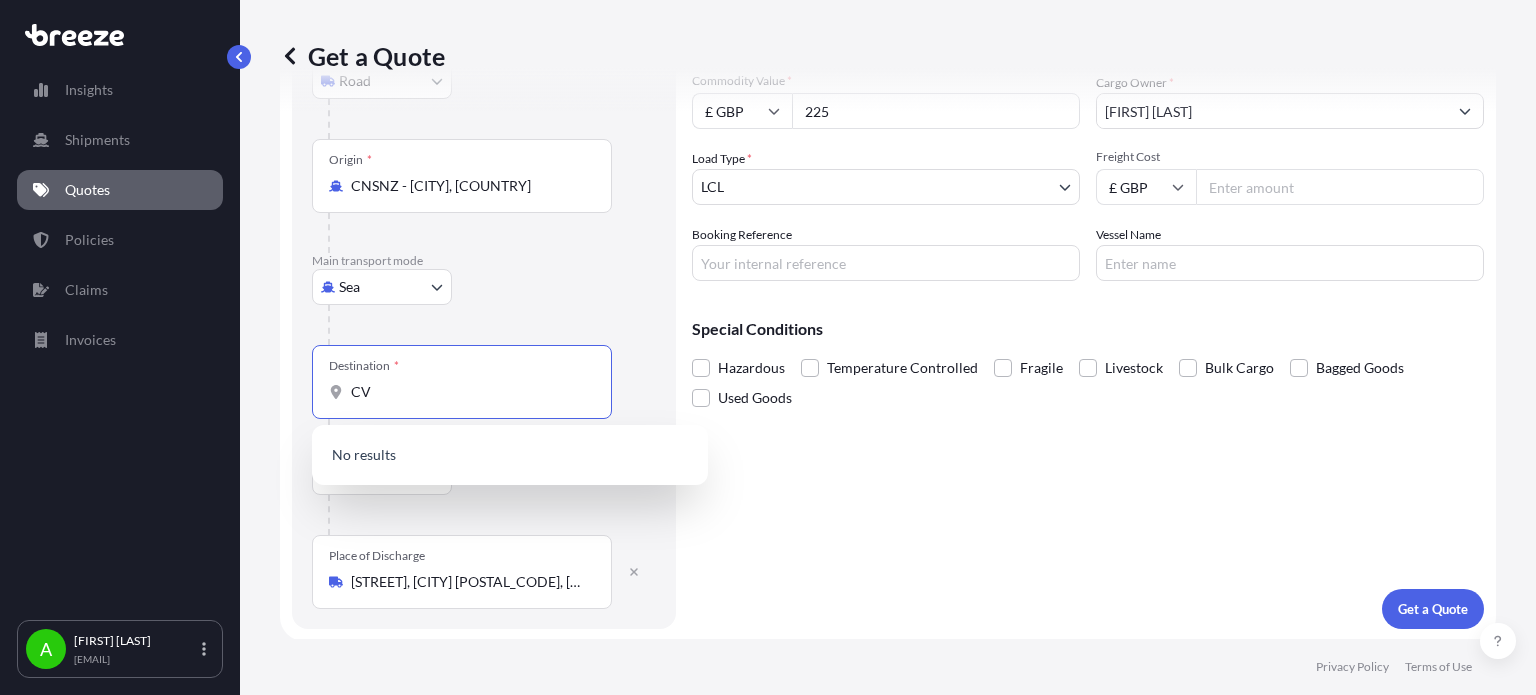 type on "C" 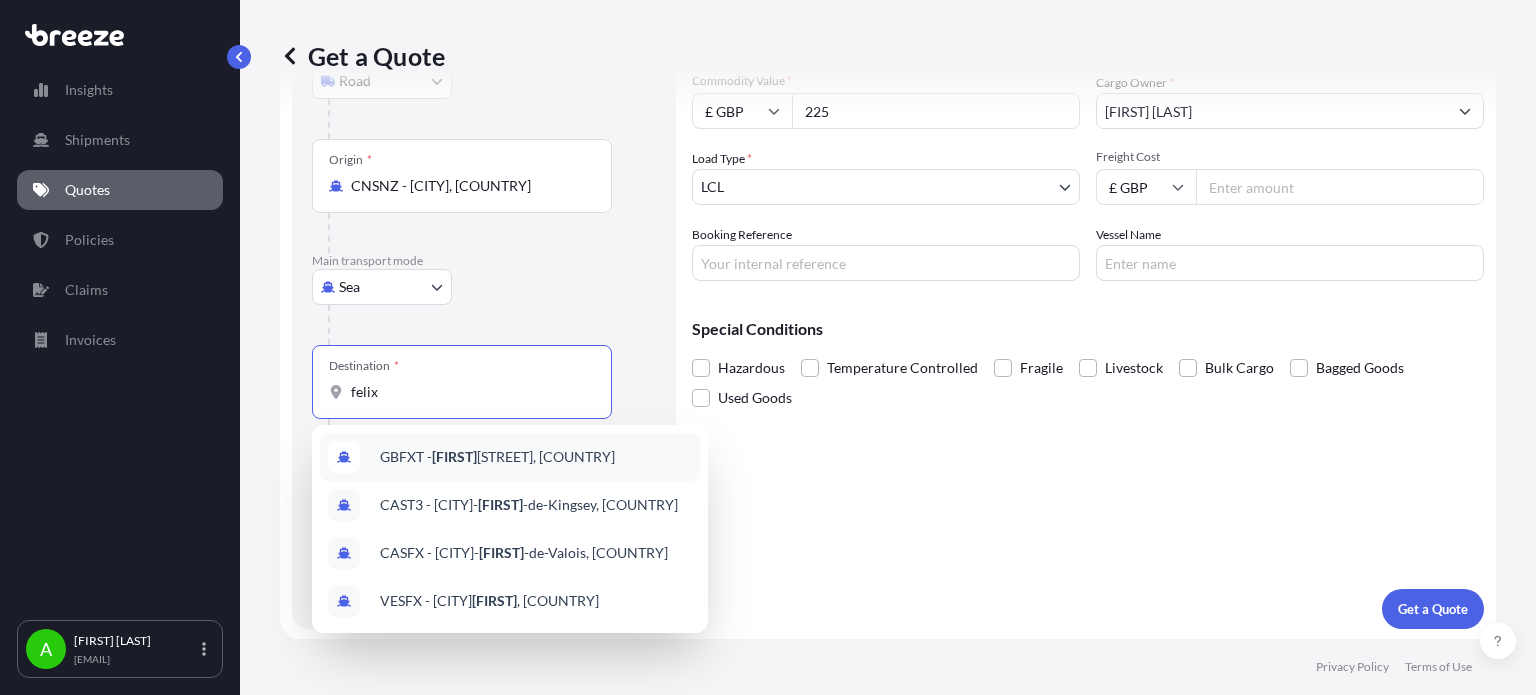 click on "[BOOKING_REF] - [STREET], [COUNTRY]" at bounding box center [497, 457] 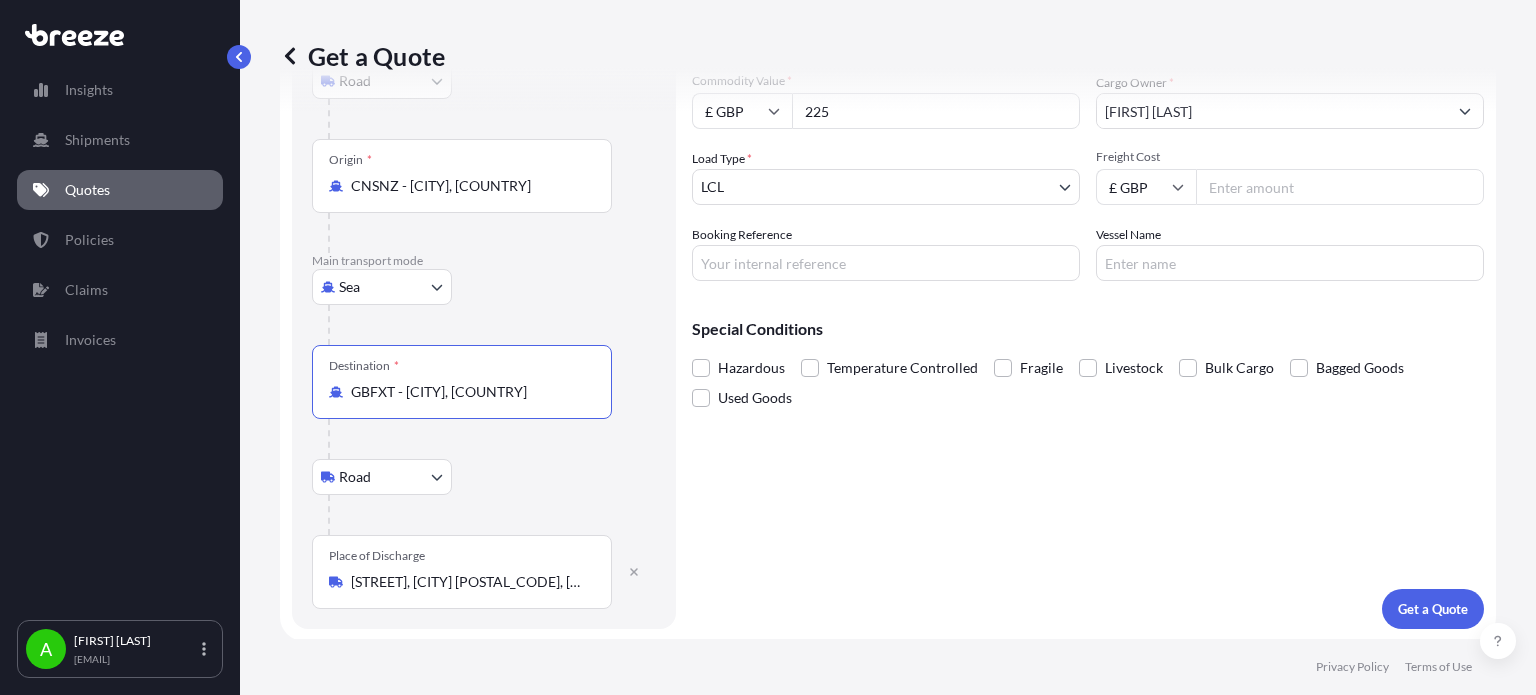 type on "GBFXT - [CITY], [COUNTRY]" 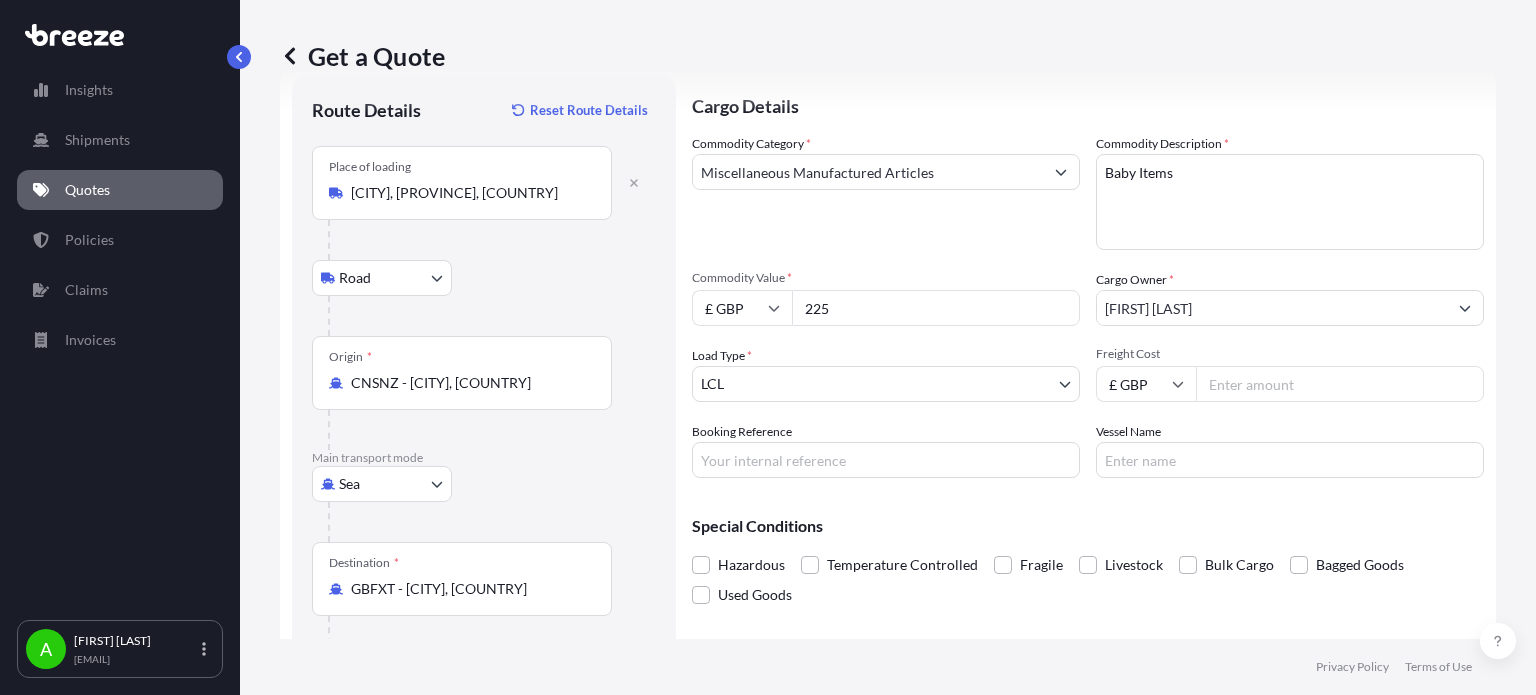 scroll, scrollTop: 47, scrollLeft: 0, axis: vertical 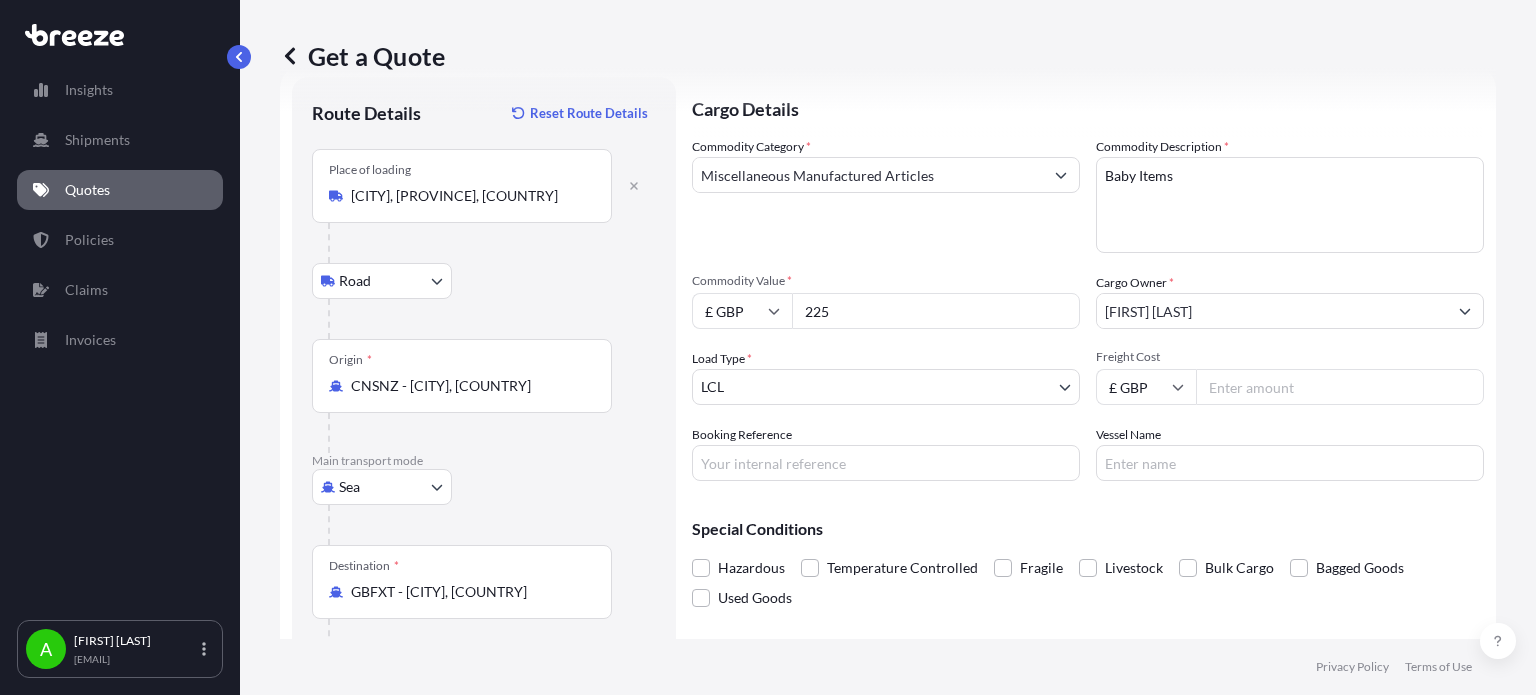 click on "Freight Cost" at bounding box center (1340, 387) 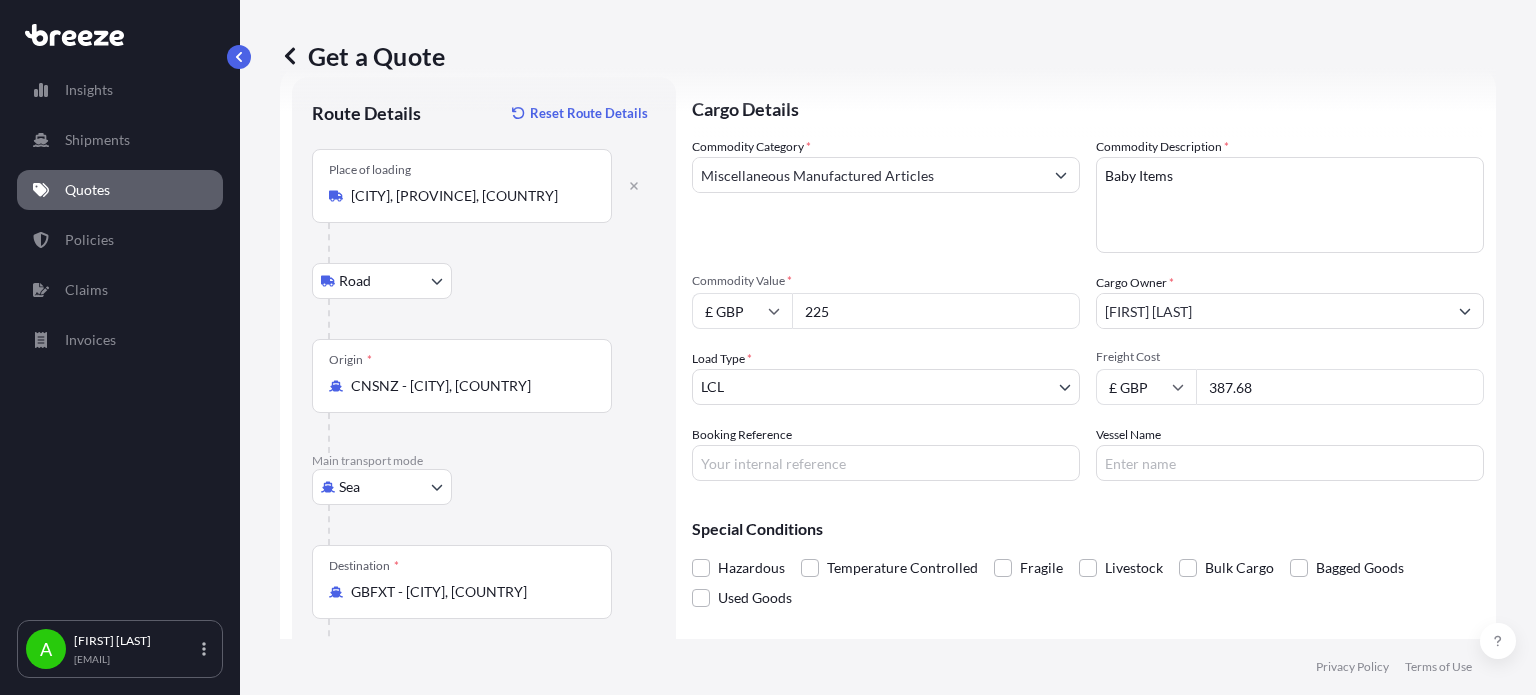 type on "387.68" 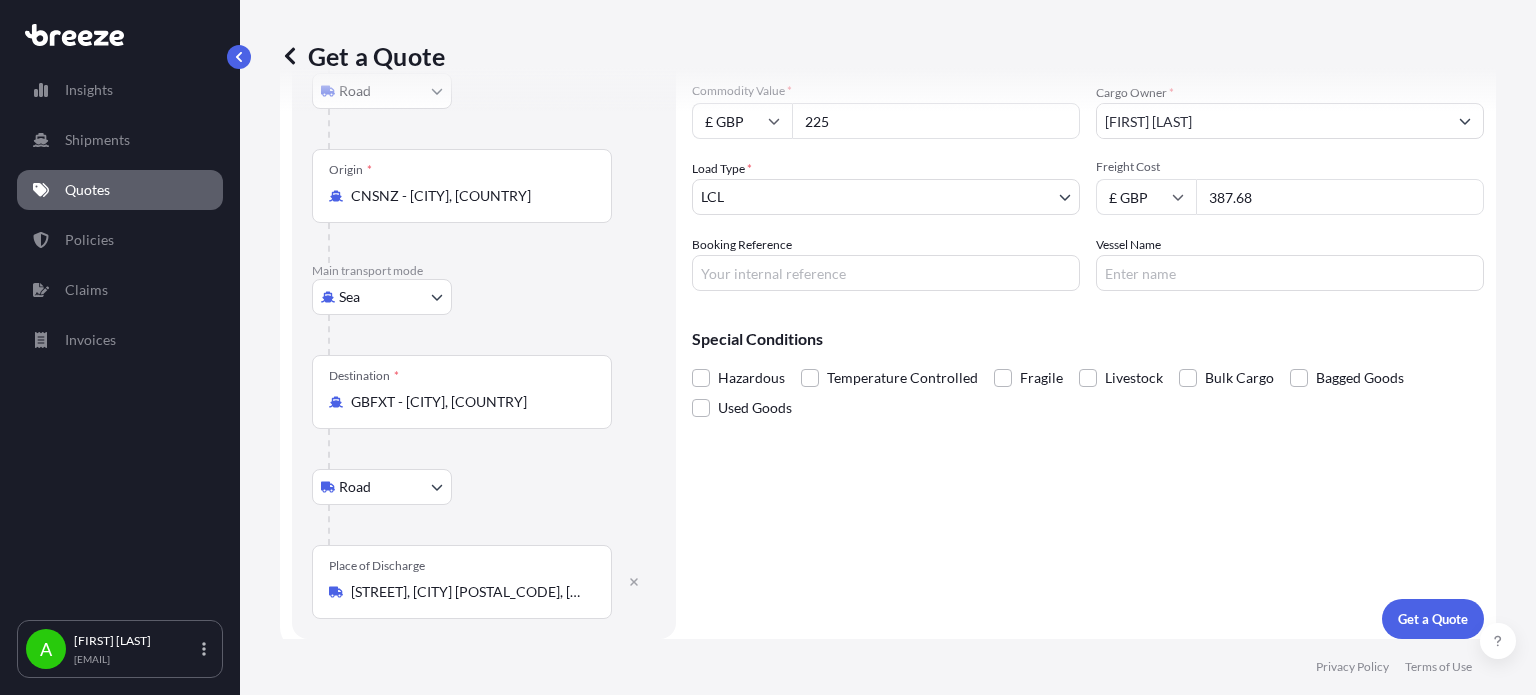scroll, scrollTop: 247, scrollLeft: 0, axis: vertical 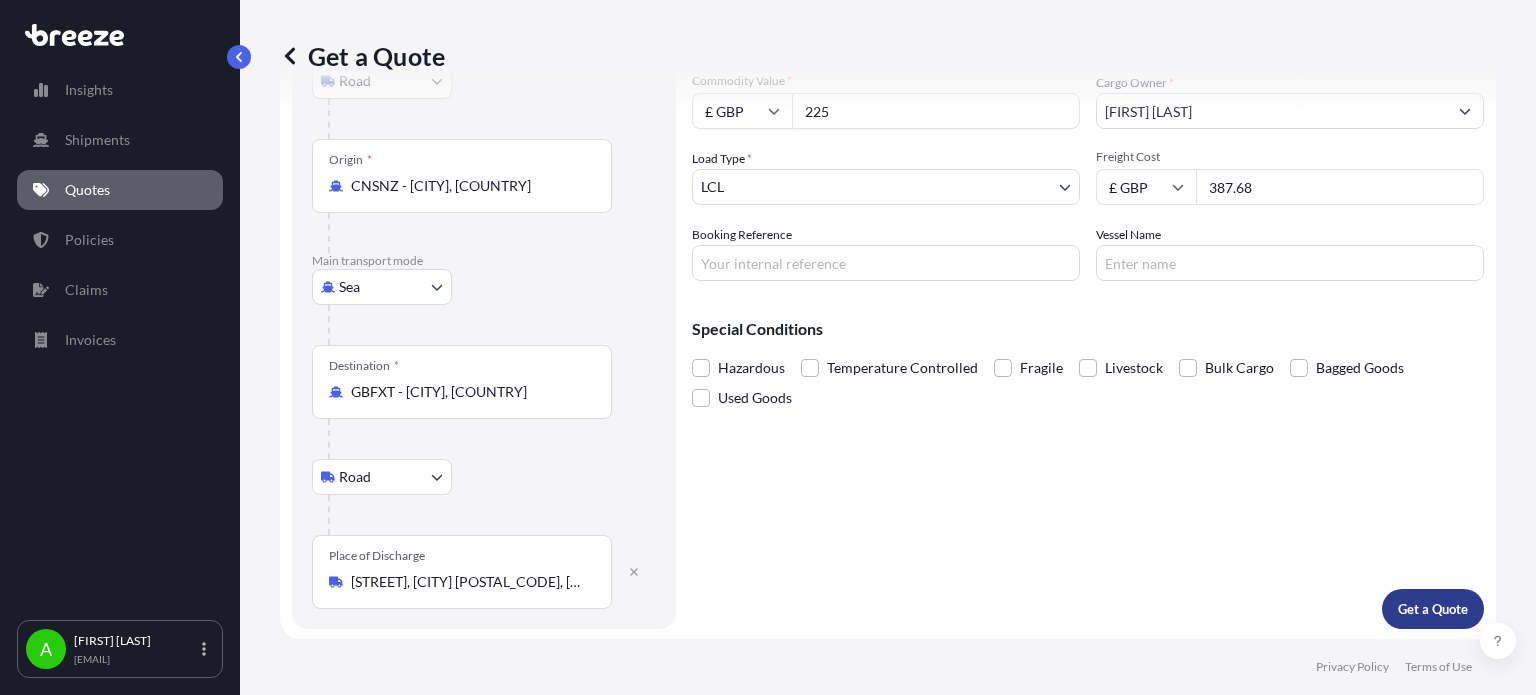 click on "Get a Quote" at bounding box center [1433, 609] 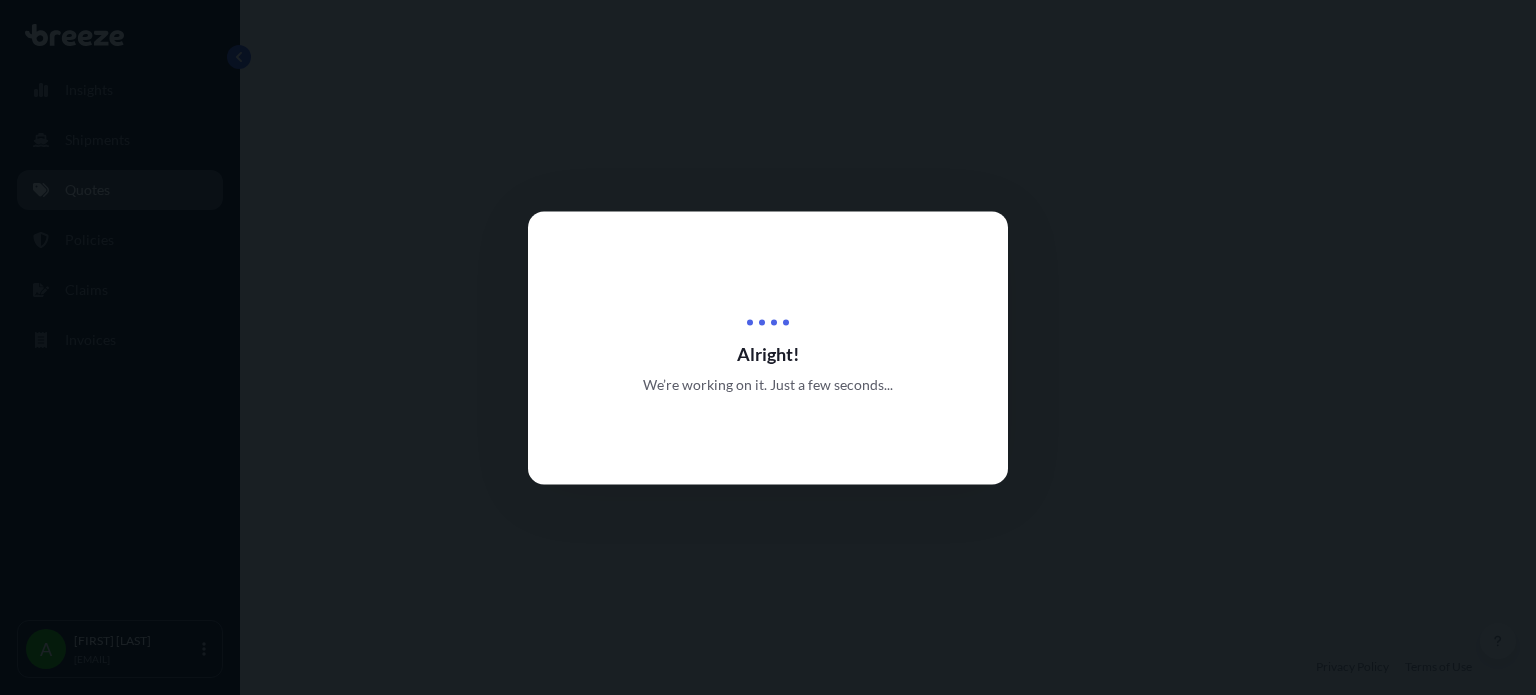 scroll, scrollTop: 0, scrollLeft: 0, axis: both 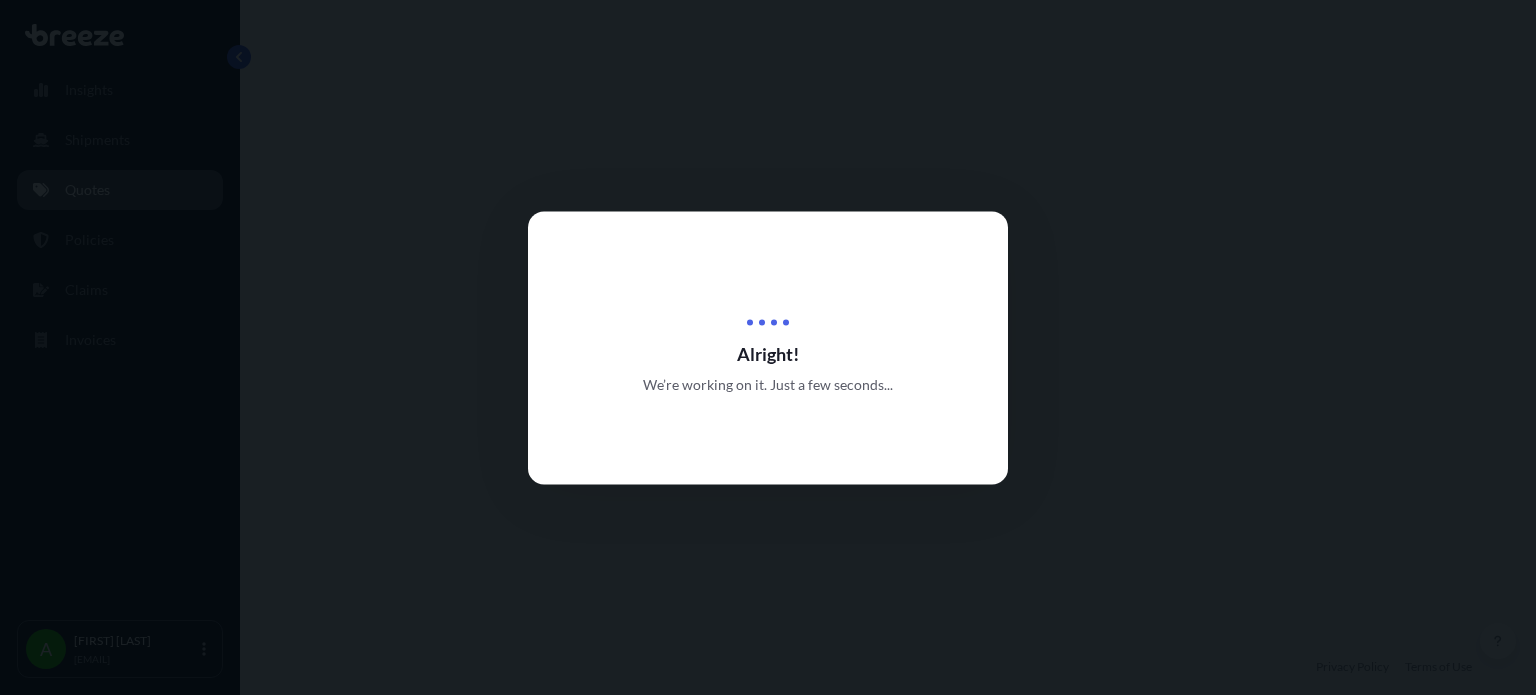 select on "Road" 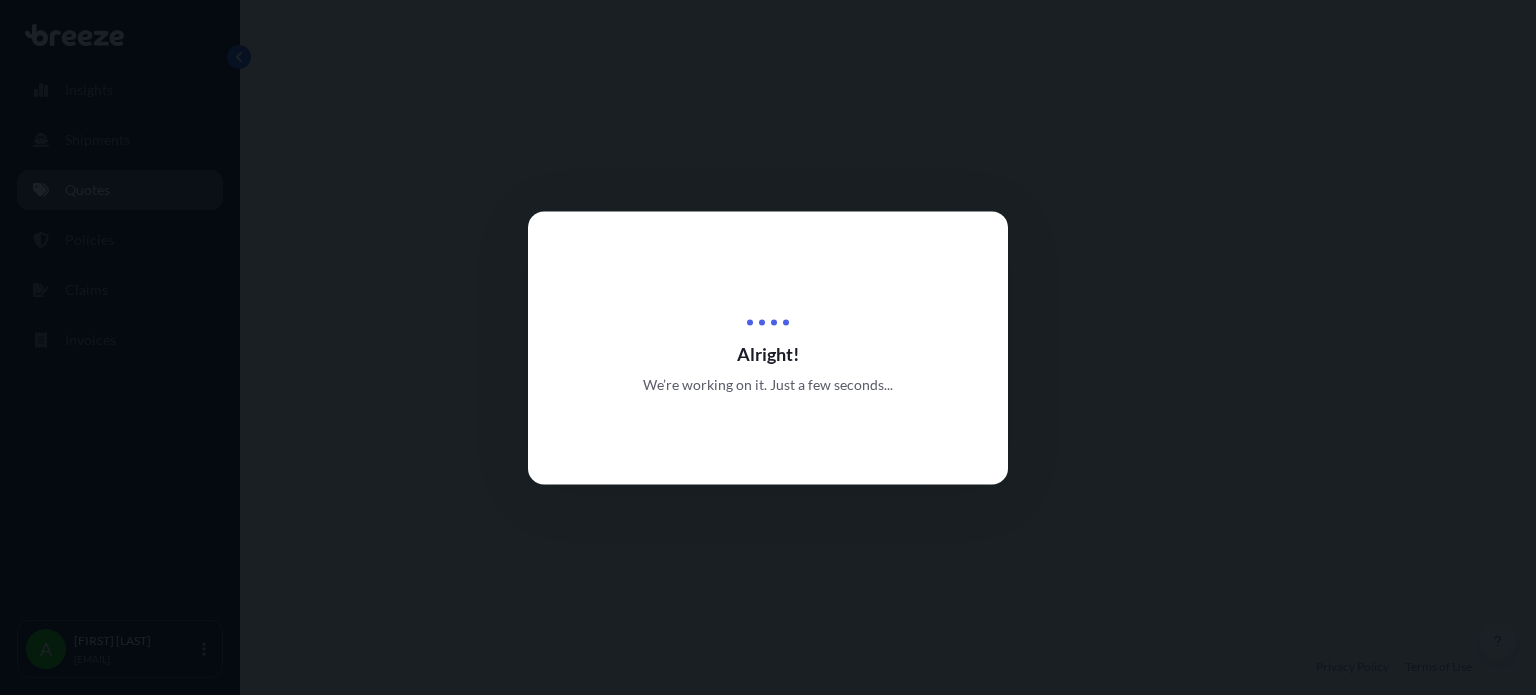 select on "Road" 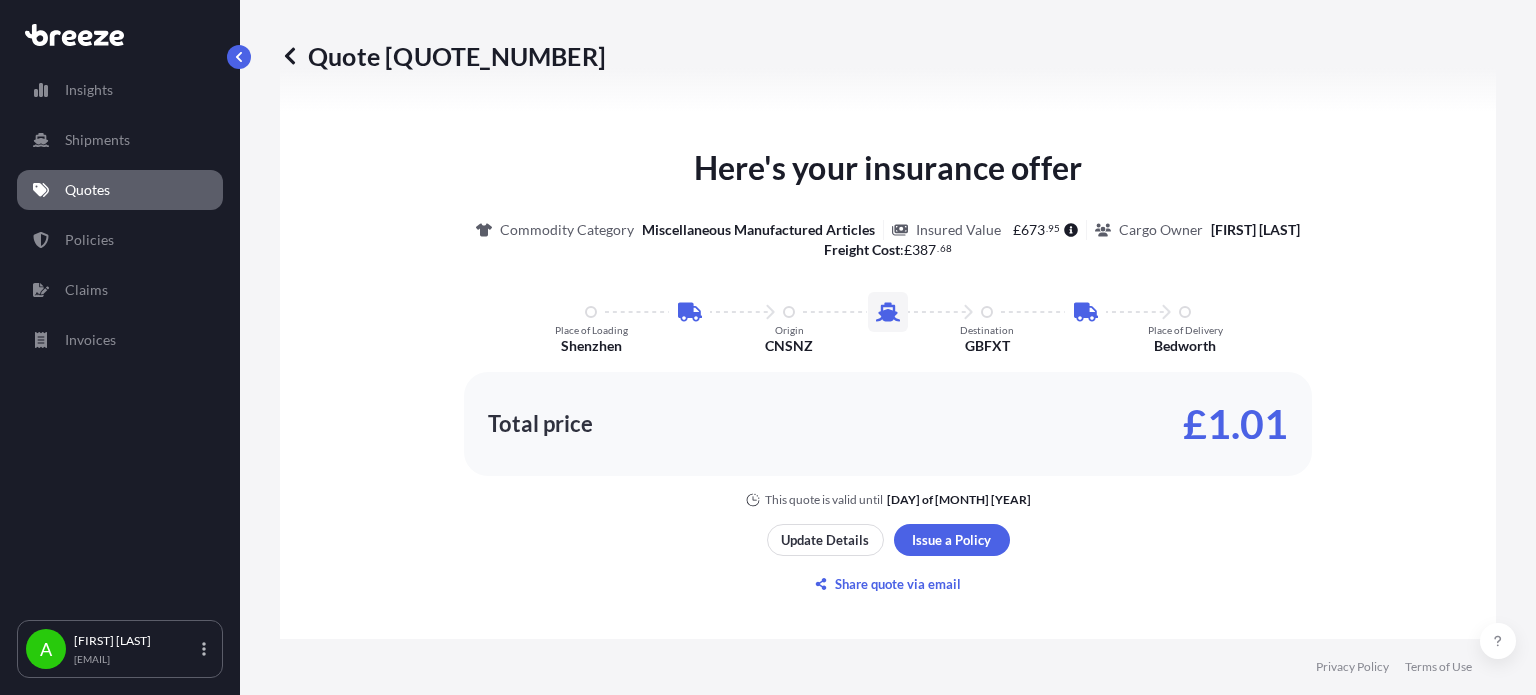 scroll, scrollTop: 1198, scrollLeft: 0, axis: vertical 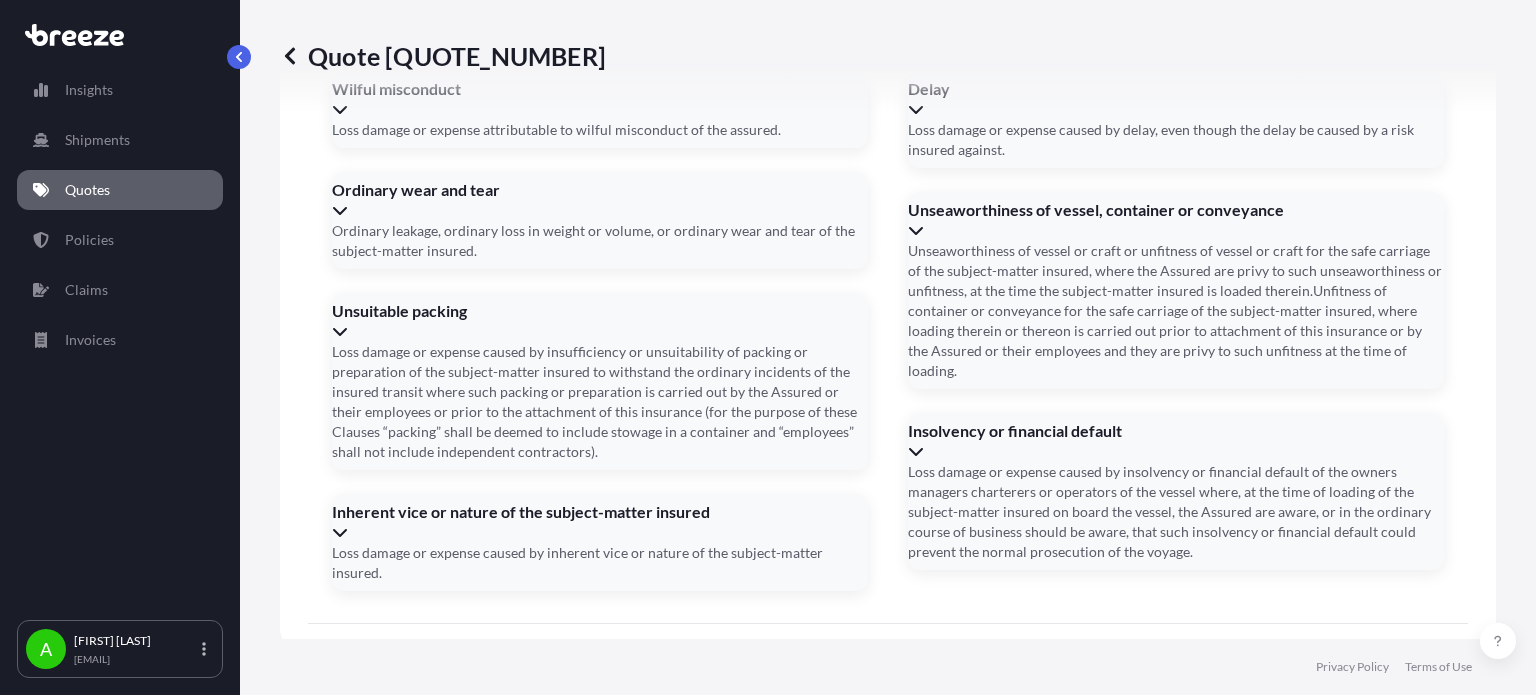 click on "Address   *" at bounding box center [886, 866] 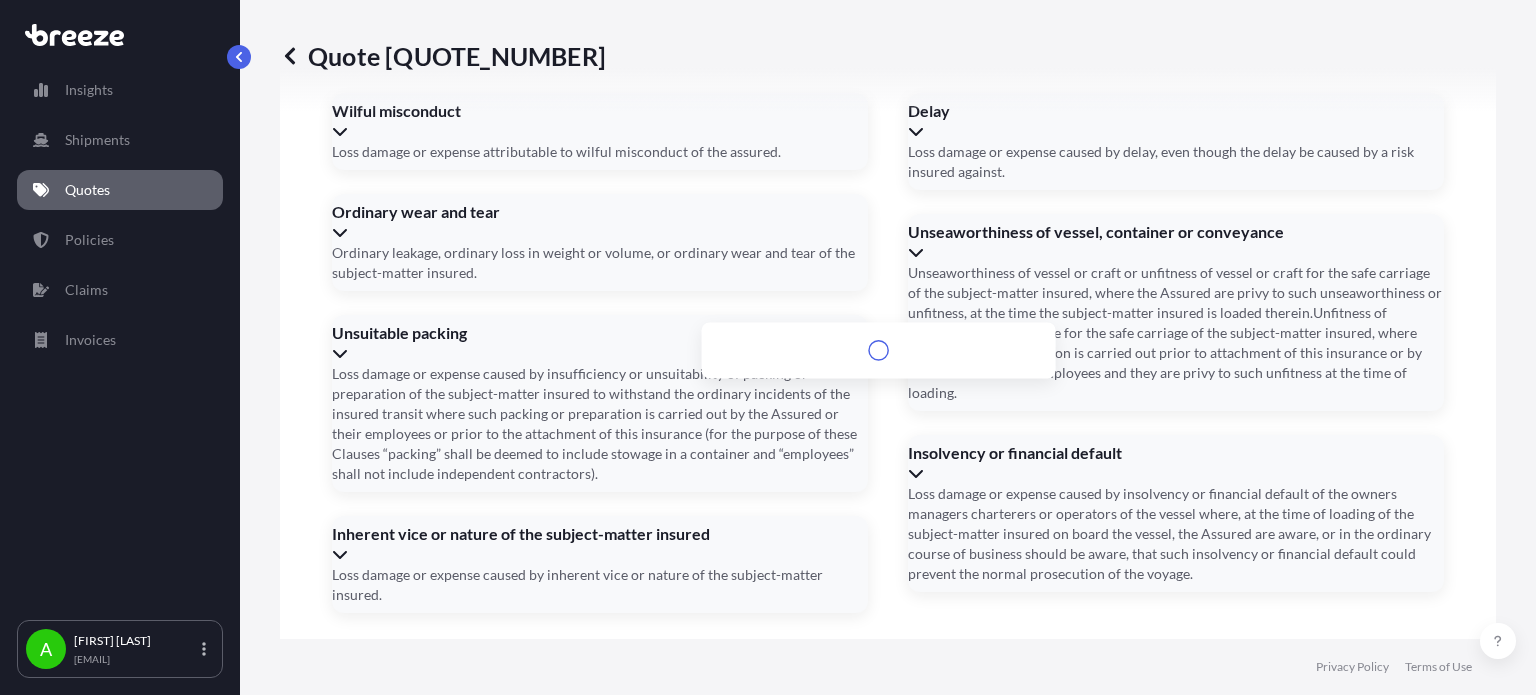 scroll, scrollTop: 2848, scrollLeft: 0, axis: vertical 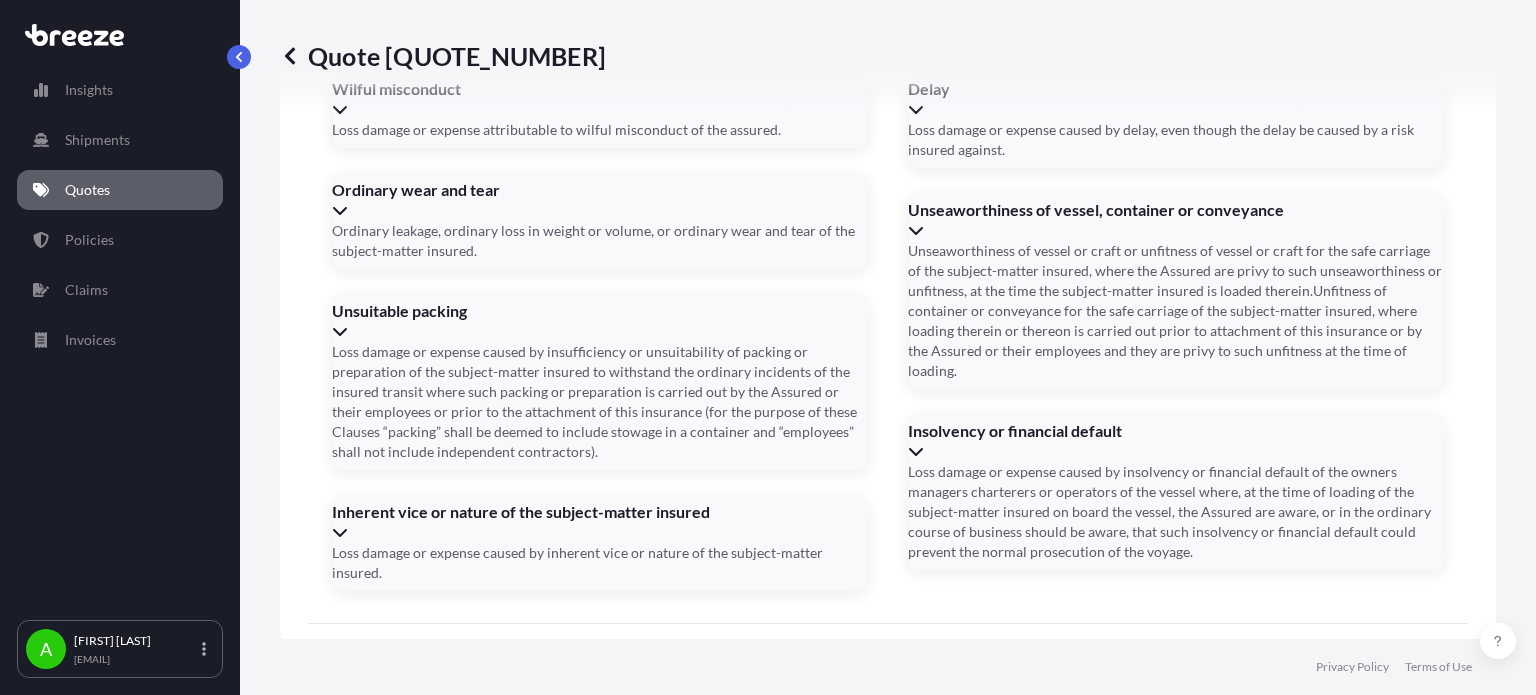 click on "Cv12 OHU" at bounding box center [886, 866] 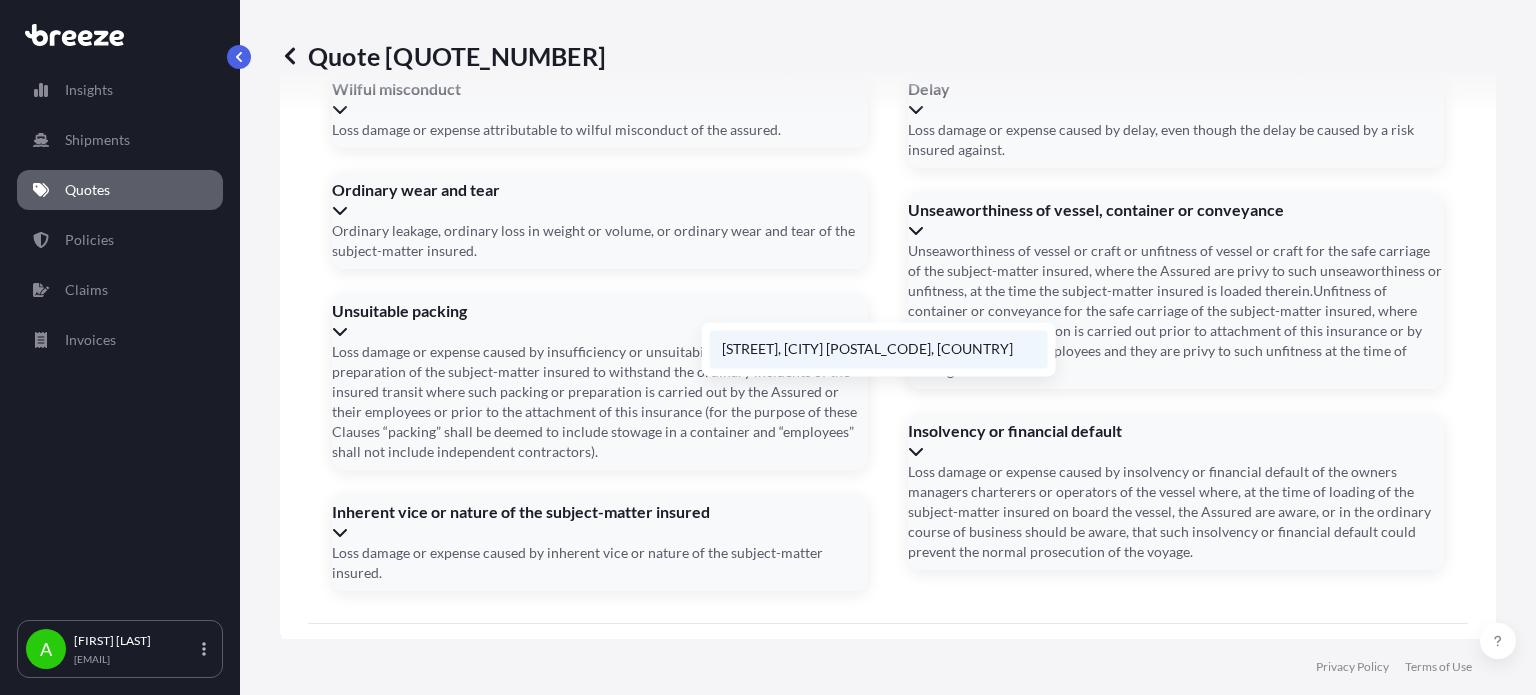 click on "Goodyers End Lane, Bedworth CV12 0HU, UK" at bounding box center [879, 349] 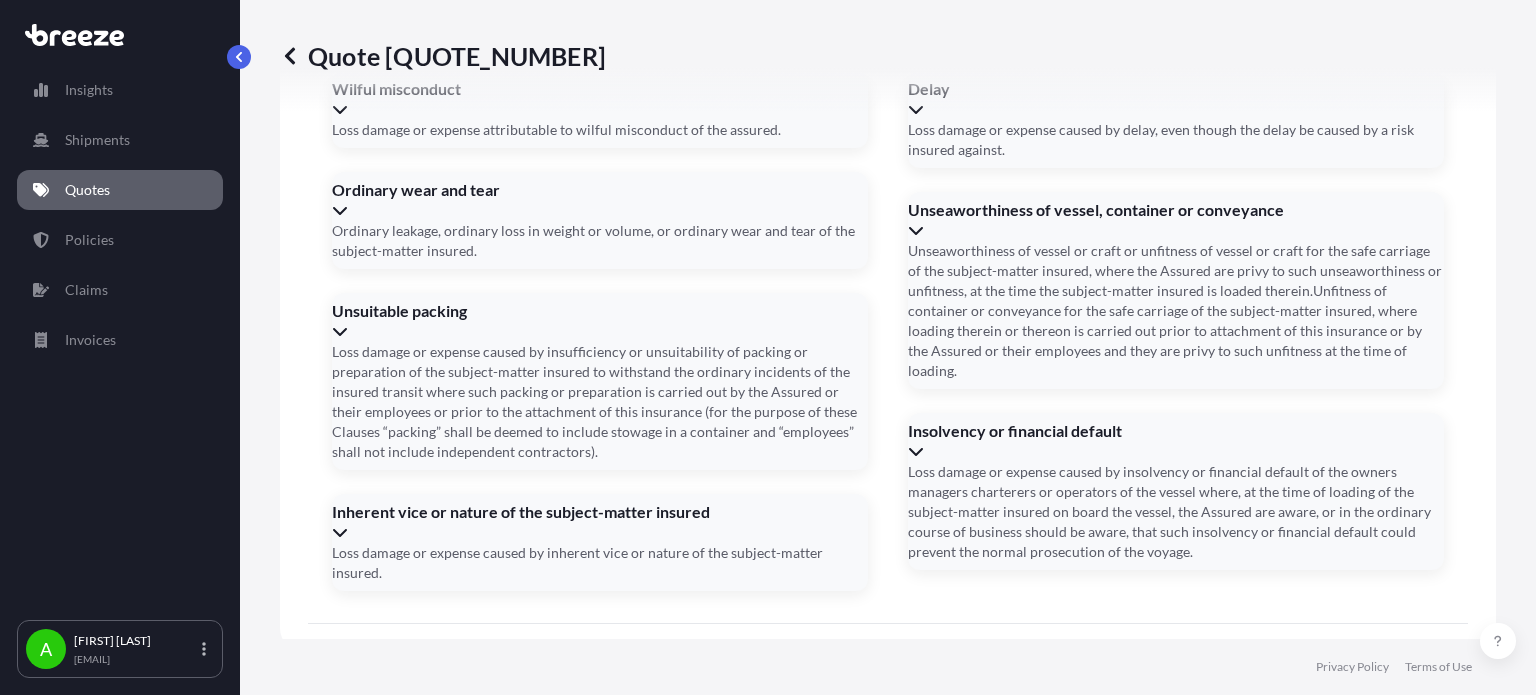 type on "Goodyers End Ln, Bedworth CV12 0HU, UK" 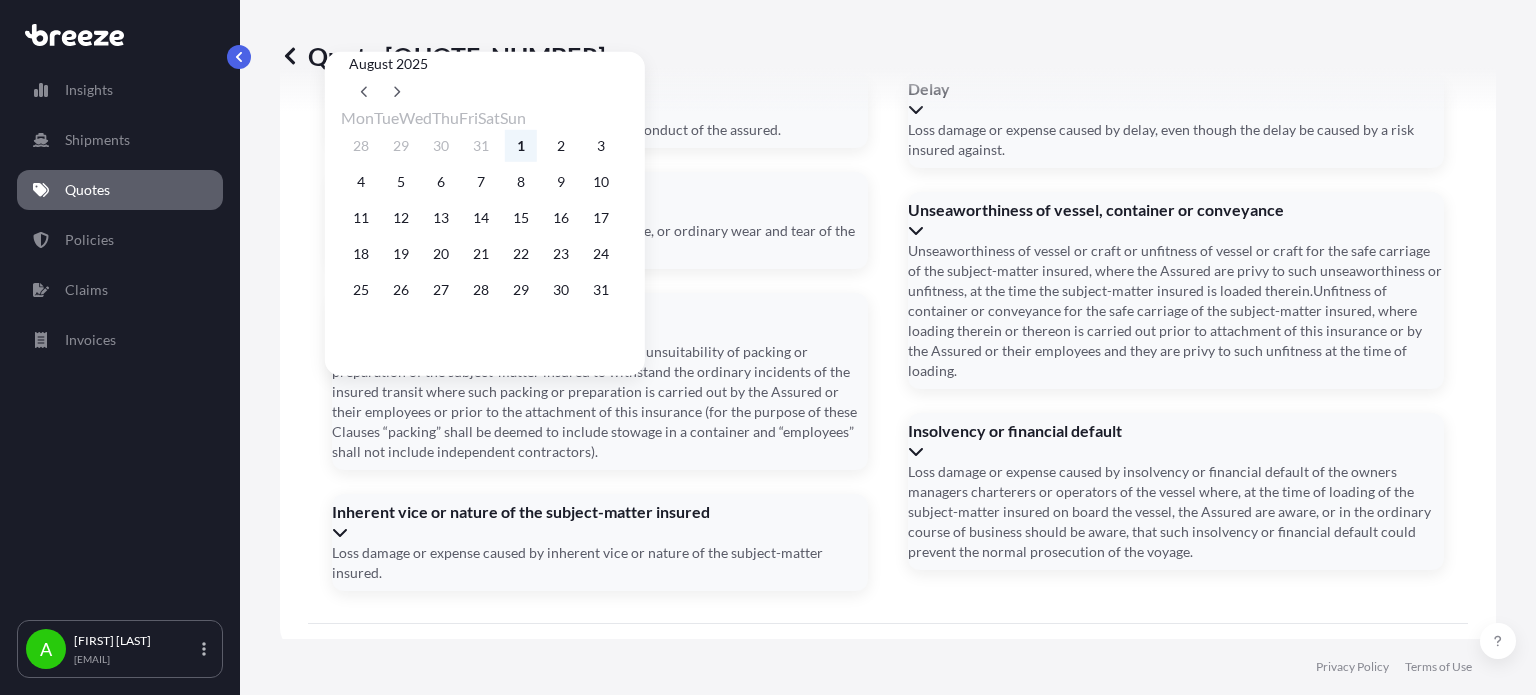 click on "1" at bounding box center [521, 146] 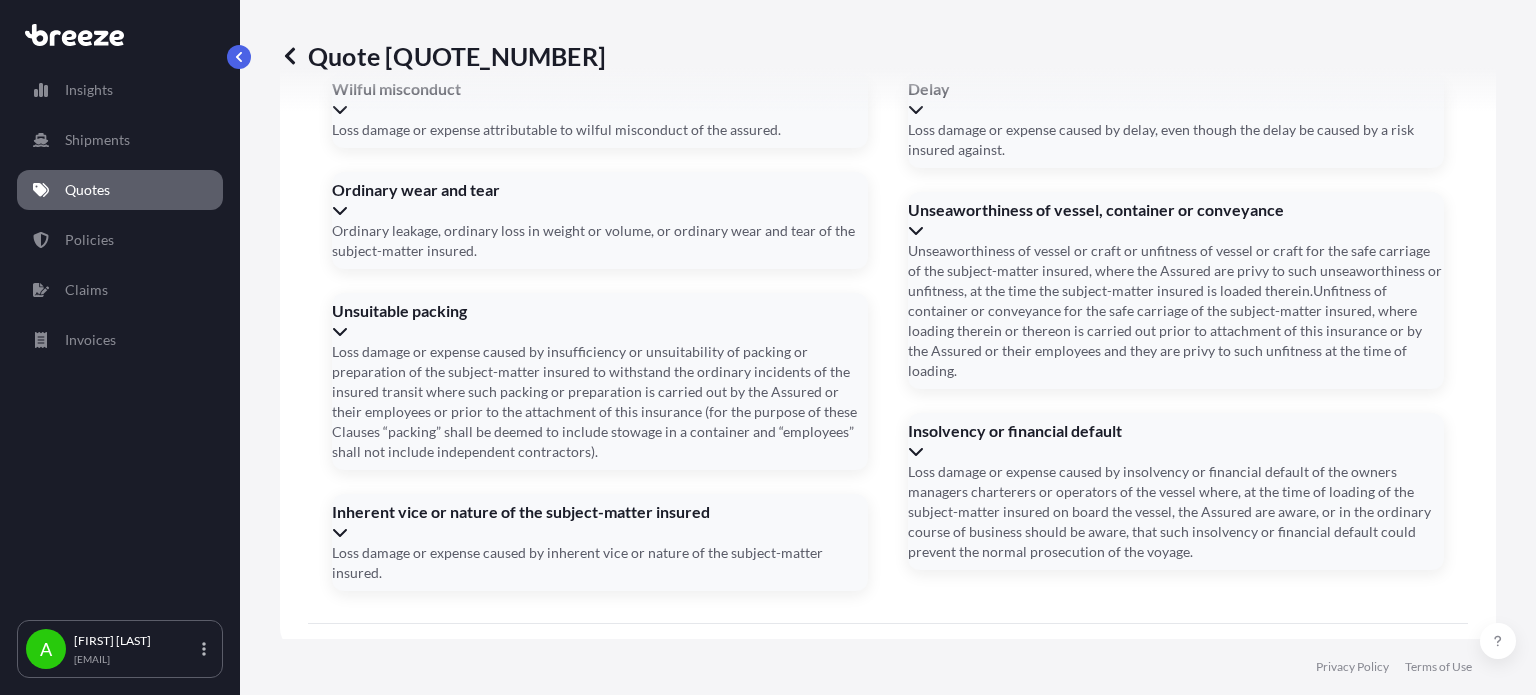 type on "01/08/2025" 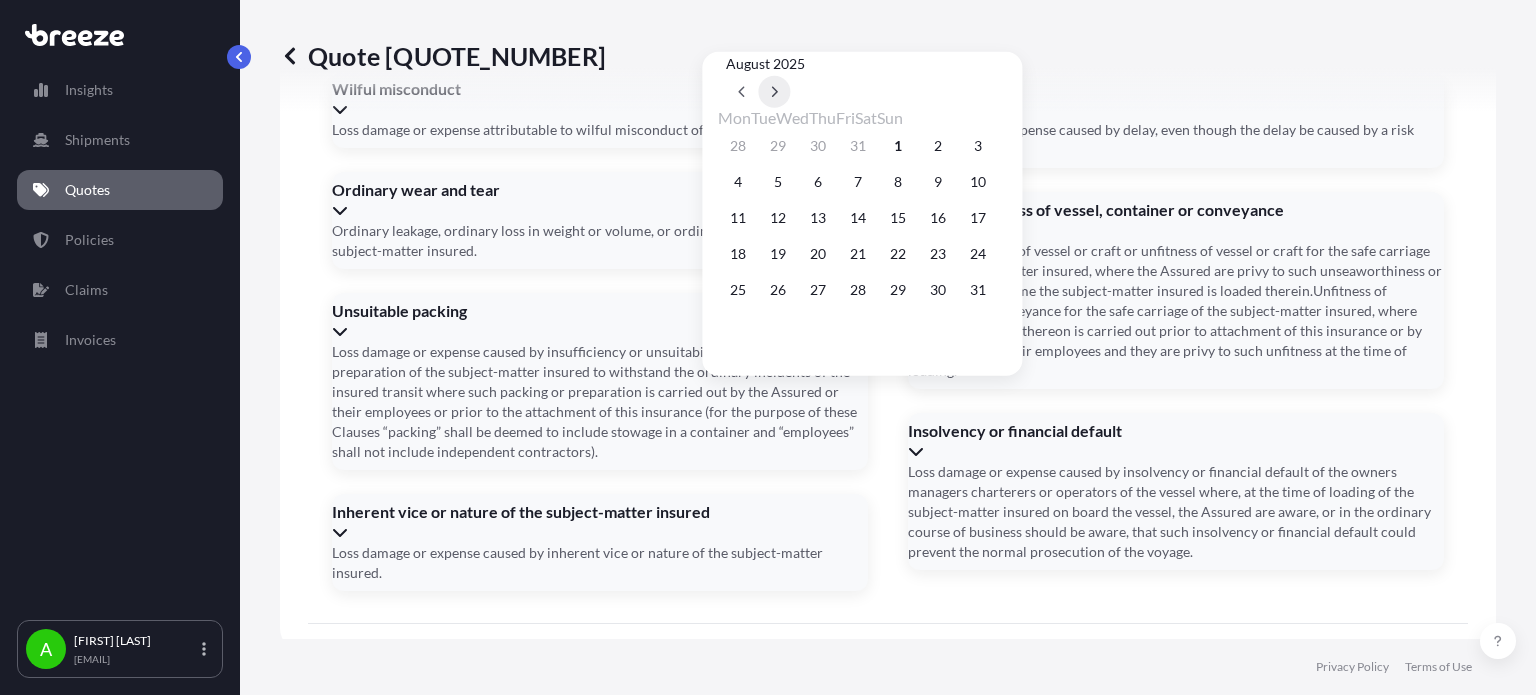 click 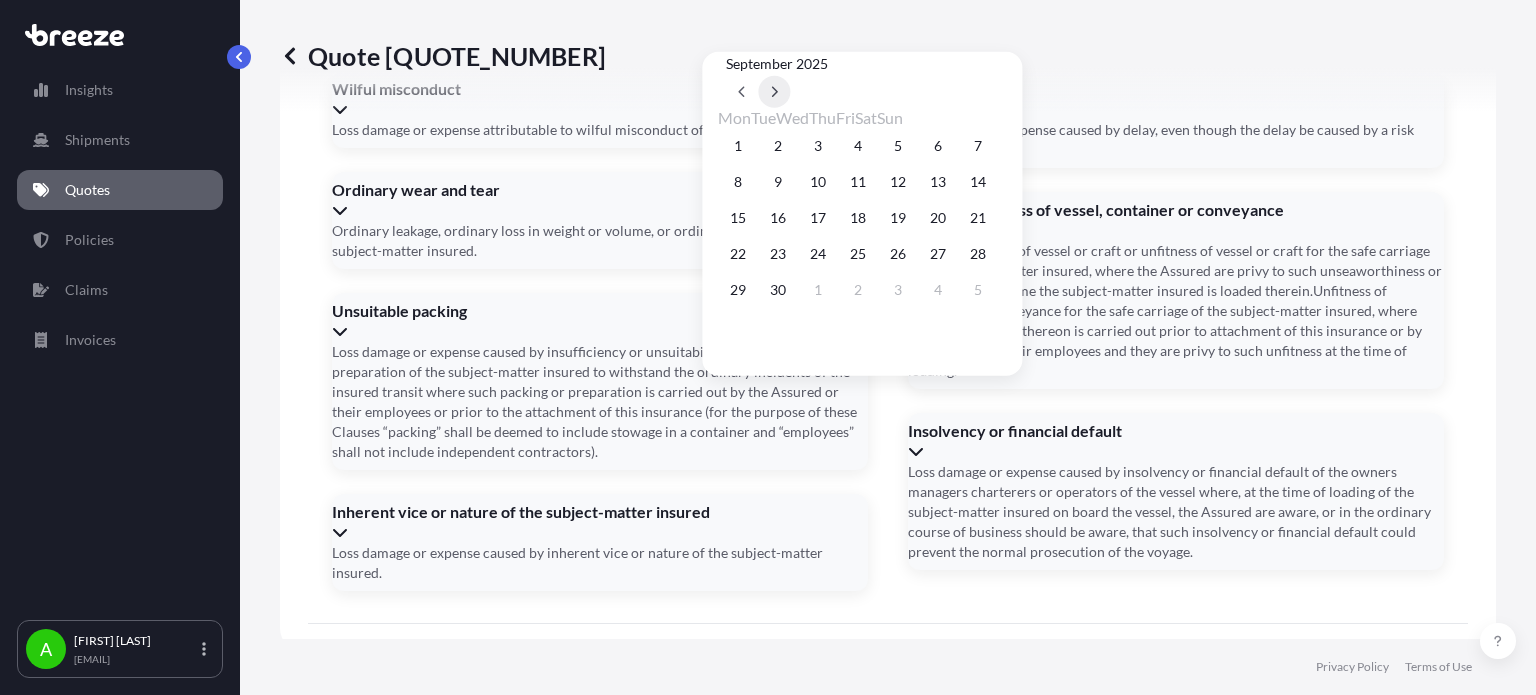 click 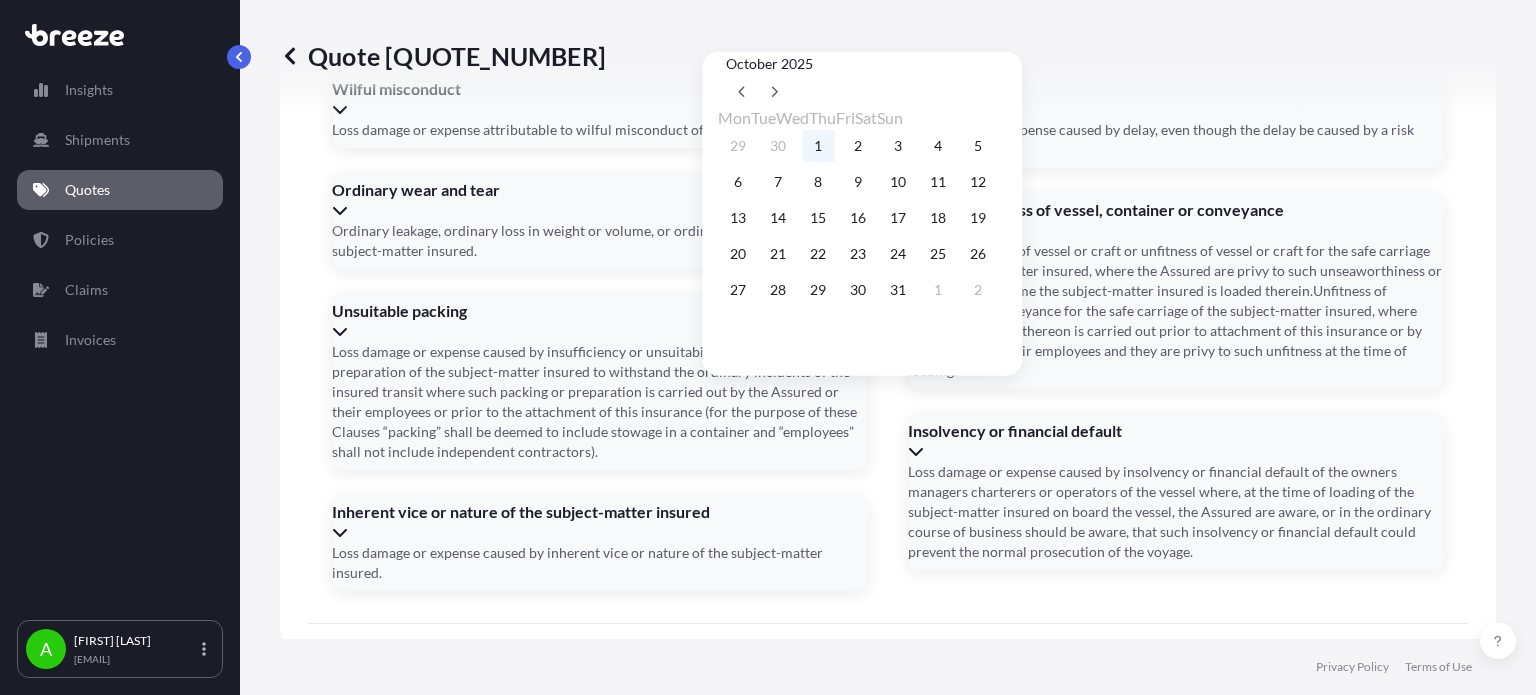 click on "1" at bounding box center (818, 146) 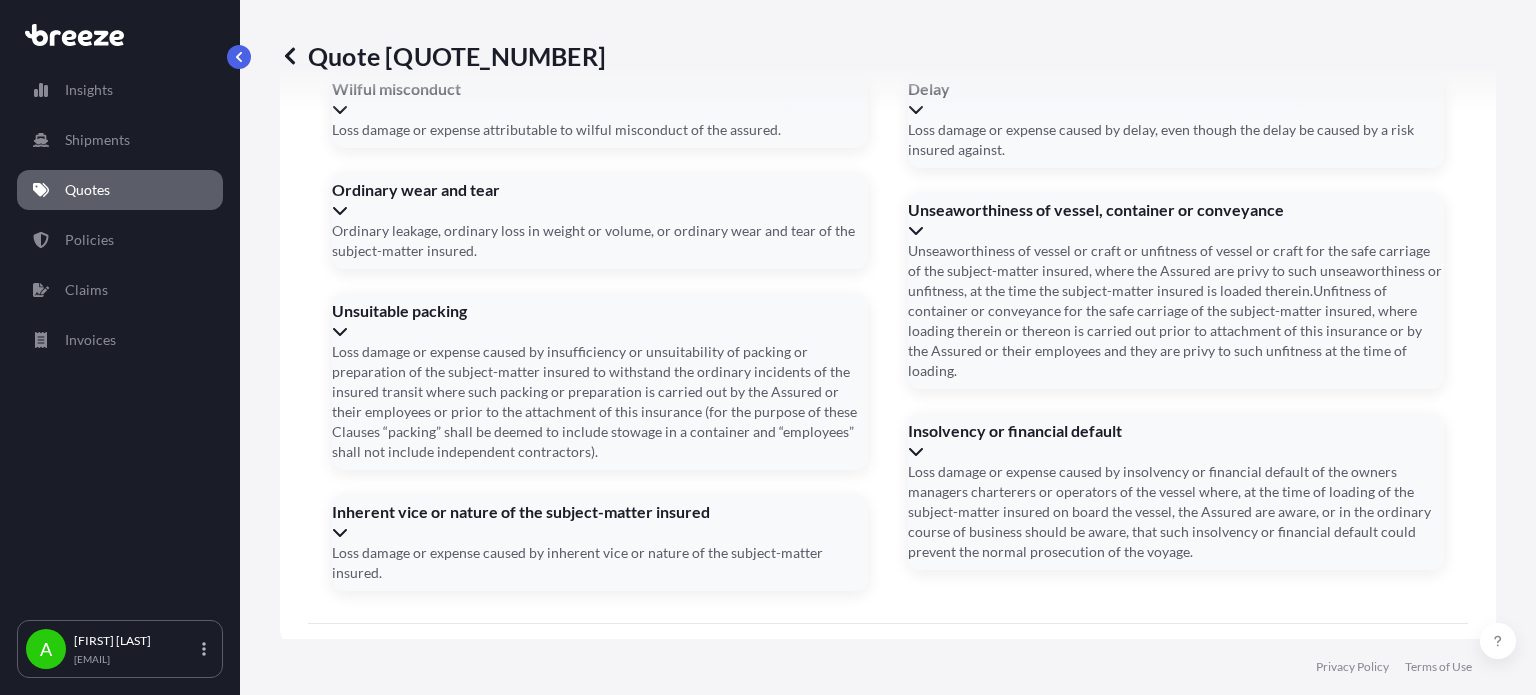 click on "Shipment details" at bounding box center [694, 920] 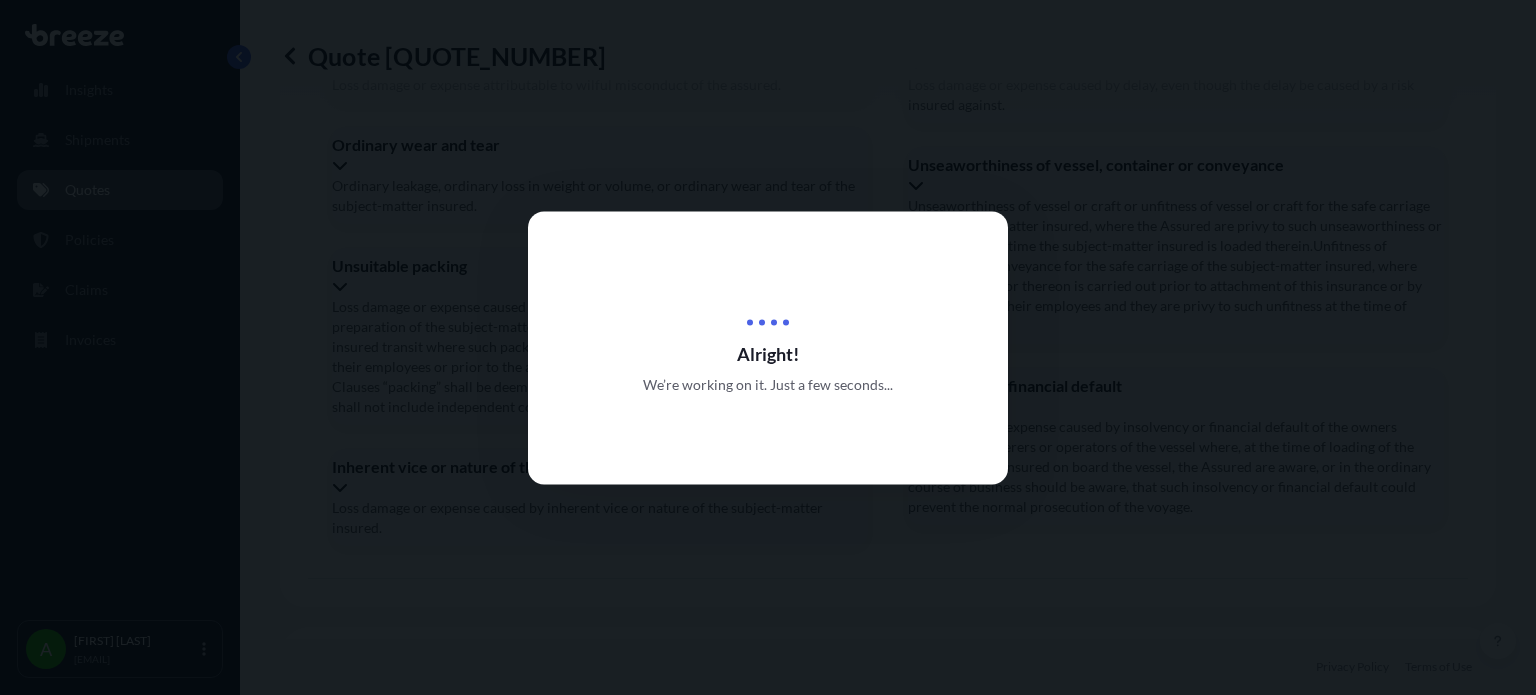 scroll, scrollTop: 0, scrollLeft: 0, axis: both 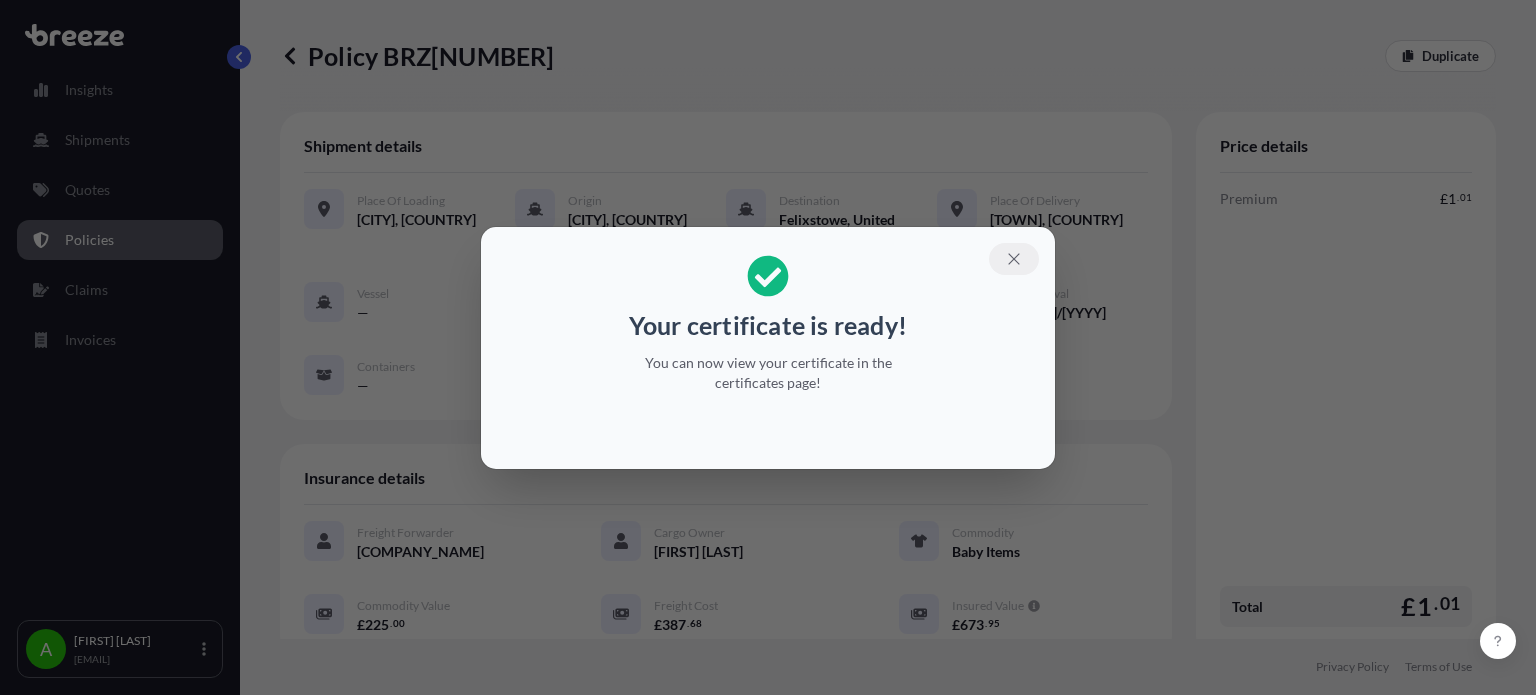 click 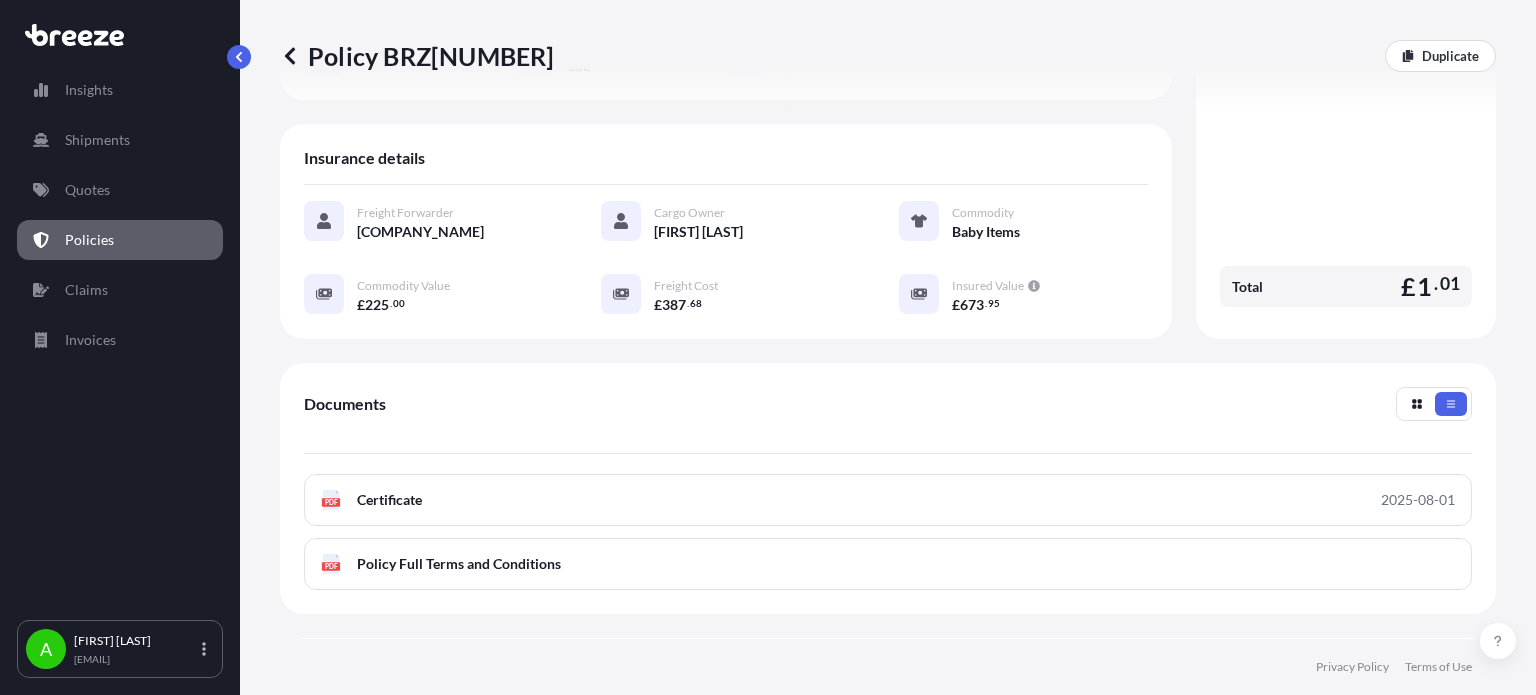 scroll, scrollTop: 400, scrollLeft: 0, axis: vertical 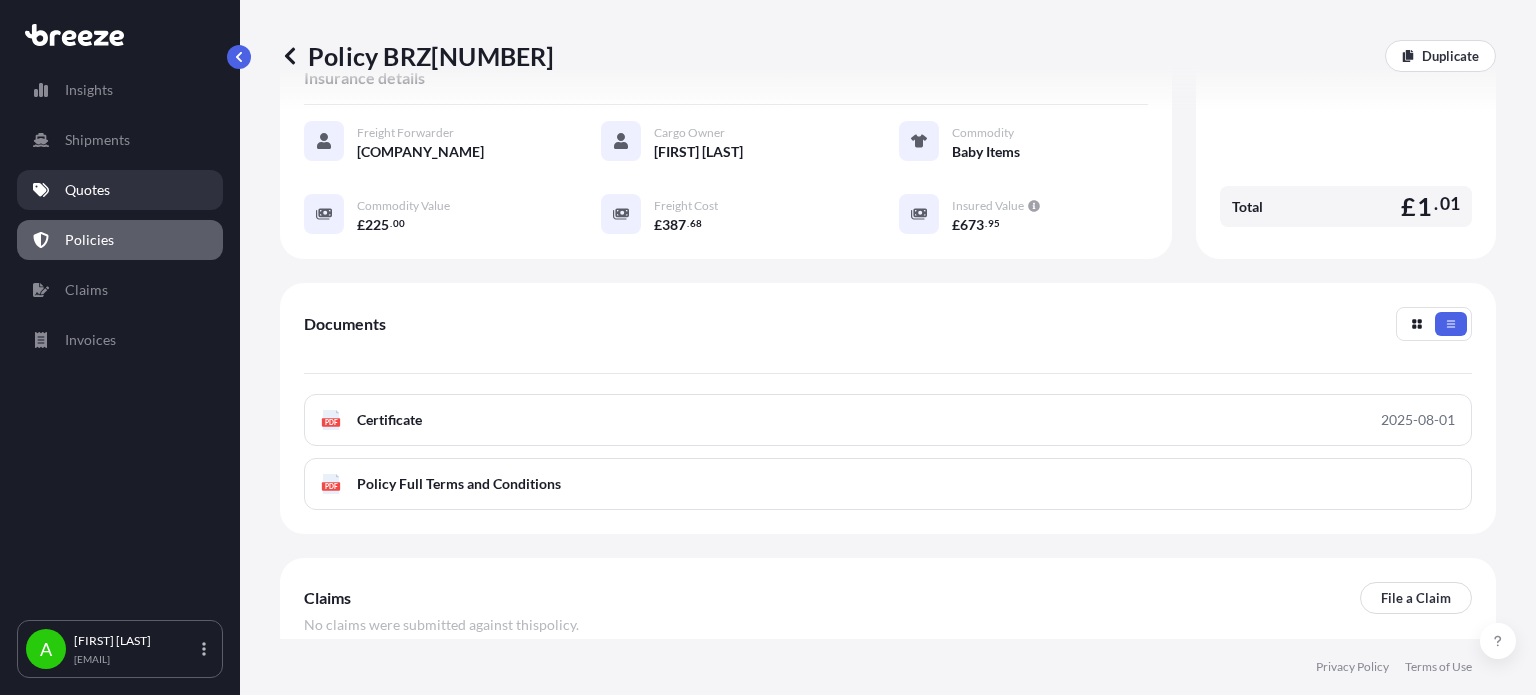click on "Quotes" at bounding box center [87, 190] 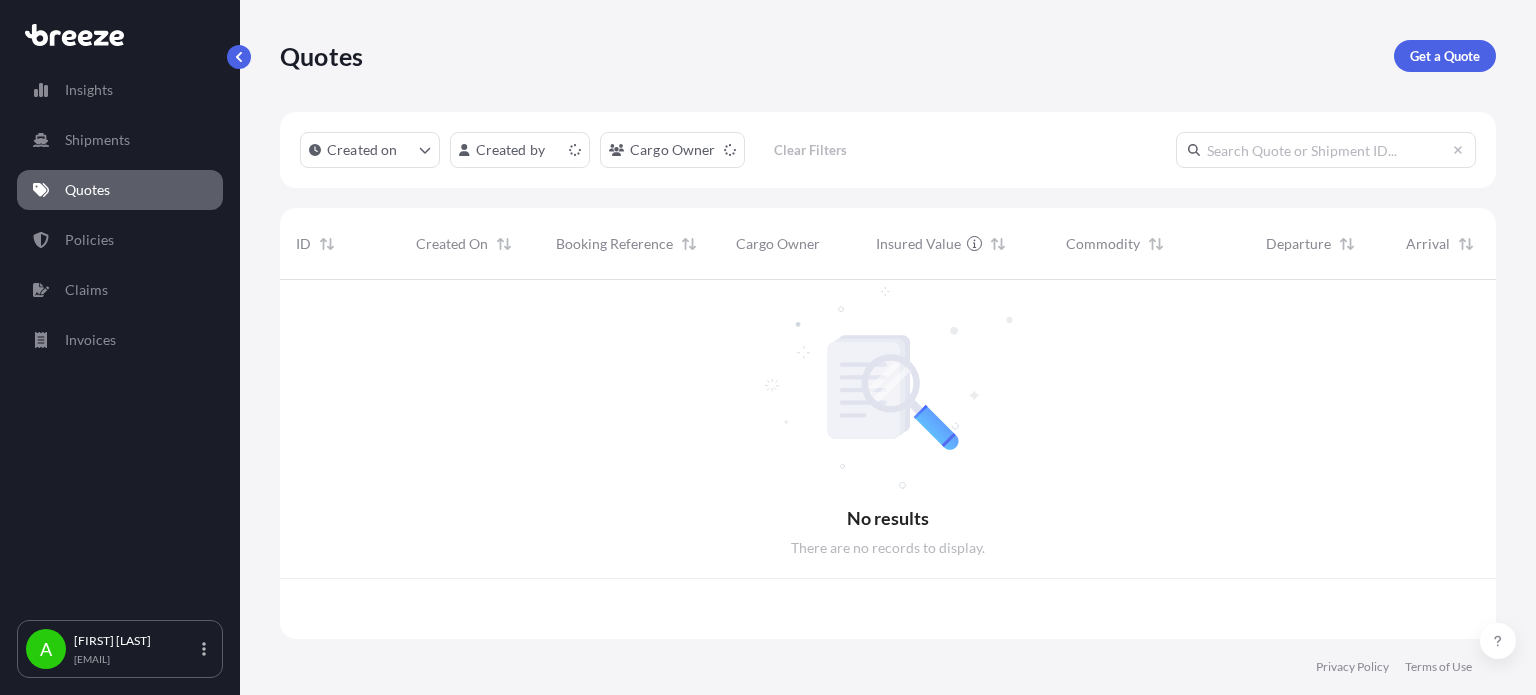 scroll, scrollTop: 0, scrollLeft: 0, axis: both 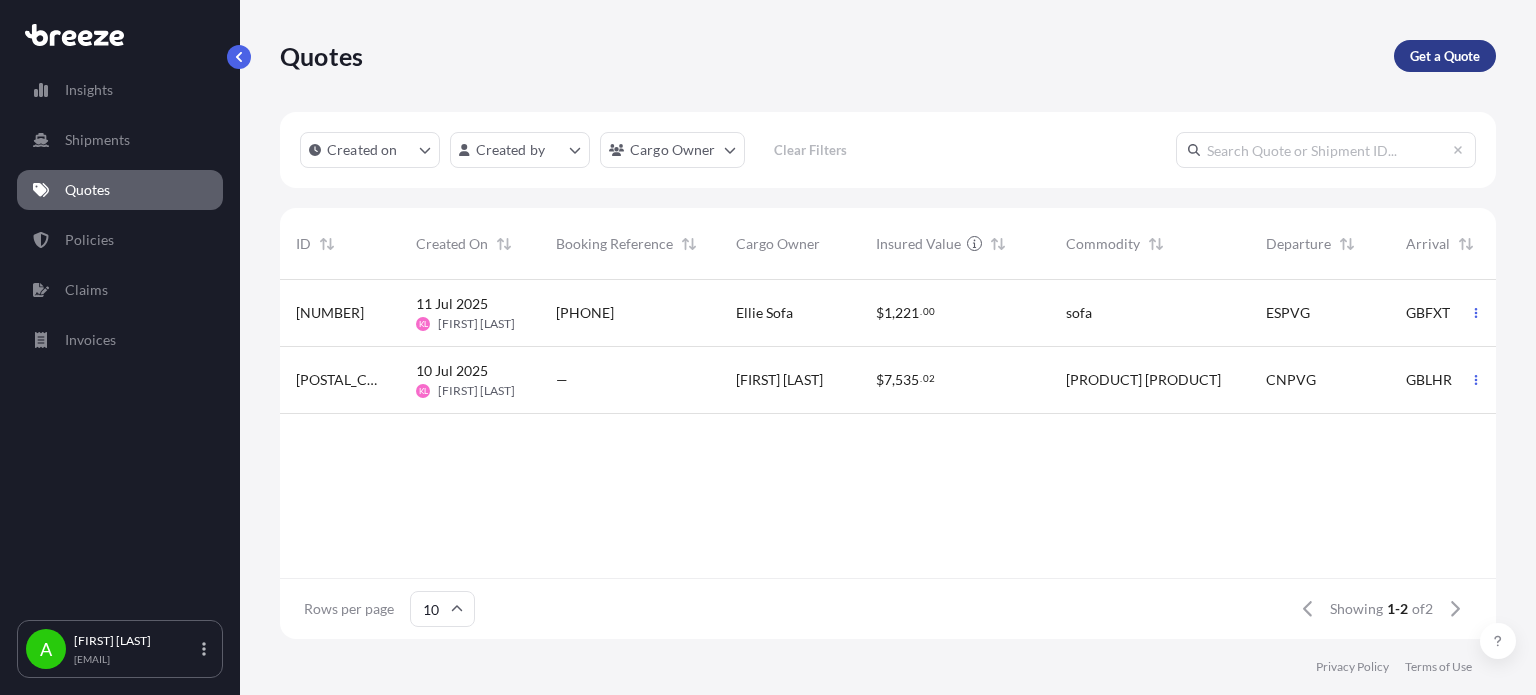 click on "Get a Quote" at bounding box center (1445, 56) 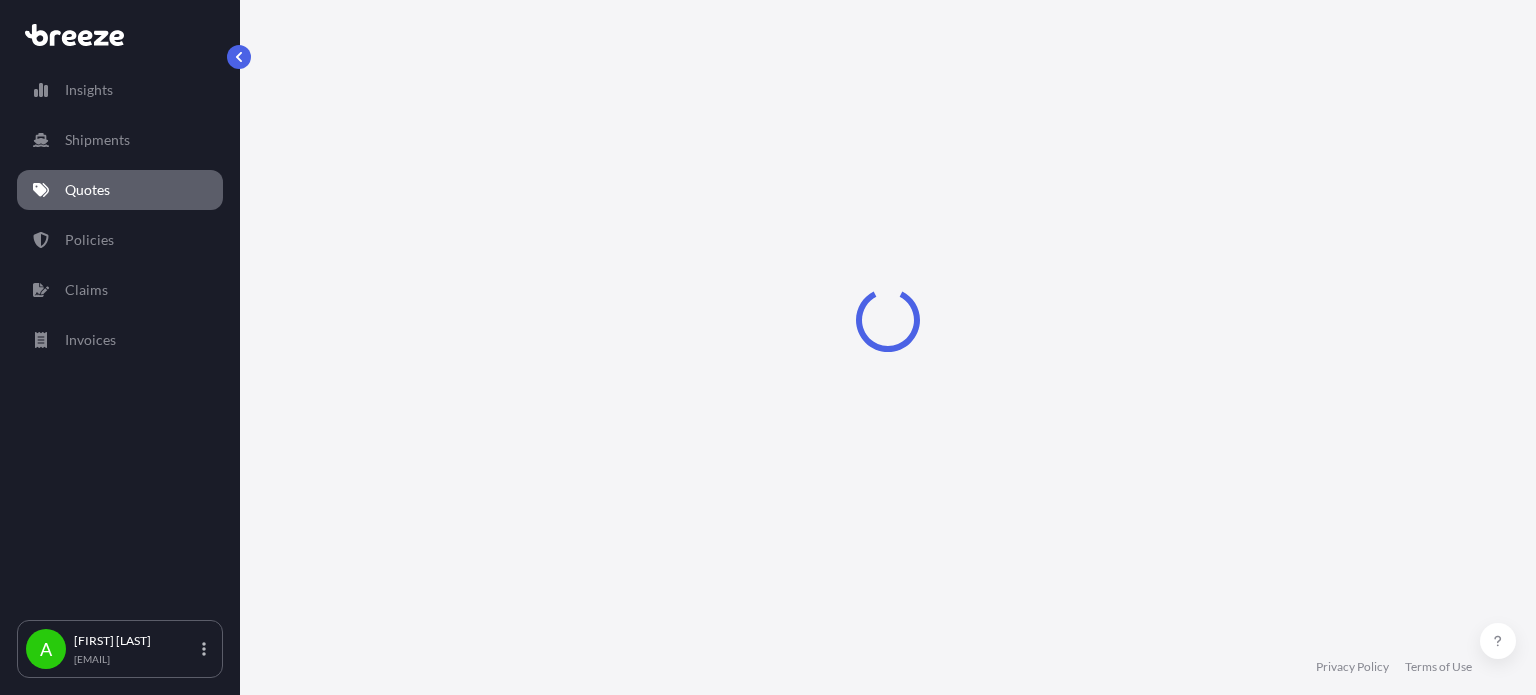 select on "Sea" 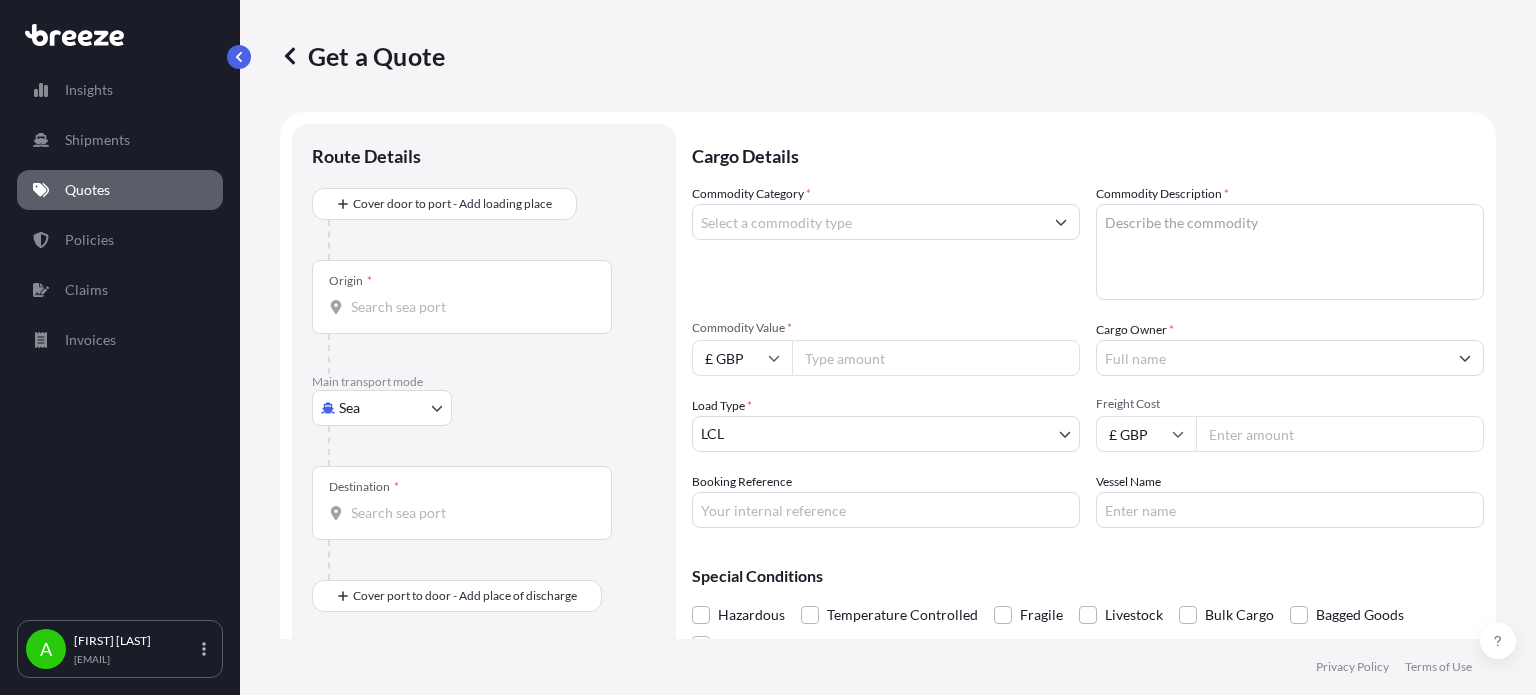 scroll, scrollTop: 32, scrollLeft: 0, axis: vertical 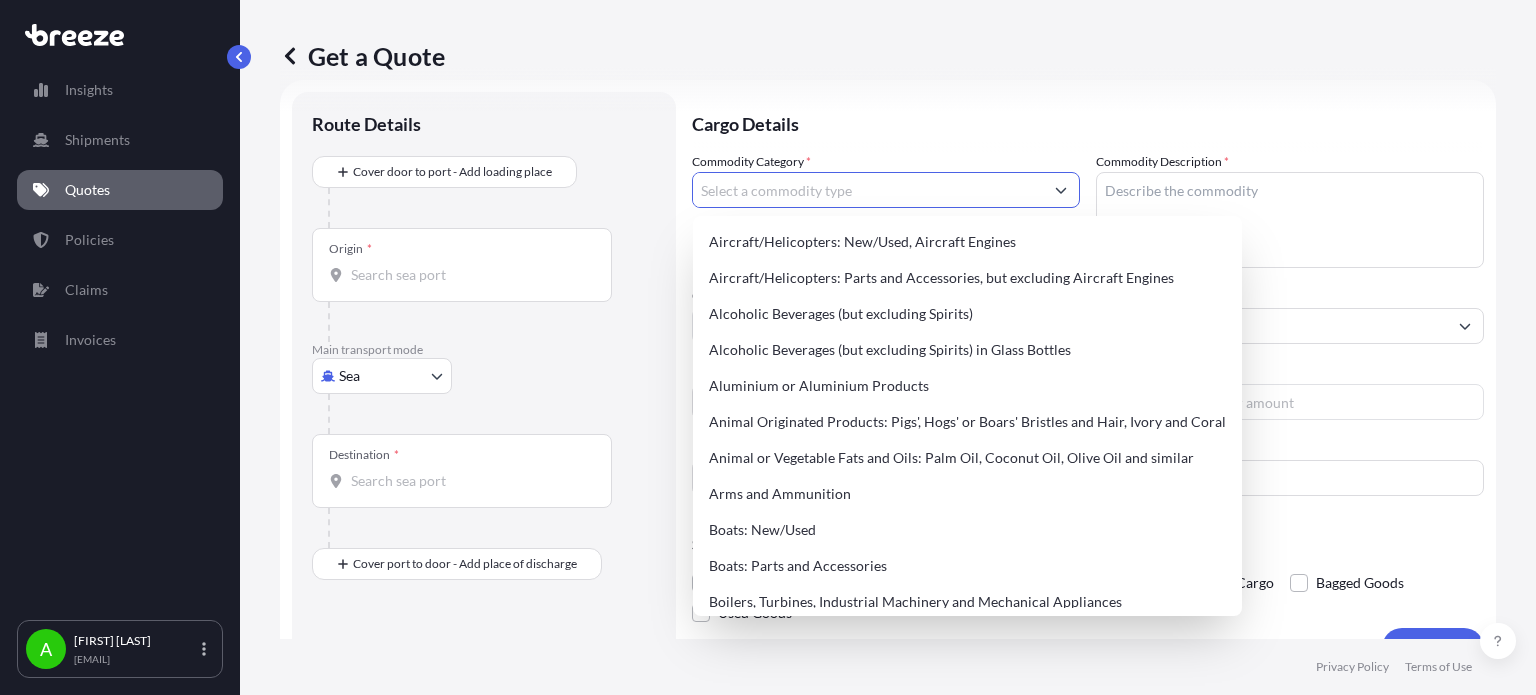 click on "Commodity Category *" at bounding box center [868, 190] 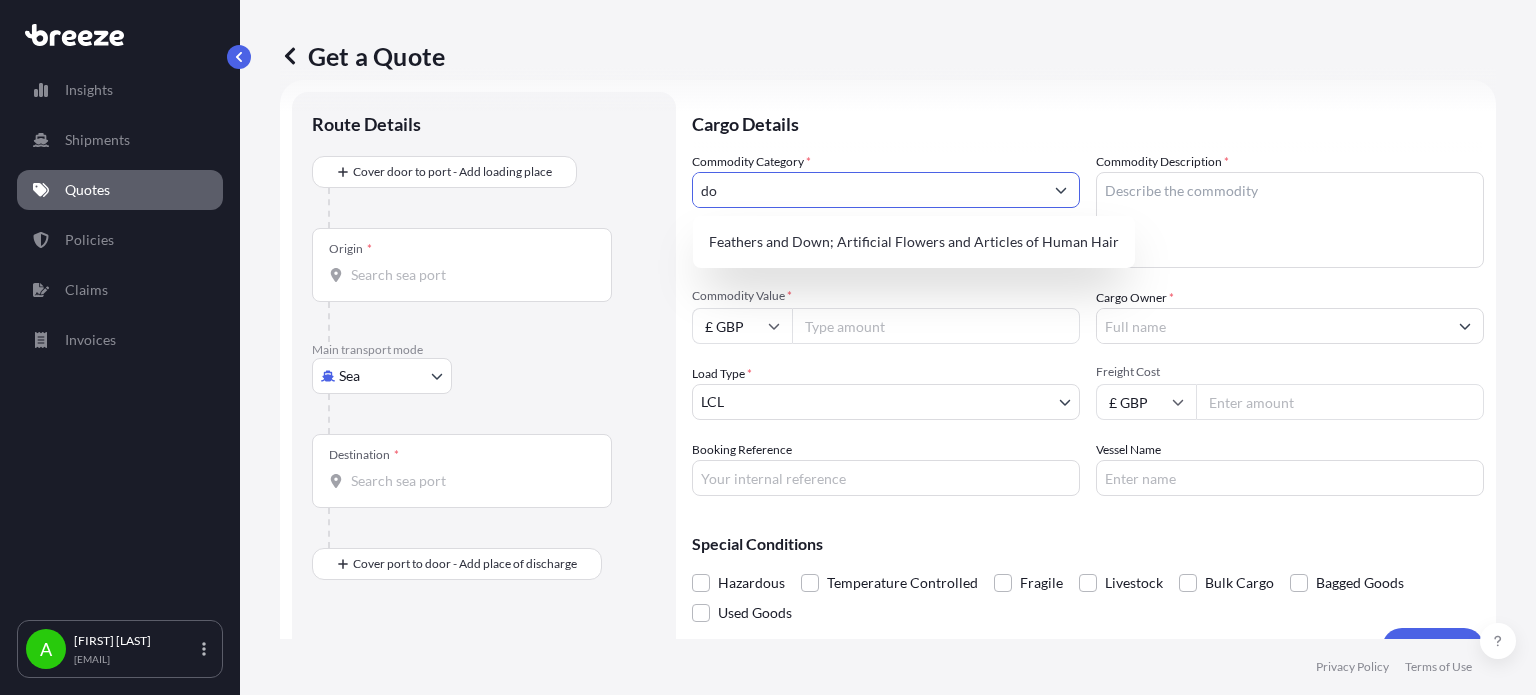 type on "d" 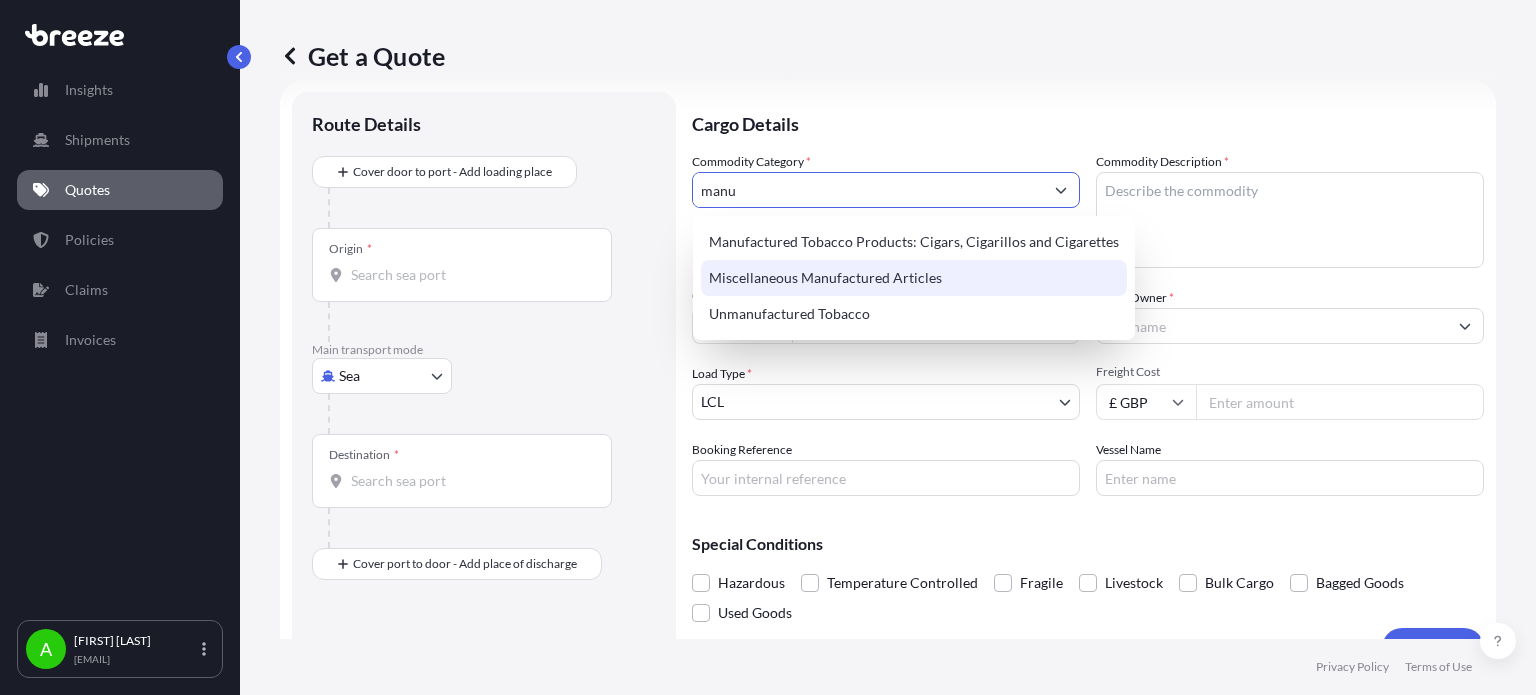 click on "Miscellaneous Manufactured Articles" at bounding box center [914, 278] 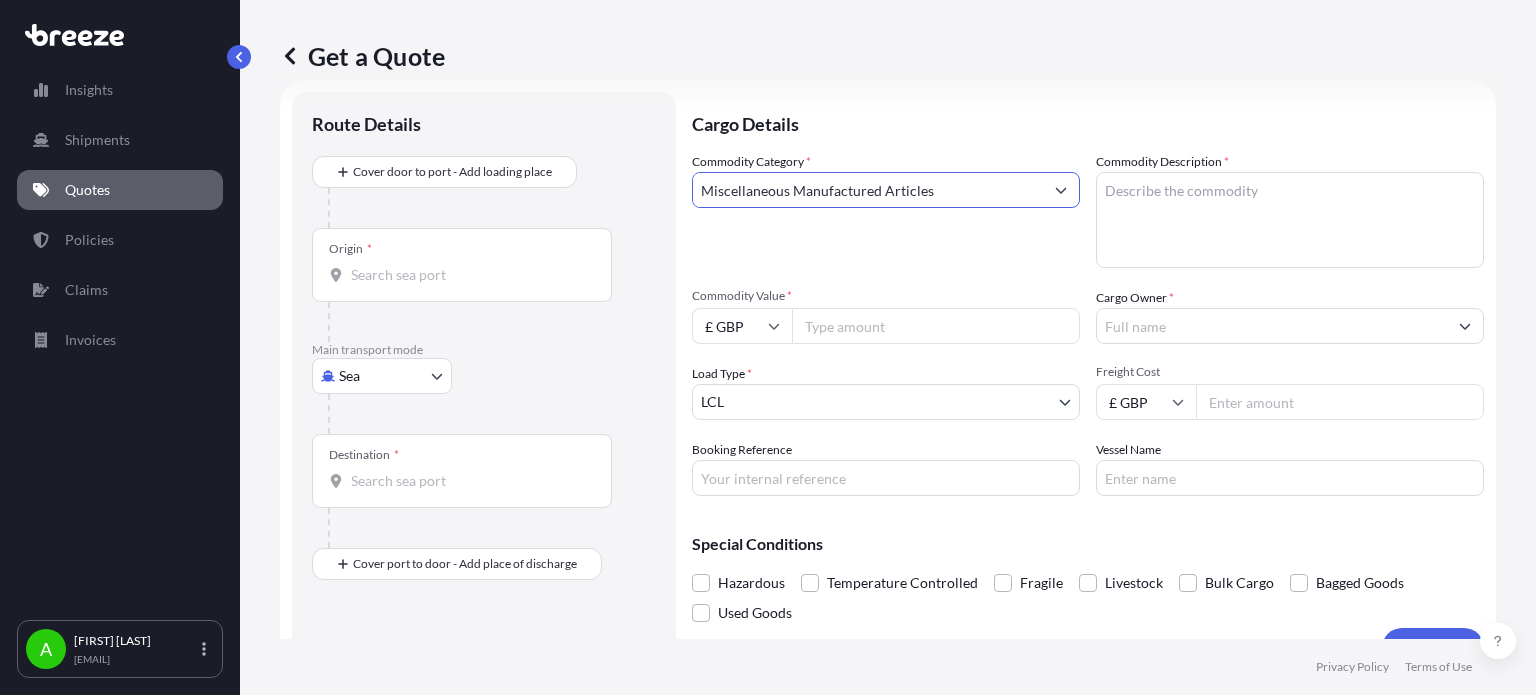 type on "Miscellaneous Manufactured Articles" 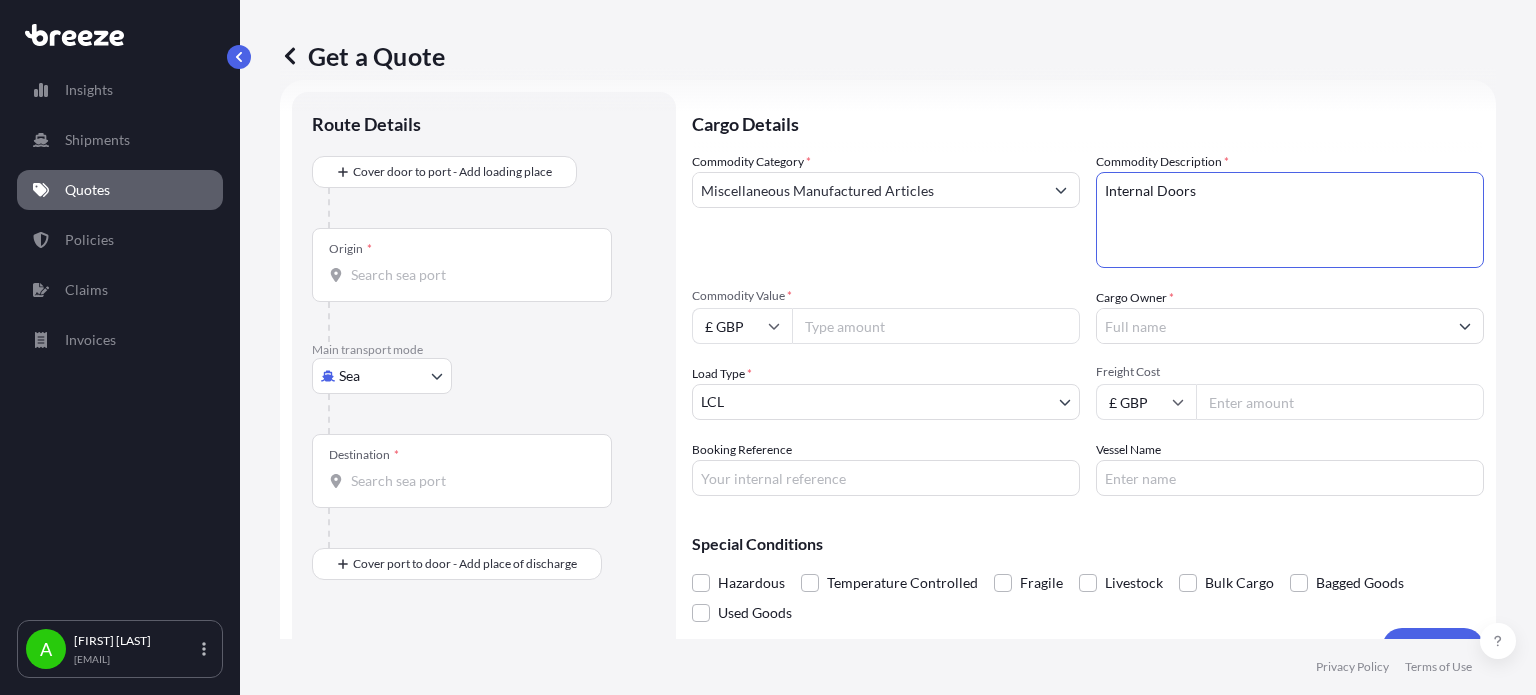 type on "Internal Doors" 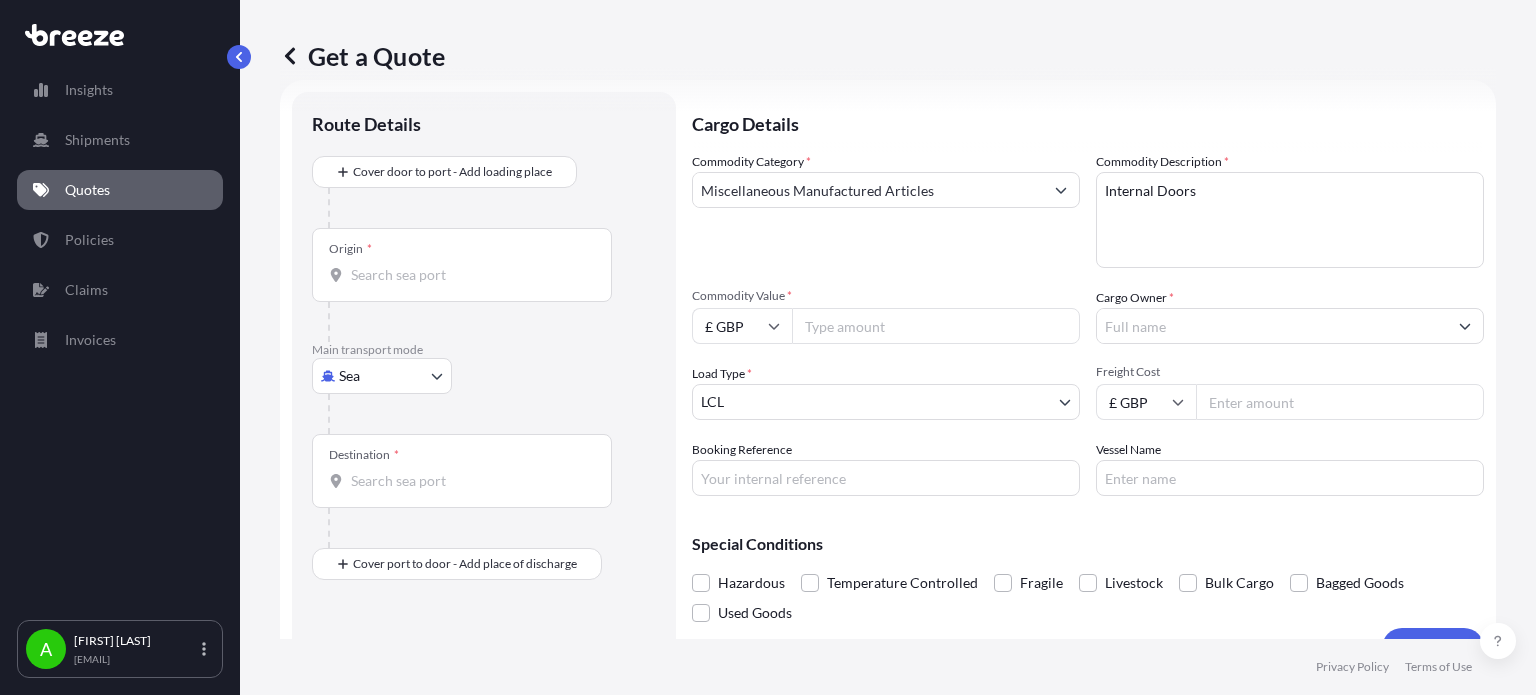 click on "Cargo Details" at bounding box center (1088, 122) 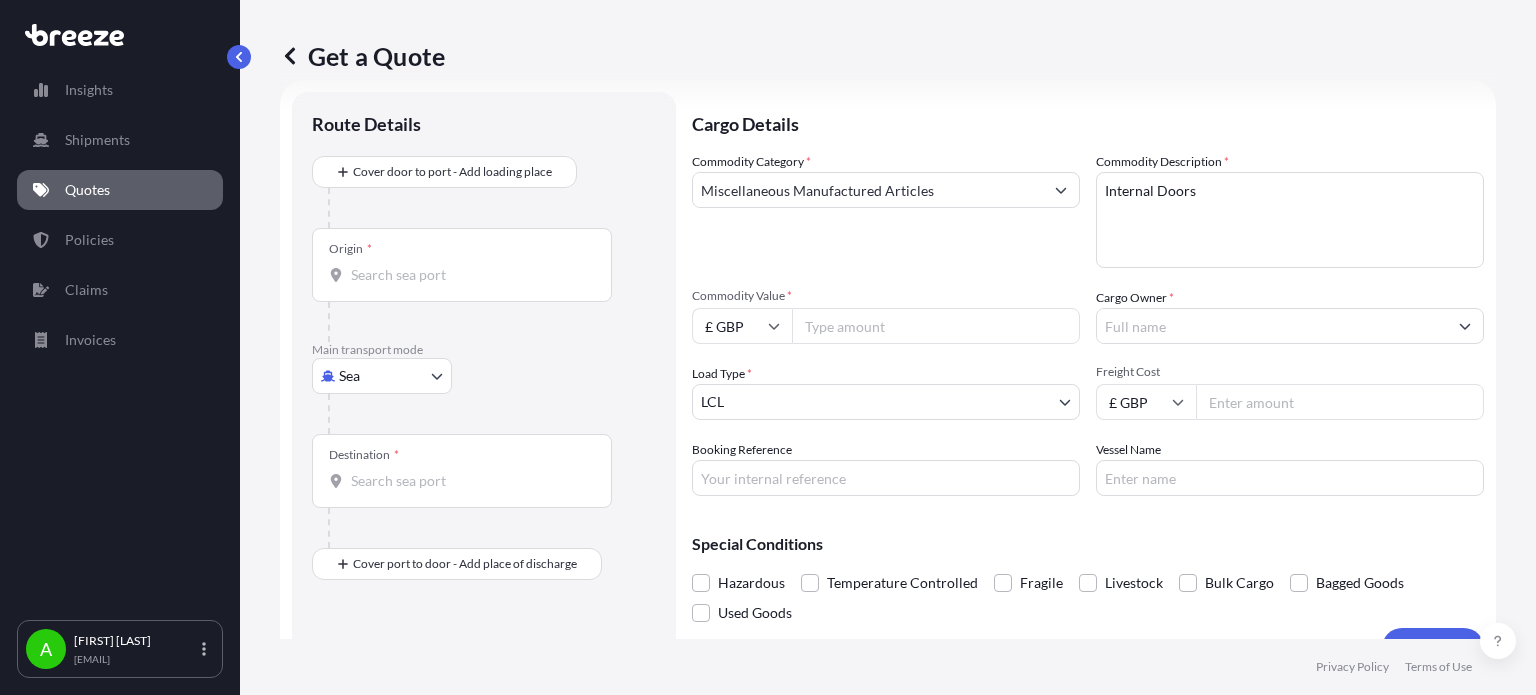 click on "Commodity Value   *" at bounding box center (936, 326) 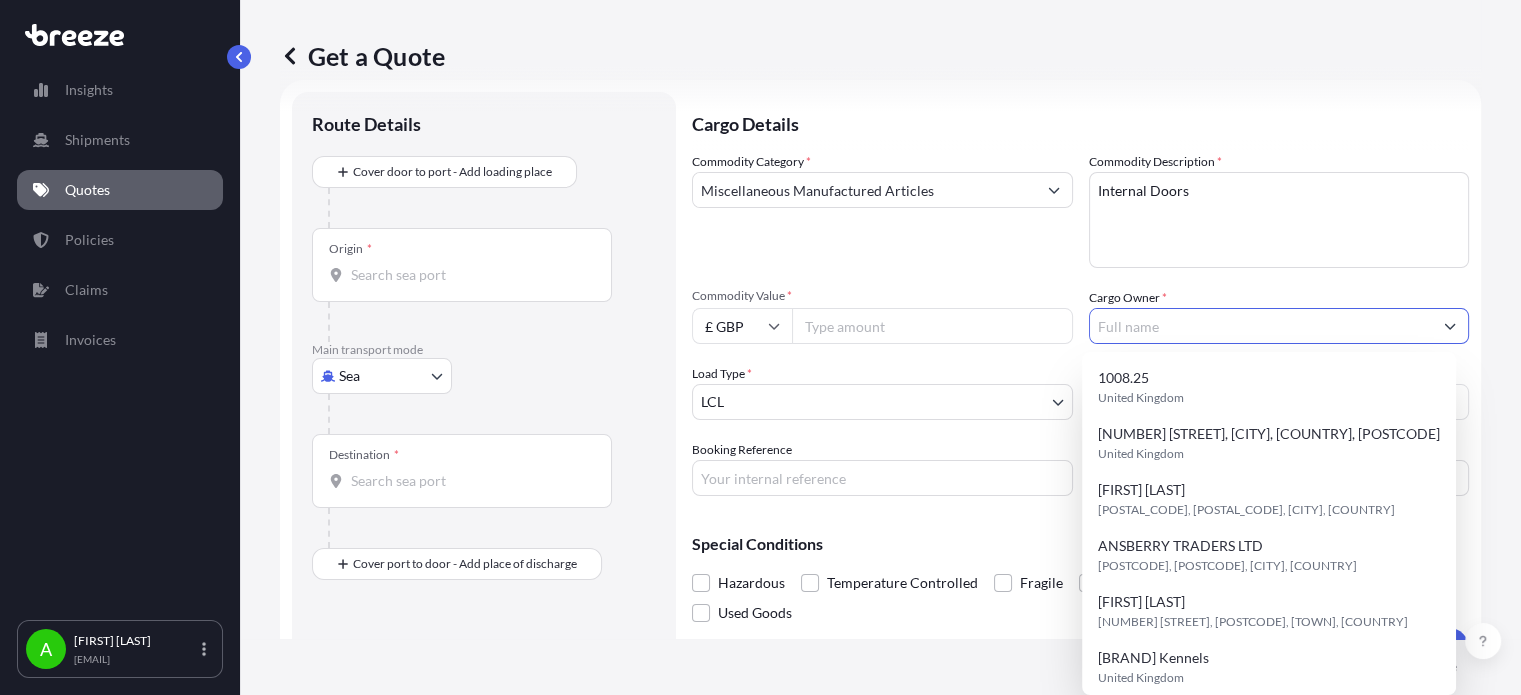paste on "Gold west 44 ltd" 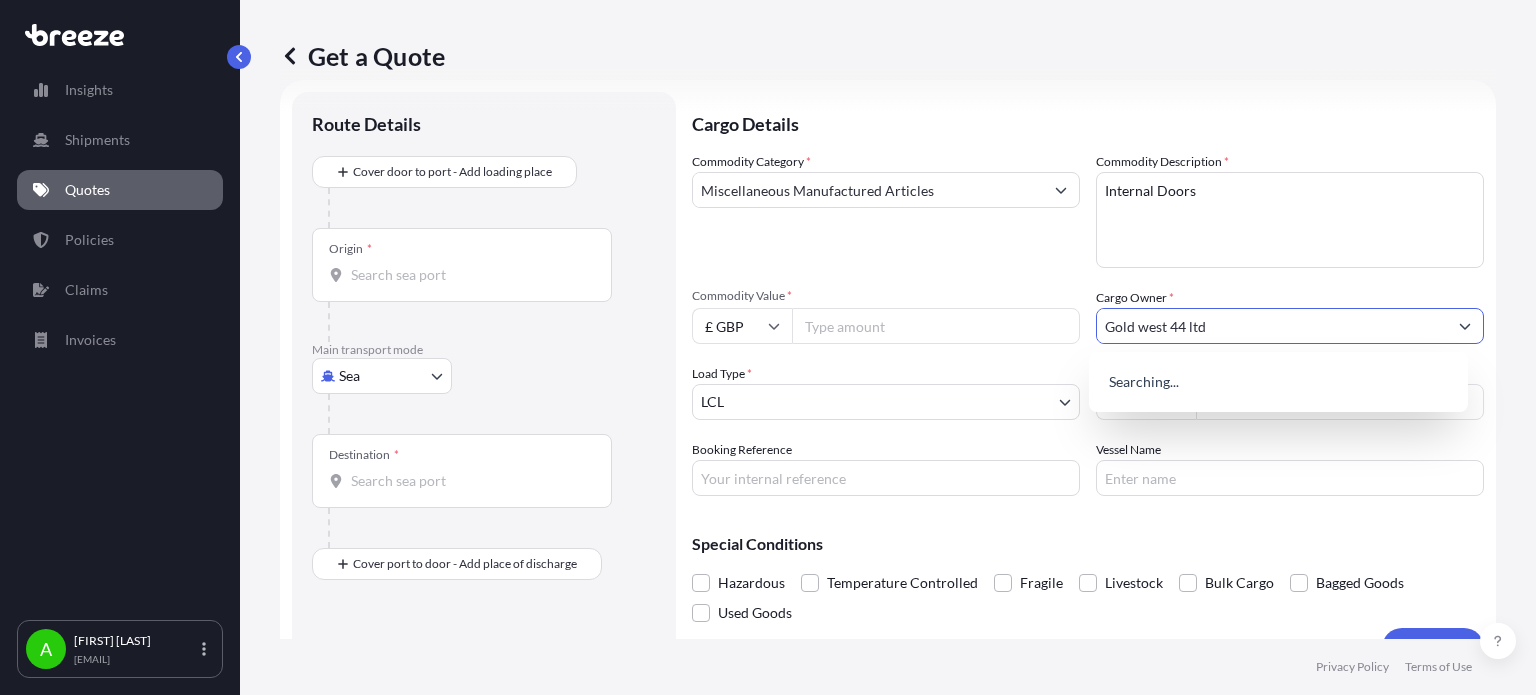 type on "Gold west 44 ltd" 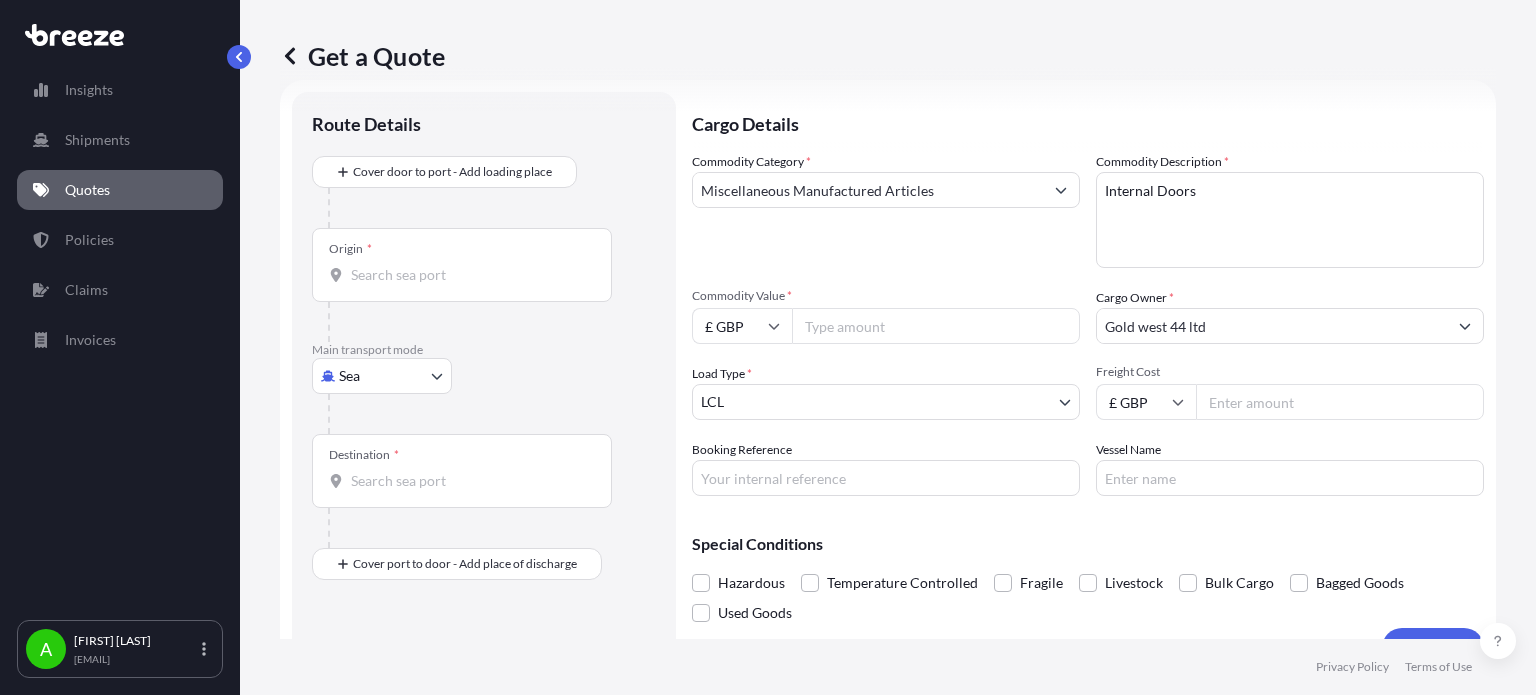 click on "Get a Quote" at bounding box center [888, 56] 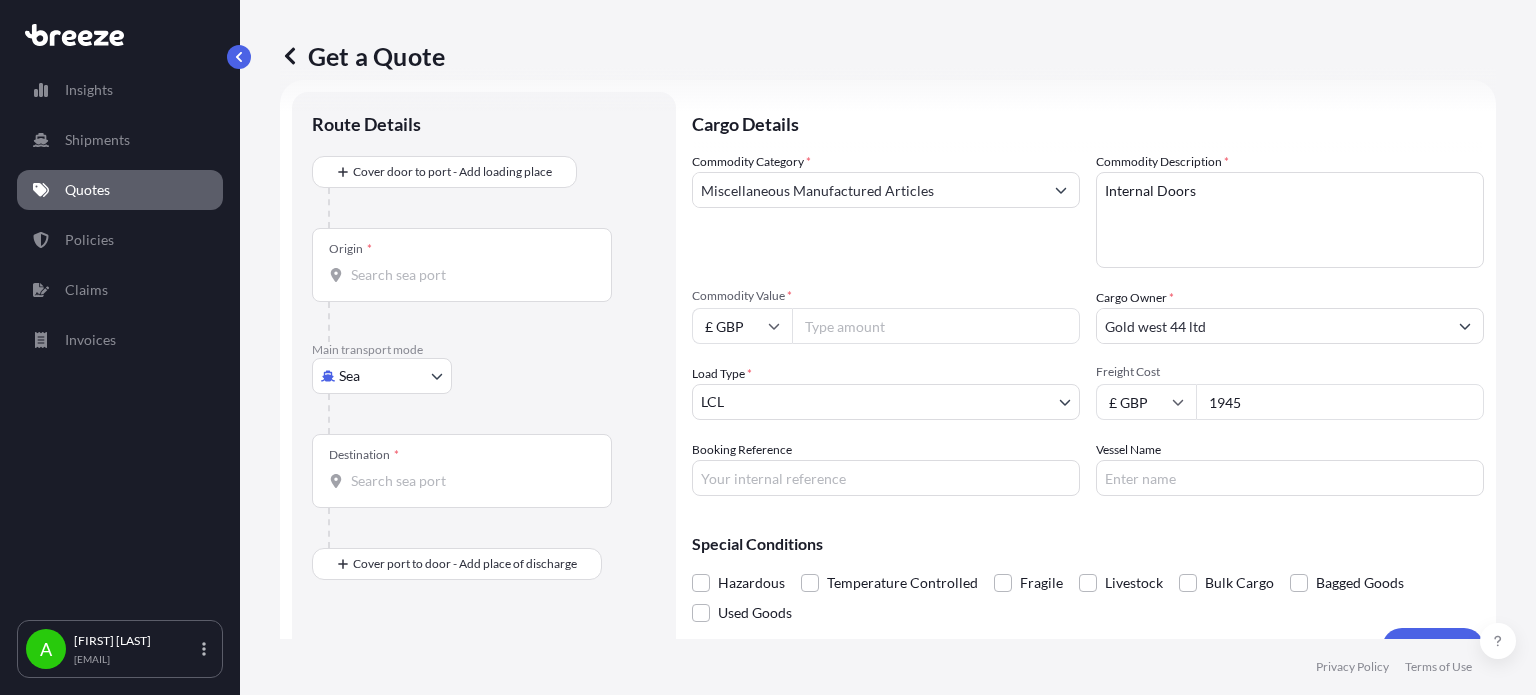type on "1945" 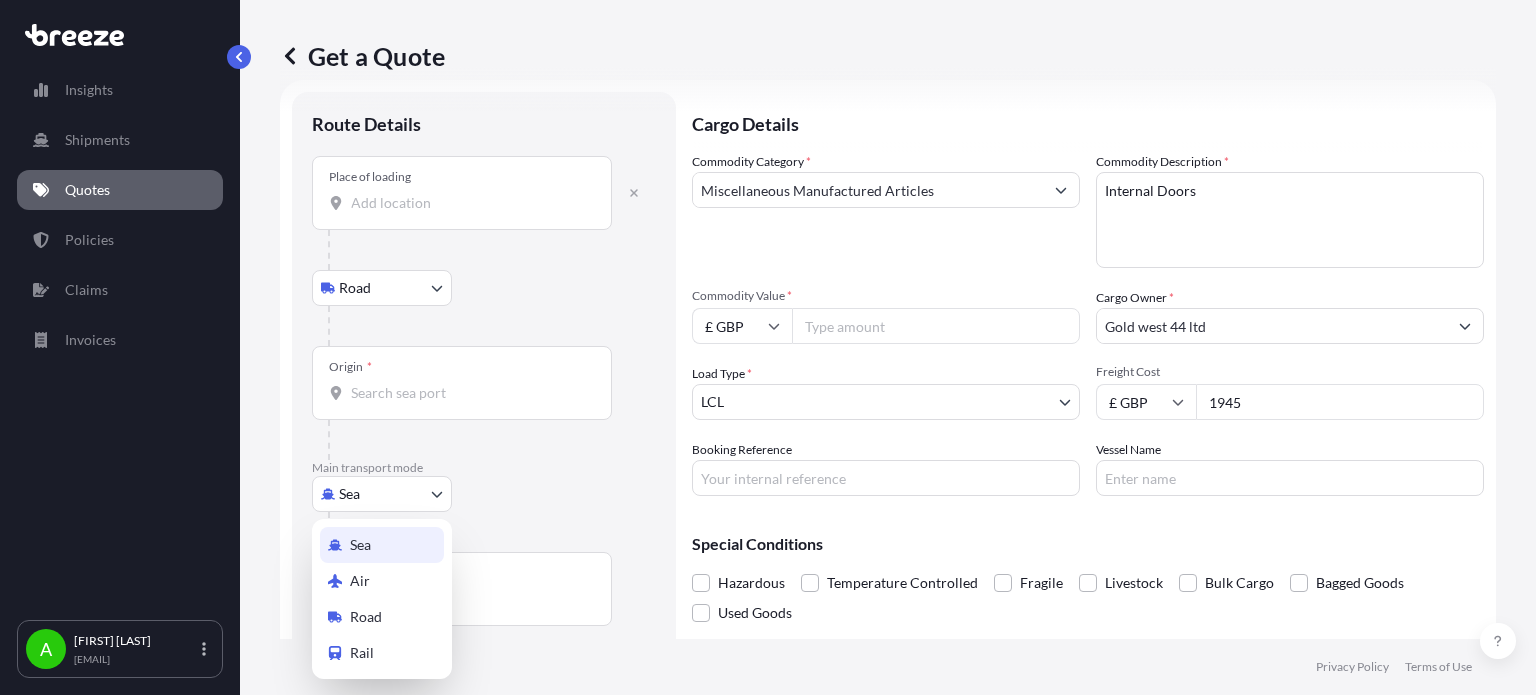 click on "Insights Shipments Quotes Policies Claims Invoices A Alex   Potamianos a.potamianos@chinaexpert.co.uk Get a Quote Route Details Place of loading Road Road Rail Origin * Main transport mode Sea Sea Air Road Rail Destination * Cover port to door - Add place of discharge Road Road Rail Place of Discharge Cargo Details Commodity Category * Miscellaneous Manufactured Articles Commodity Description * Internal Doors Commodity Value   * £ GBP 3200 Cargo Owner * Gold west 44 ltd Load Type * LCL LCL FCL Freight Cost   £ GBP 1945 Booking Reference Vessel Name Special Conditions Hazardous Temperature Controlled Fragile Livestock Bulk Cargo Bagged Goods Used Goods Get a Quote Privacy Policy Terms of Use
0 Sea Air Road Rail" at bounding box center (768, 347) 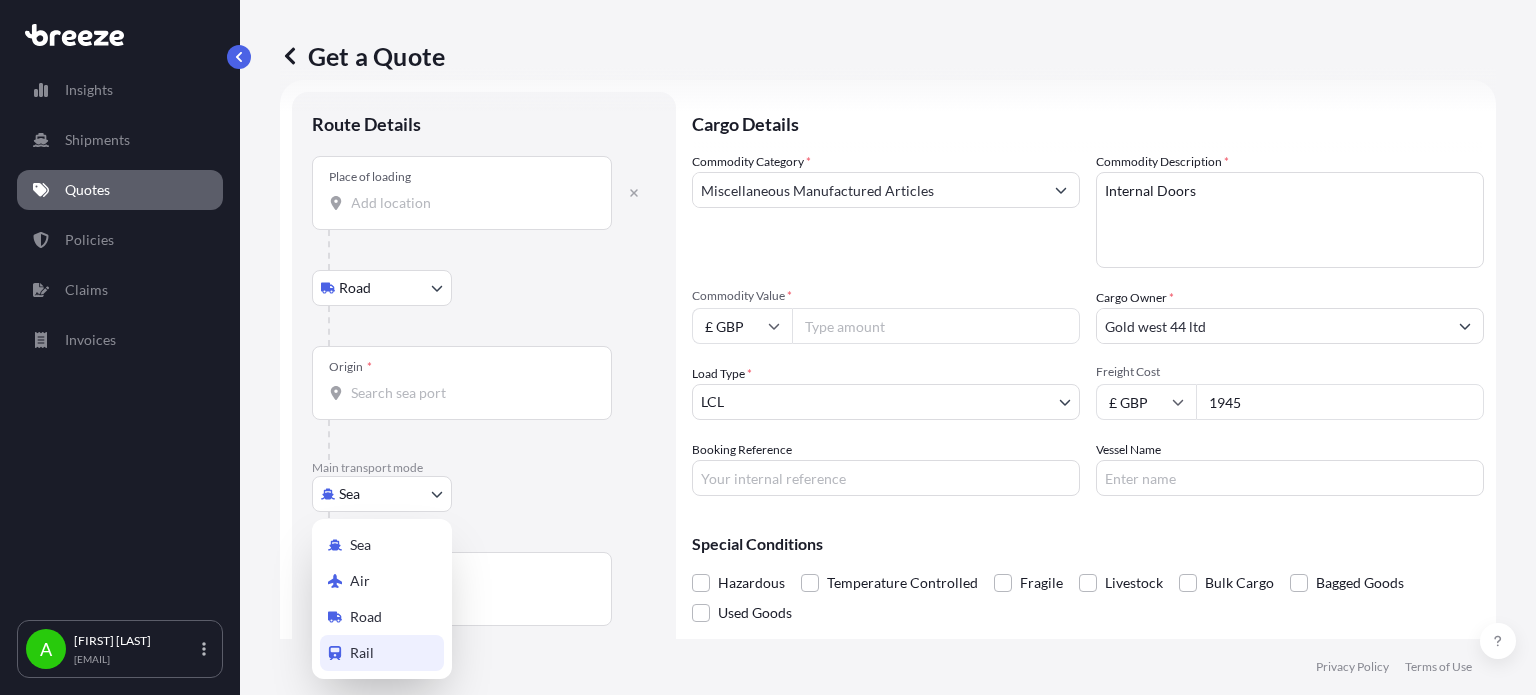 click on "Rail" at bounding box center (382, 653) 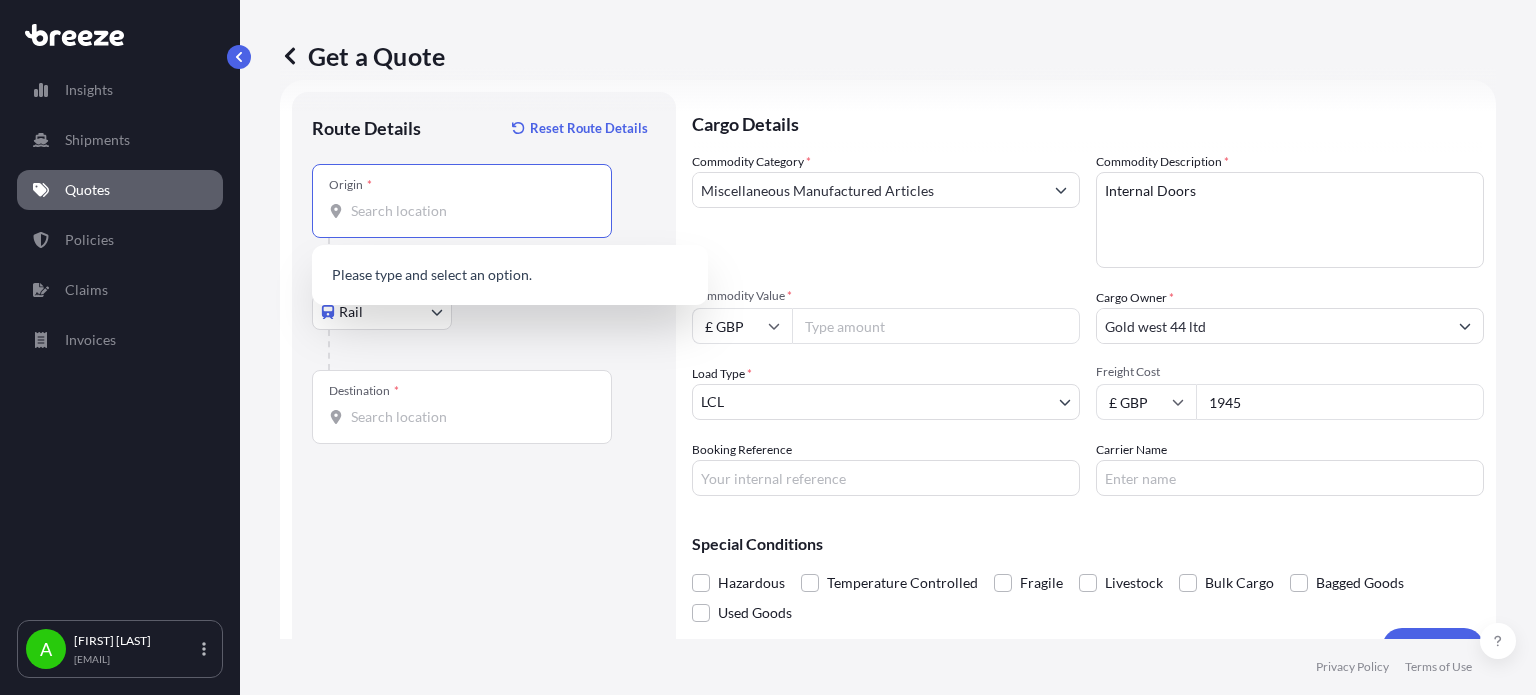 click on "Origin *" at bounding box center [469, 211] 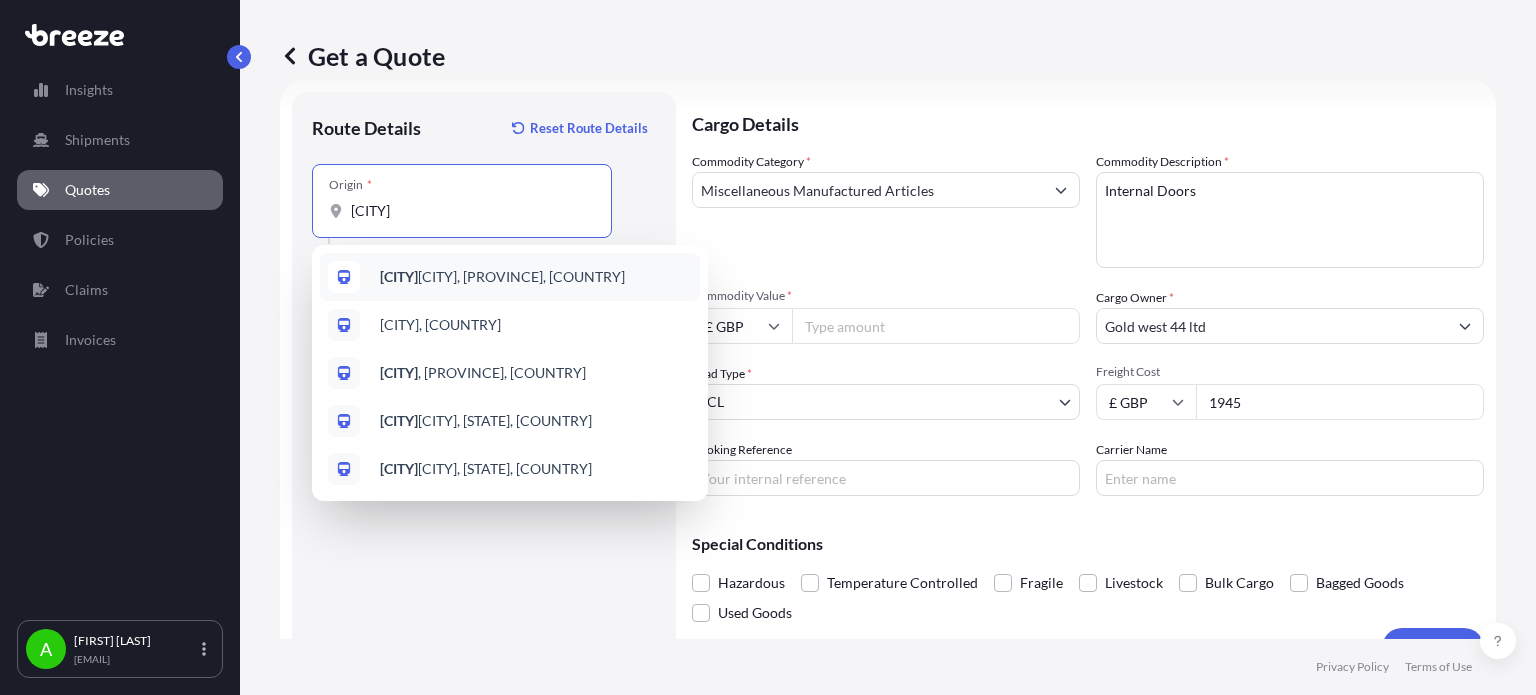 click on "Shen zhen, Guangdong Province, China" at bounding box center (502, 277) 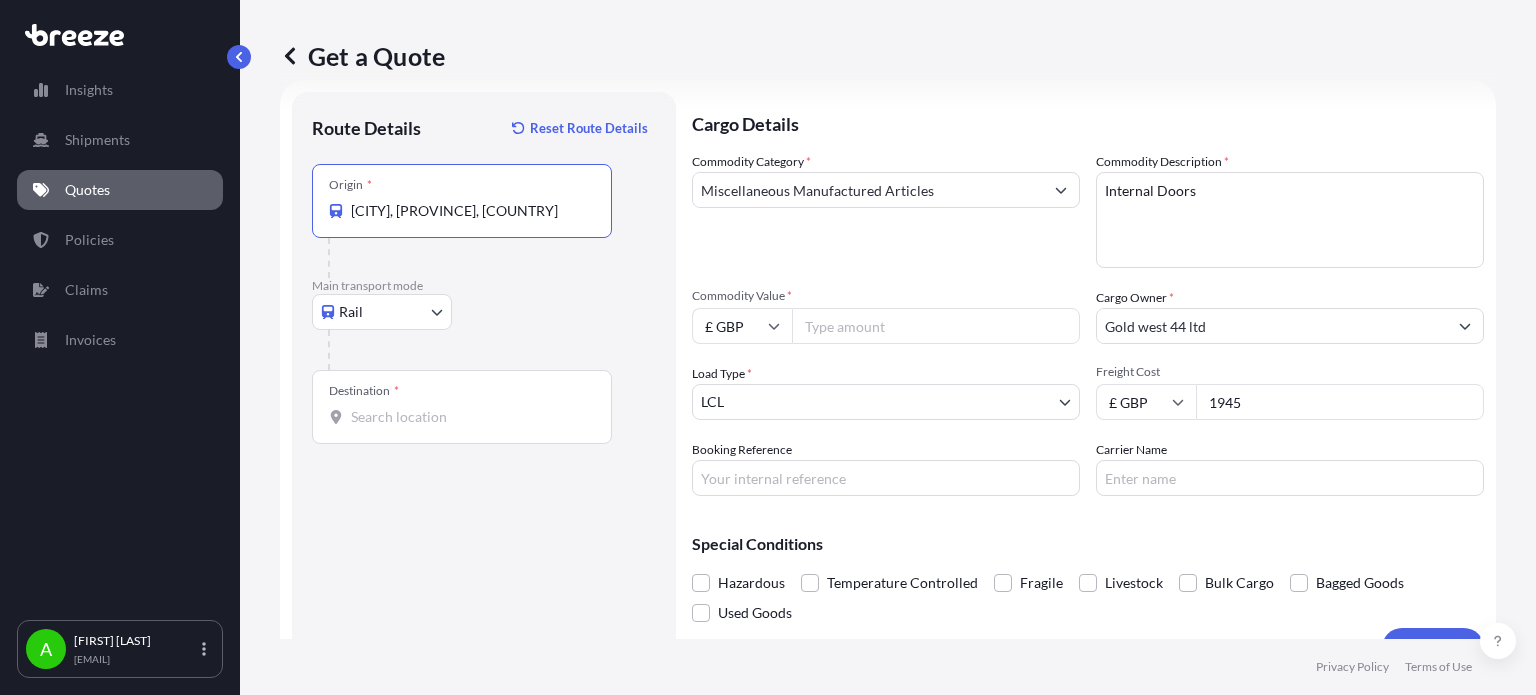 click on "Rail Sea Air Road Rail" at bounding box center (484, 312) 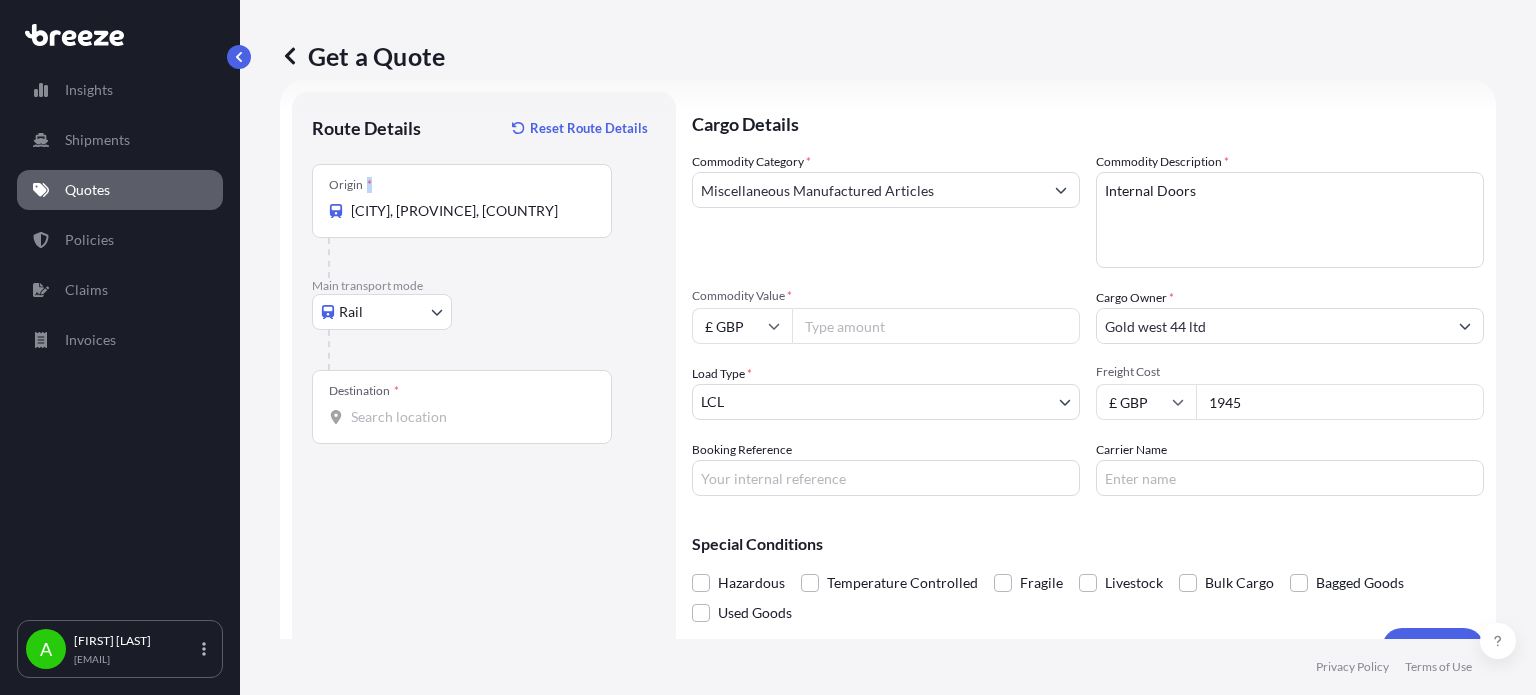 drag, startPoint x: 591, startPoint y: 207, endPoint x: 367, endPoint y: 191, distance: 224.5707 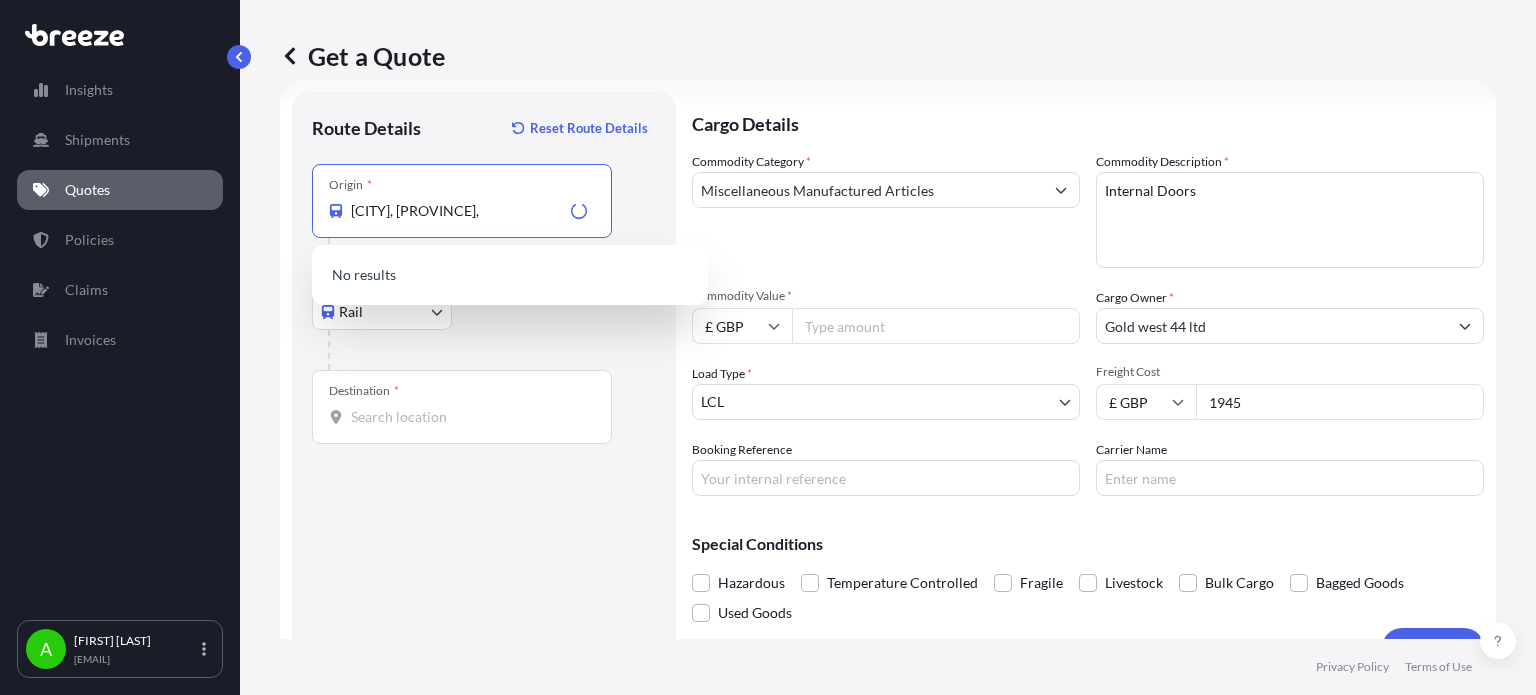 scroll, scrollTop: 0, scrollLeft: 0, axis: both 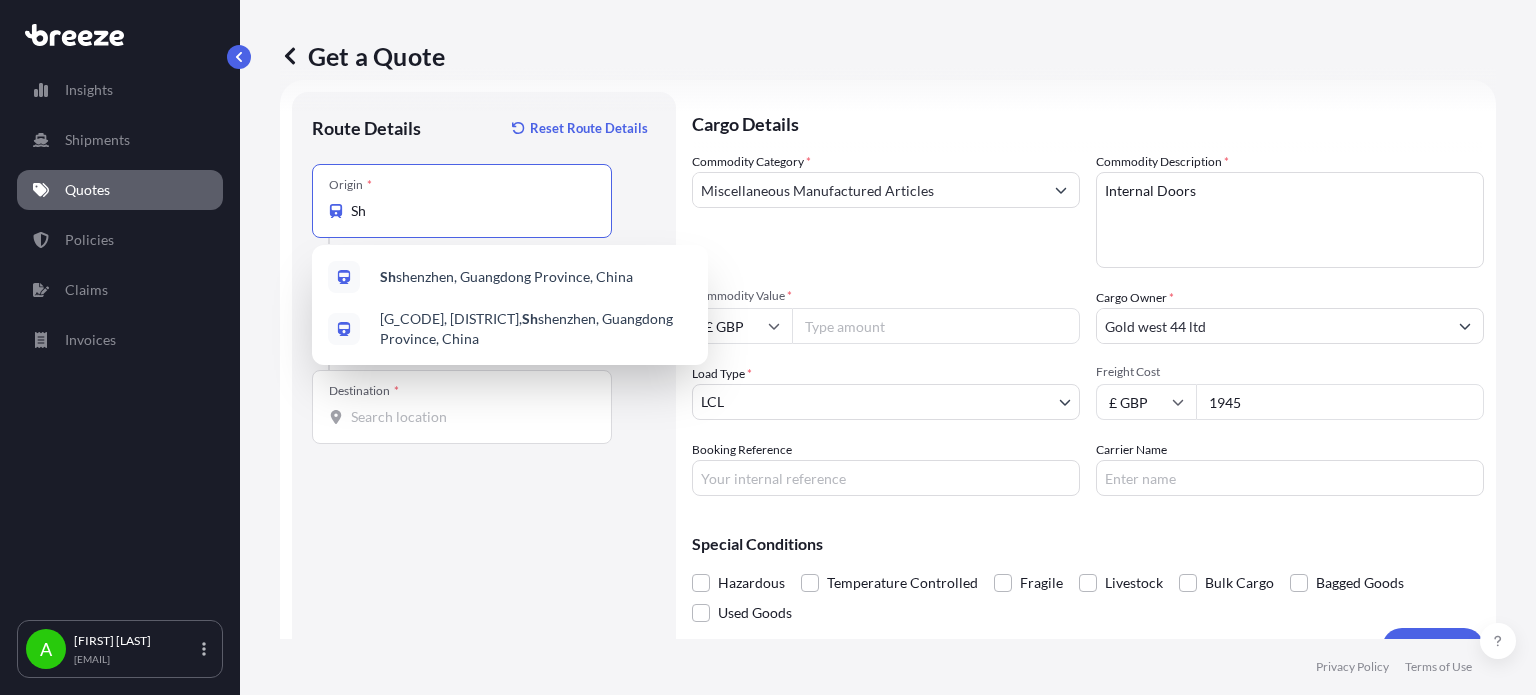 type on "S" 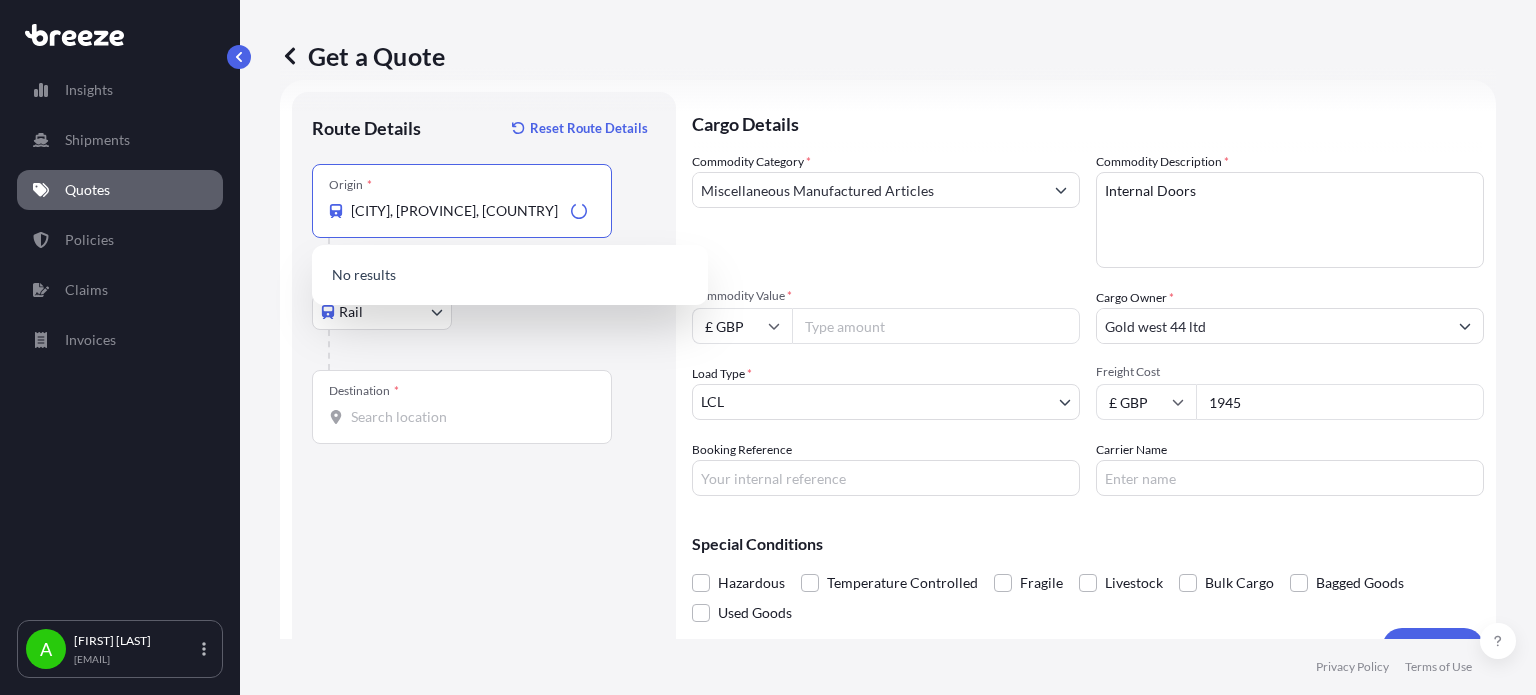 scroll, scrollTop: 0, scrollLeft: 0, axis: both 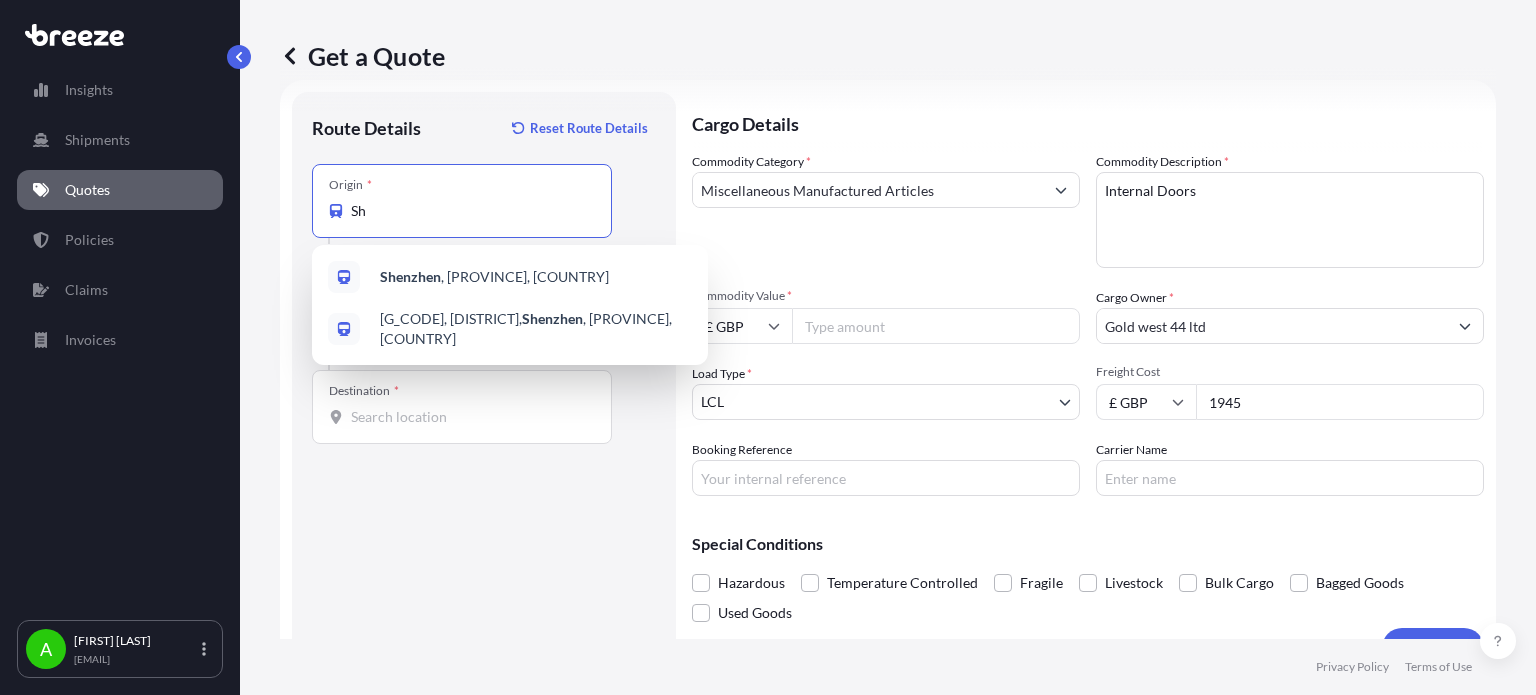 type on "S" 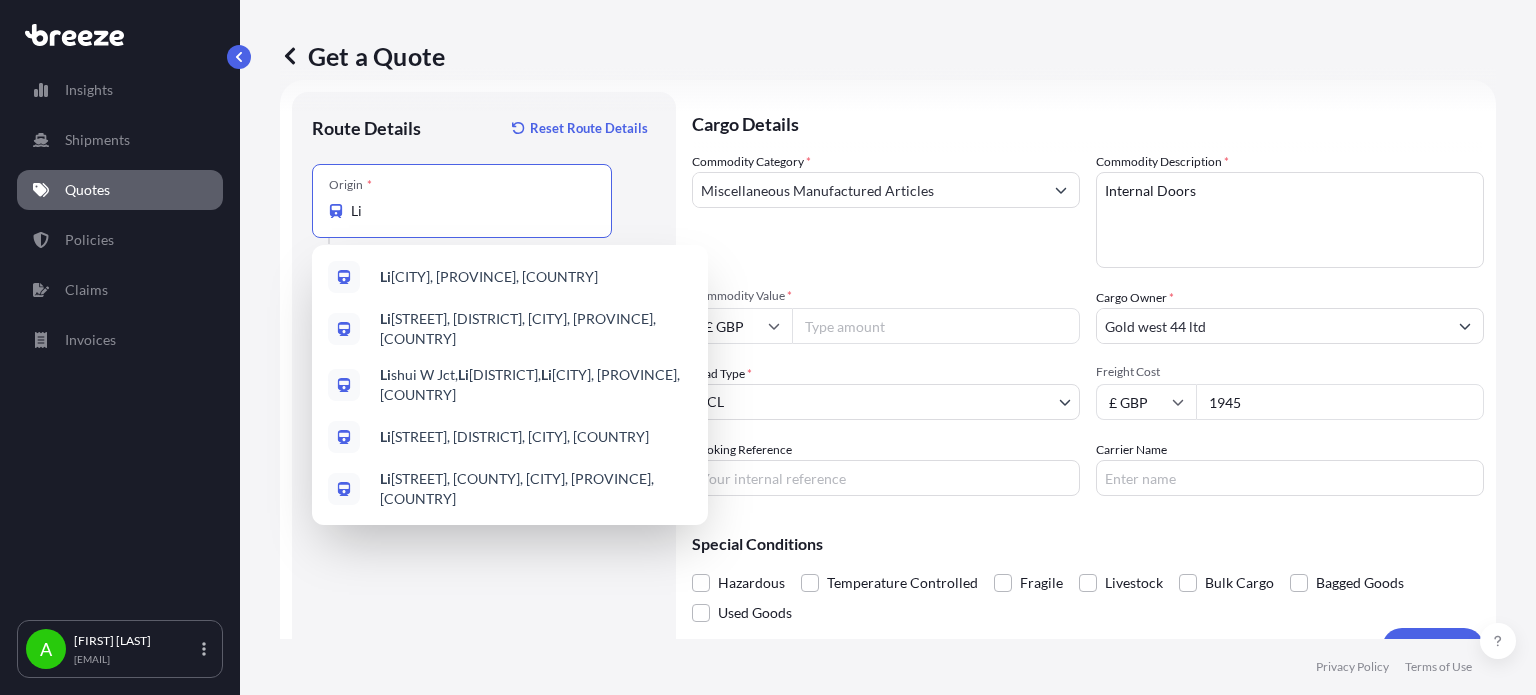 type on "L" 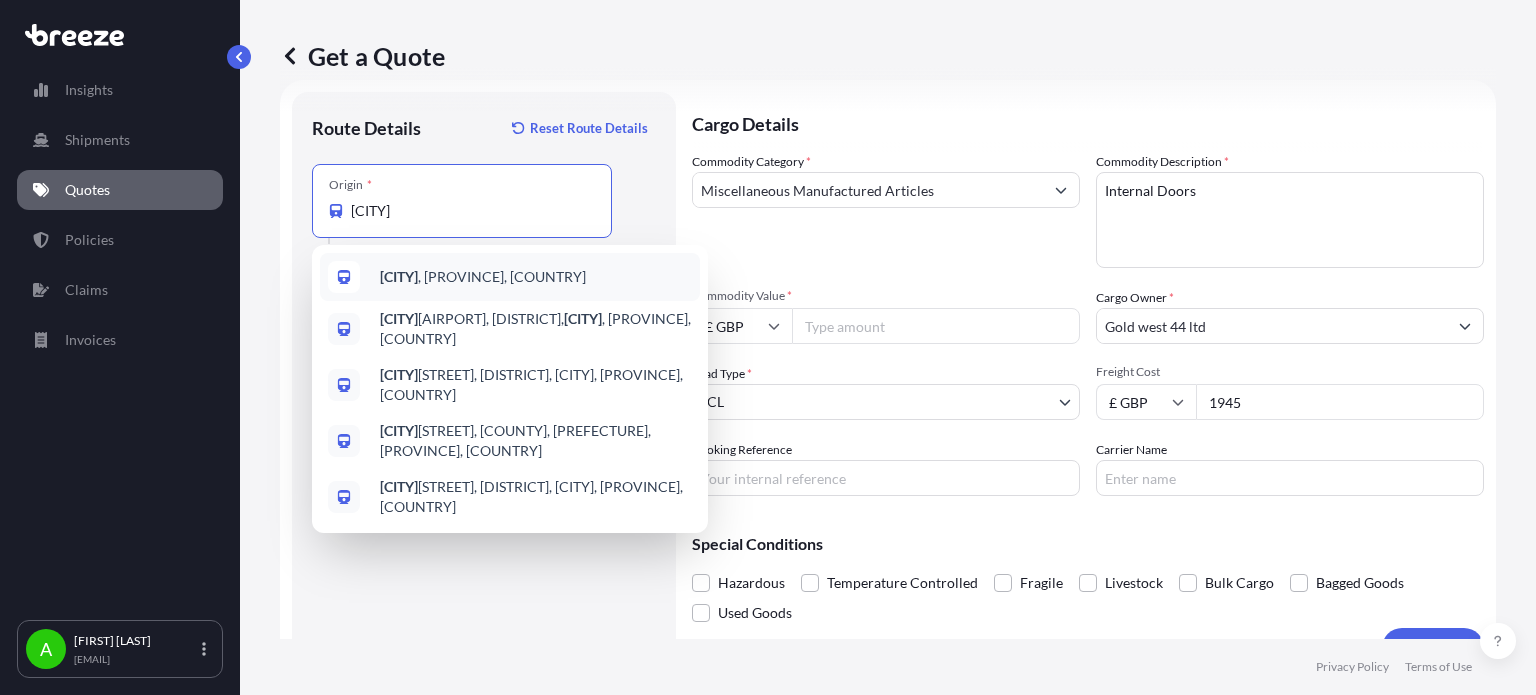 click on "Foshan , Guangdong Province, China" at bounding box center (483, 277) 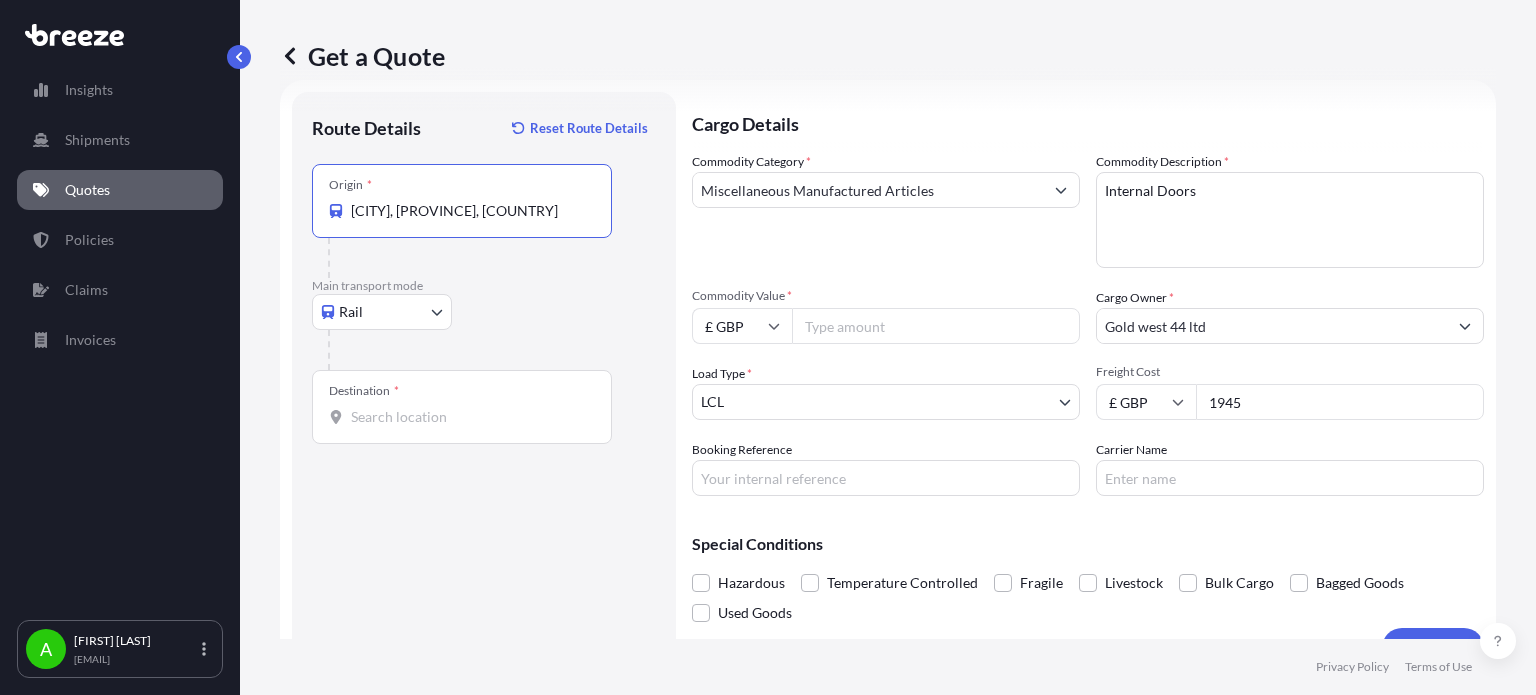 type on "Foshan, Guangdong Province, China" 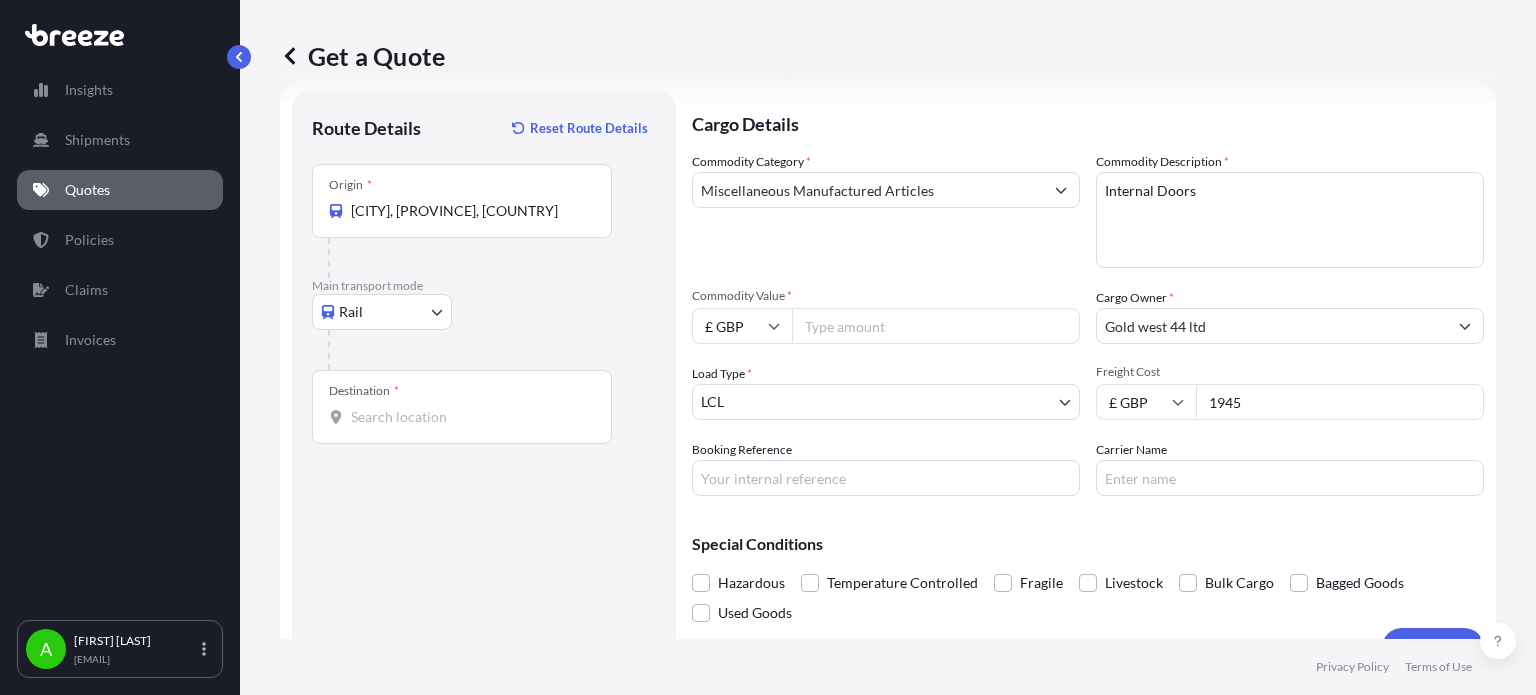 click on "Destination *" at bounding box center (469, 417) 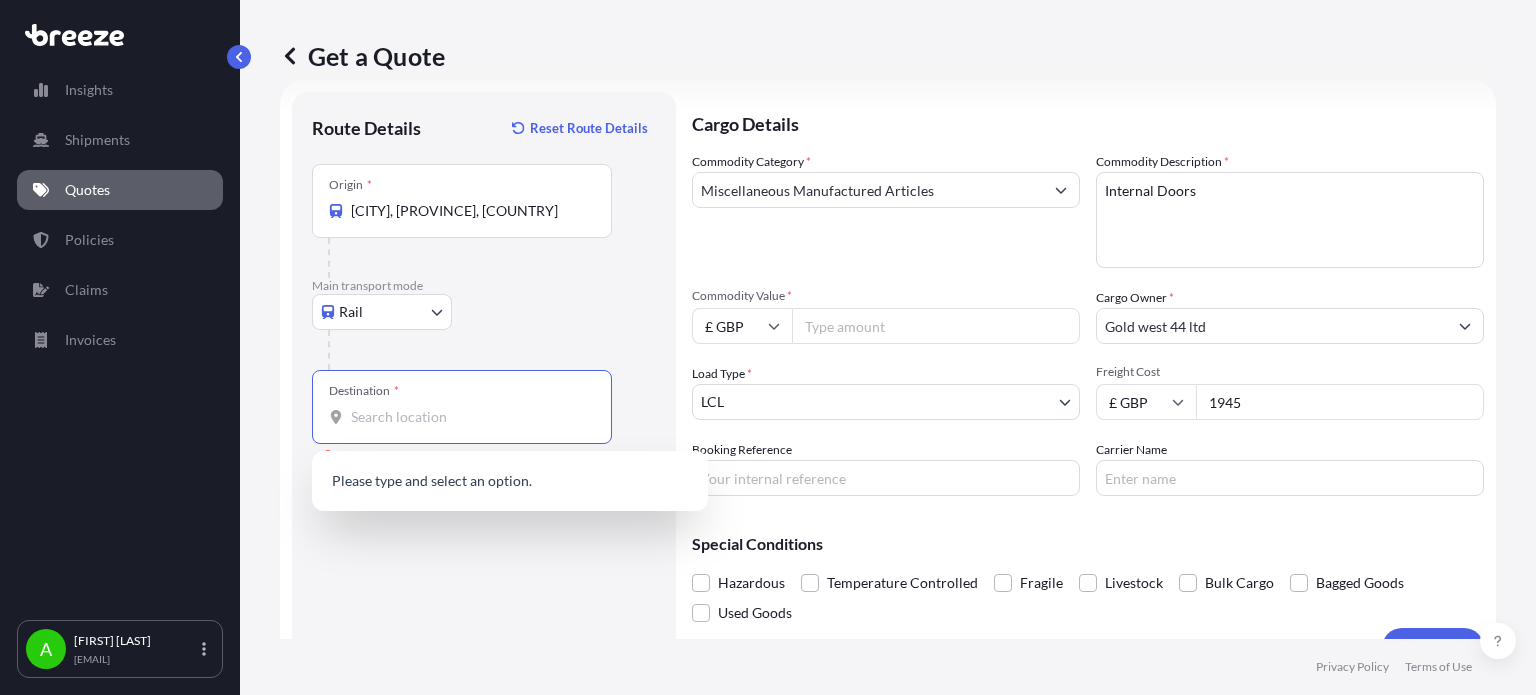 click on "Destination * Please select a destination" at bounding box center [469, 417] 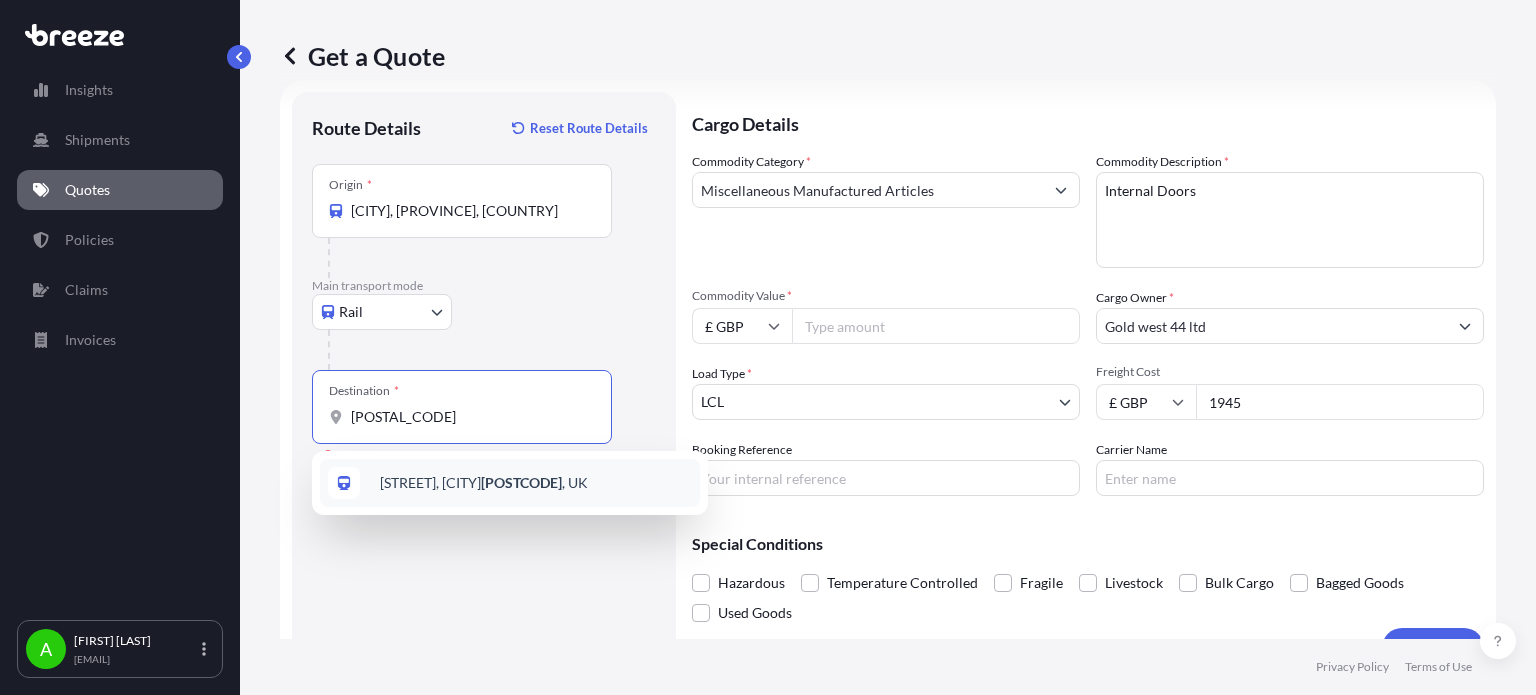 click on "Hendon Wood Lane, London  NW7 4HS , UK" at bounding box center [484, 483] 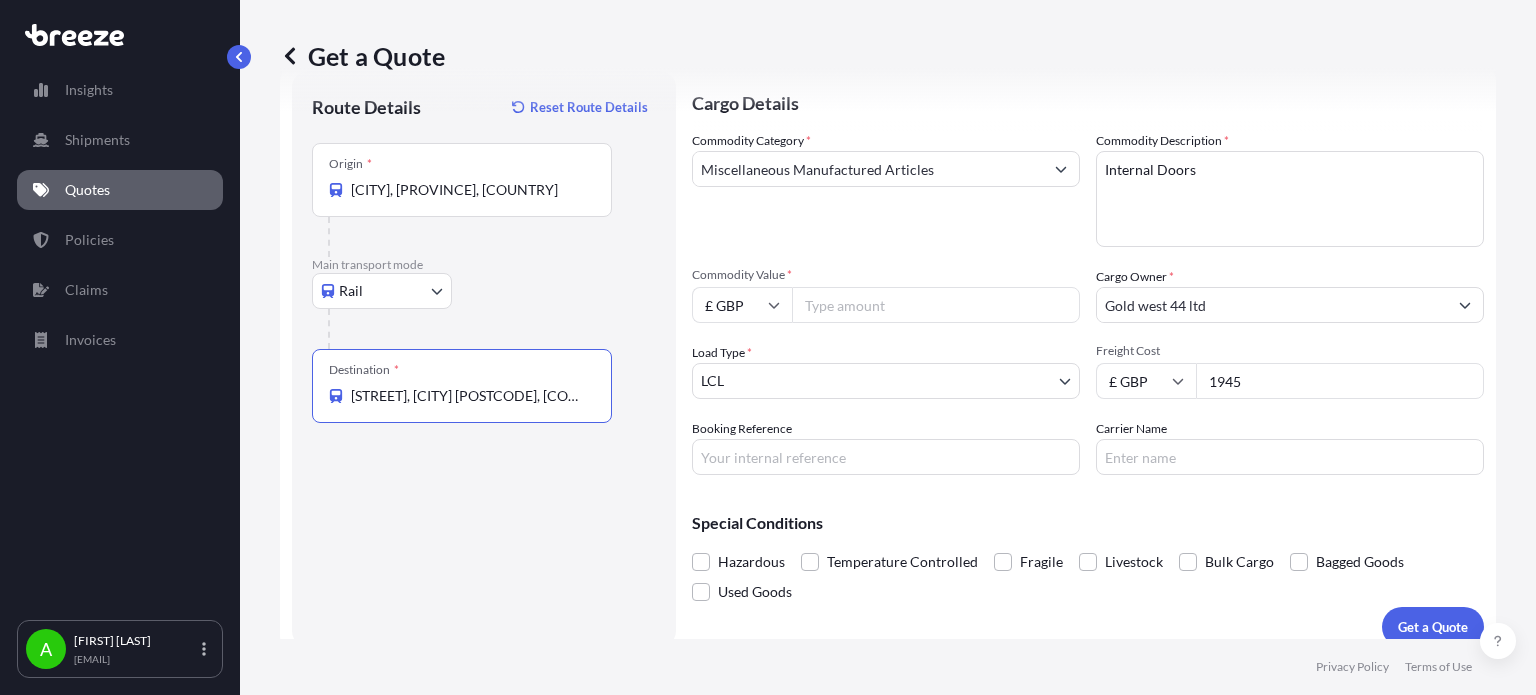 scroll, scrollTop: 72, scrollLeft: 0, axis: vertical 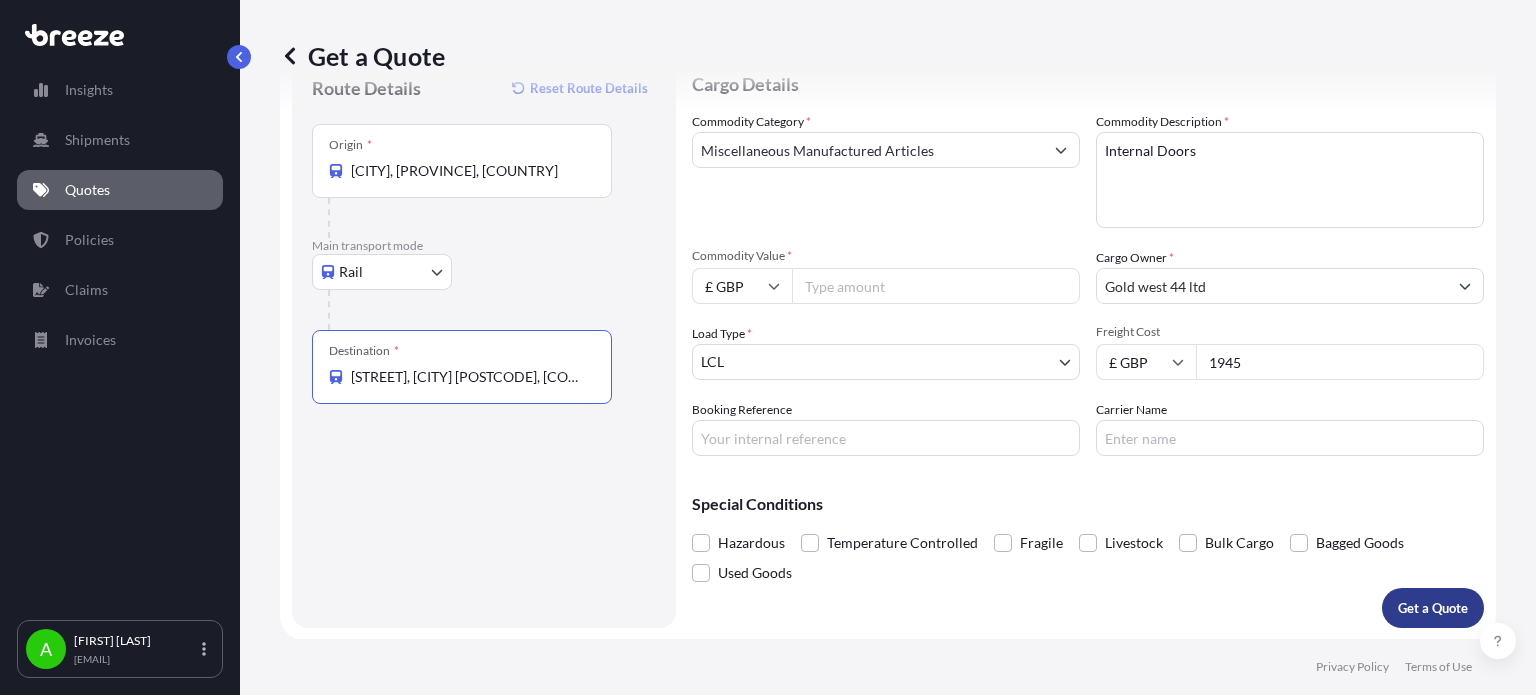type on "Hendon Wood Lane, London NW7 4HS, UK" 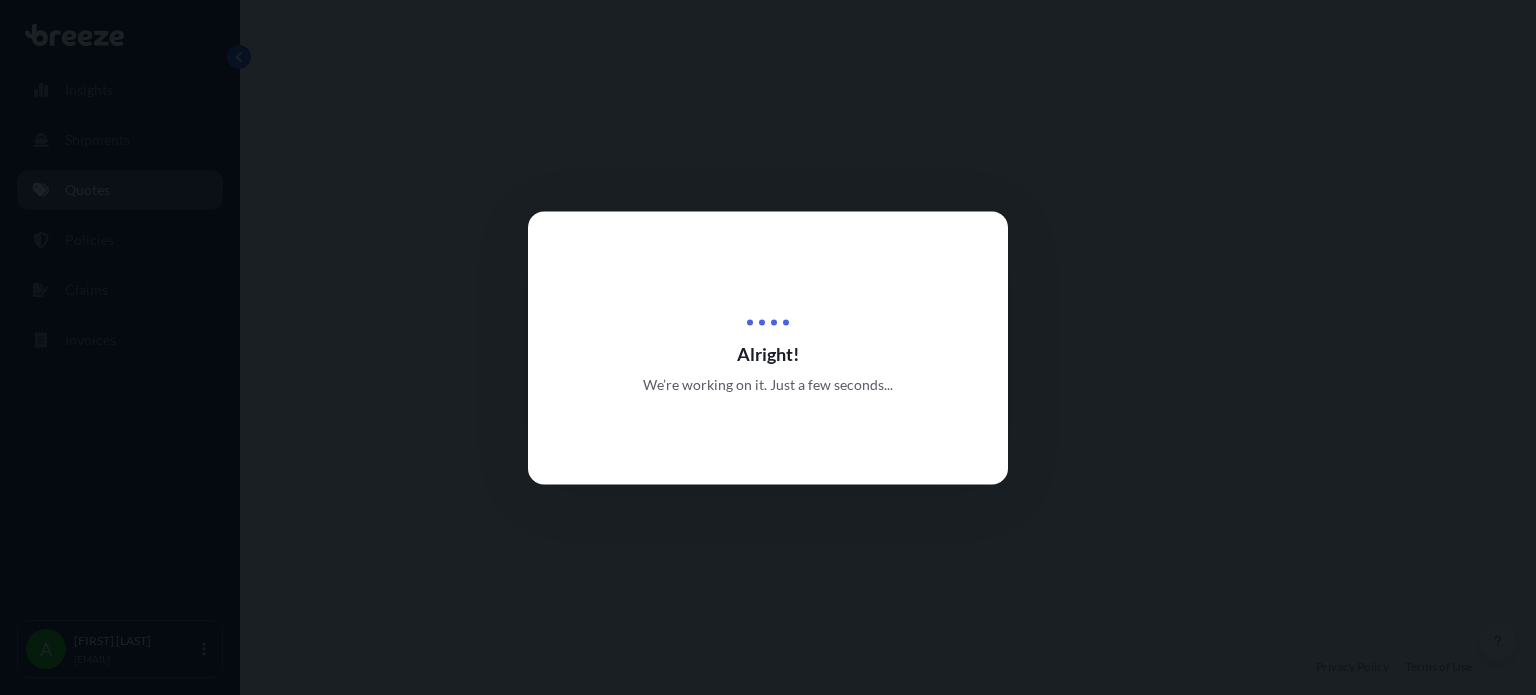 scroll, scrollTop: 0, scrollLeft: 0, axis: both 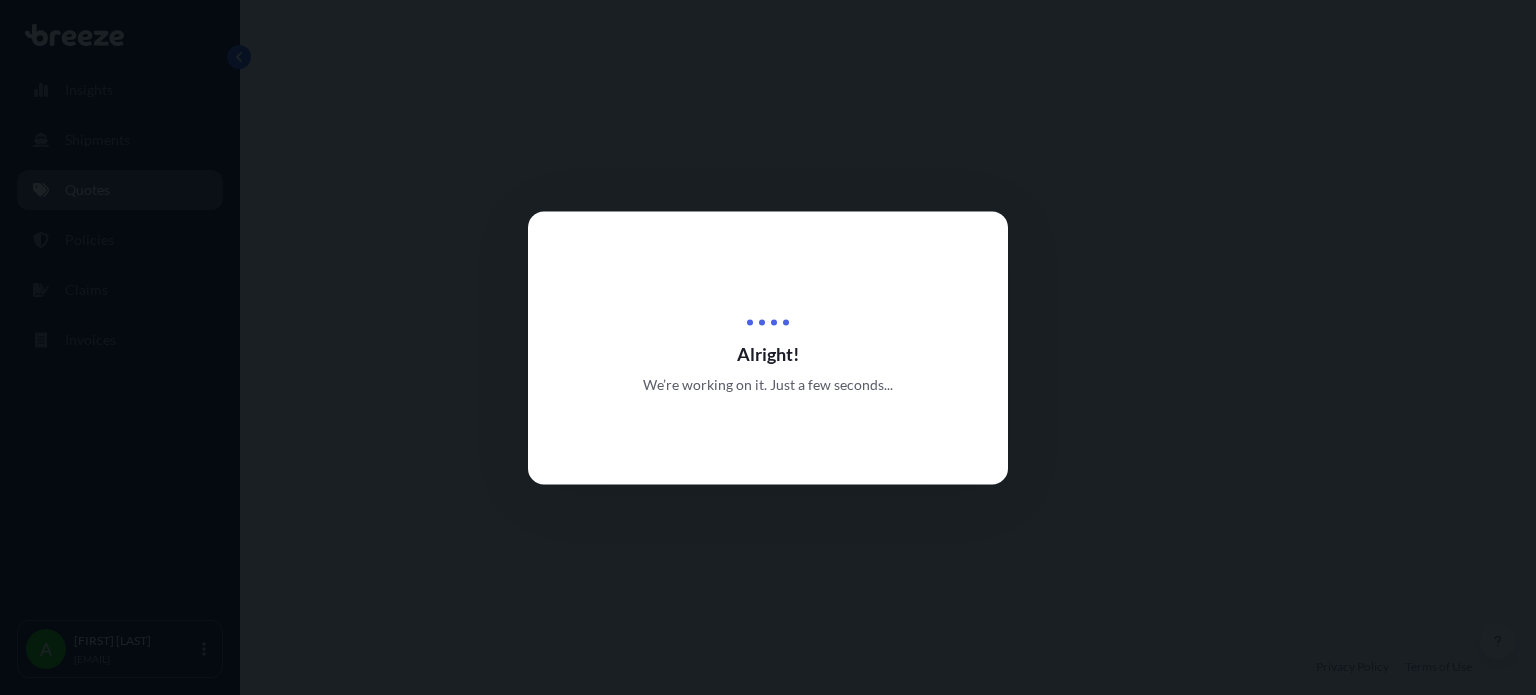 select on "Rail" 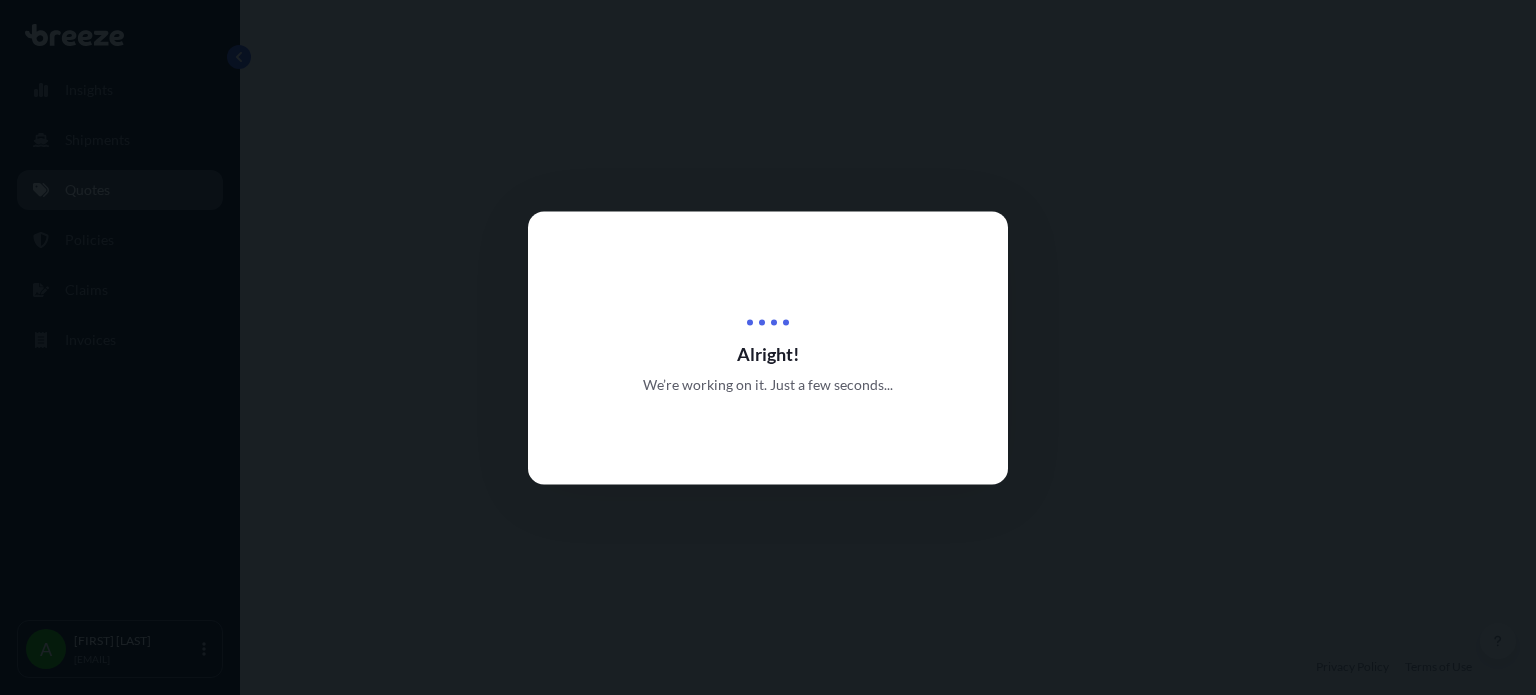 select on "1" 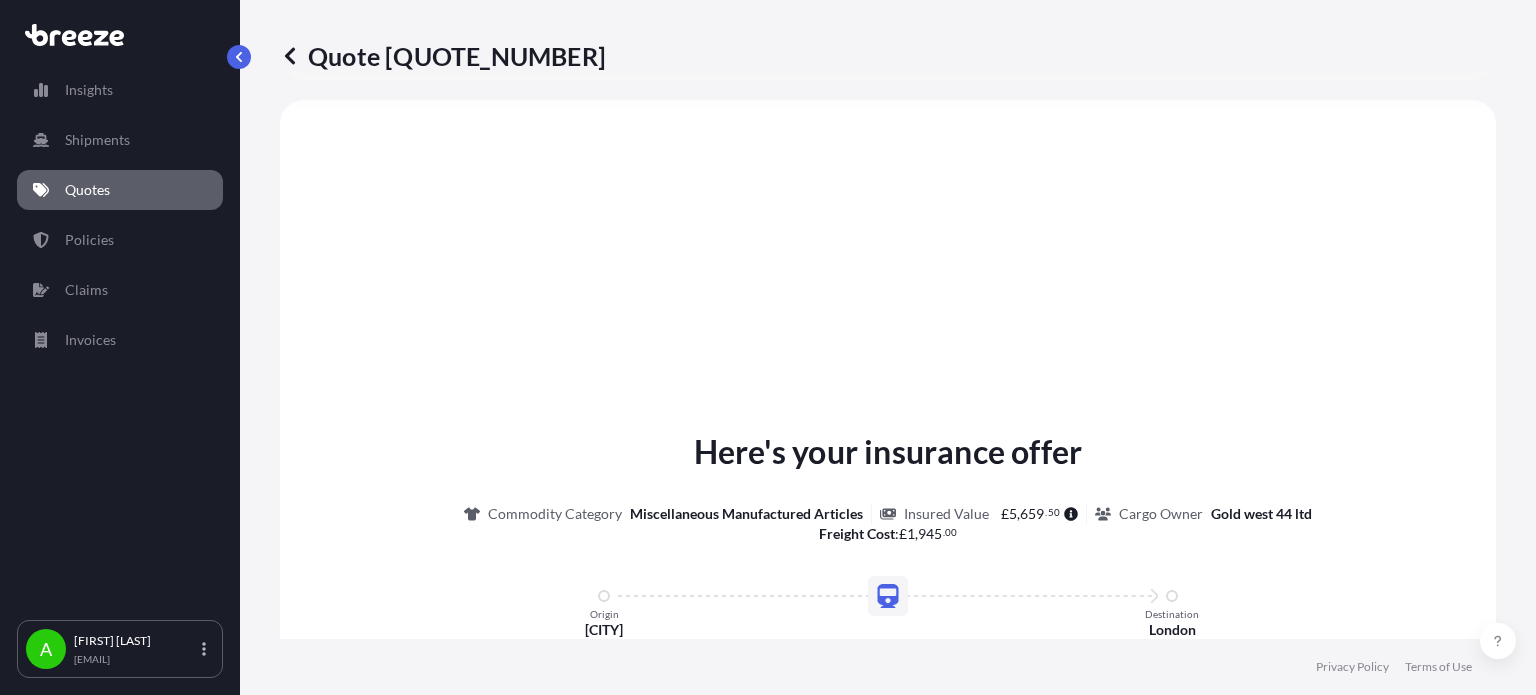 scroll, scrollTop: 932, scrollLeft: 0, axis: vertical 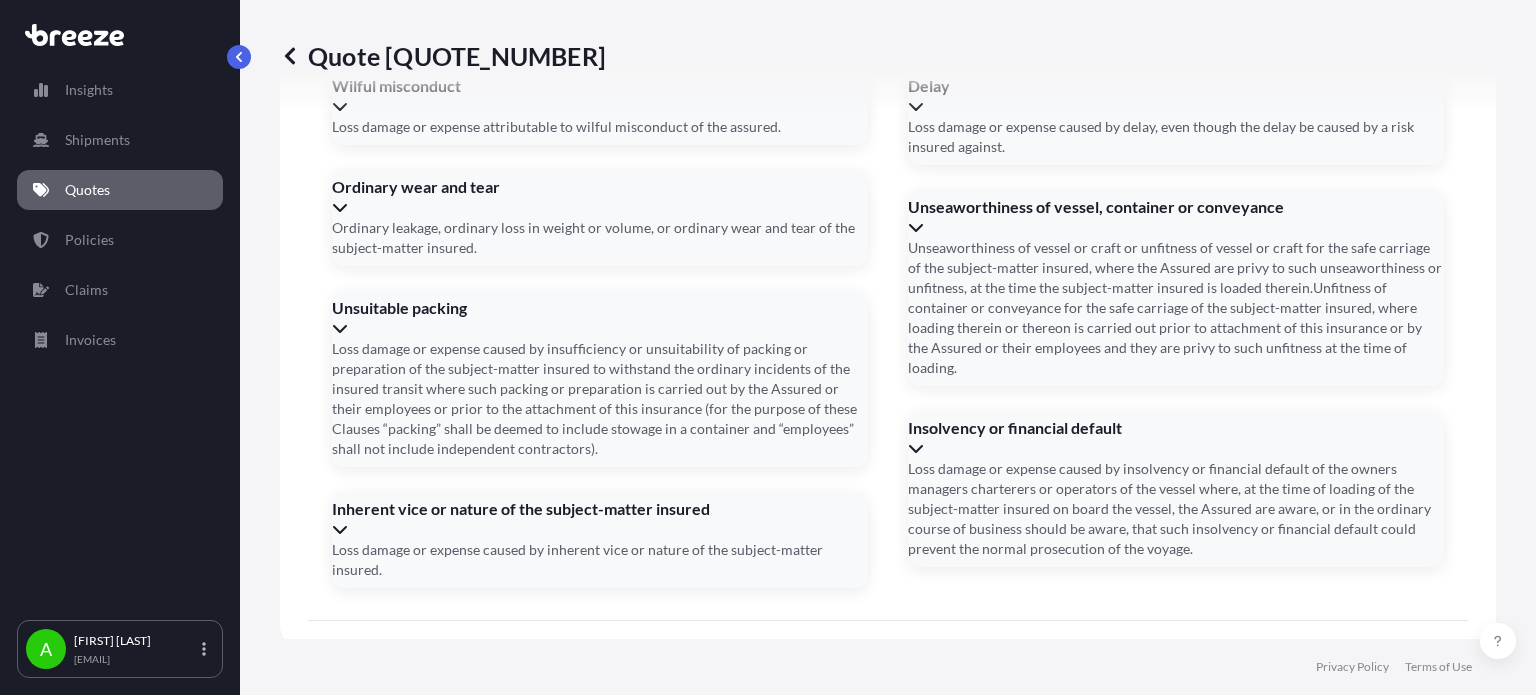 click on "Address   *" at bounding box center [886, 863] 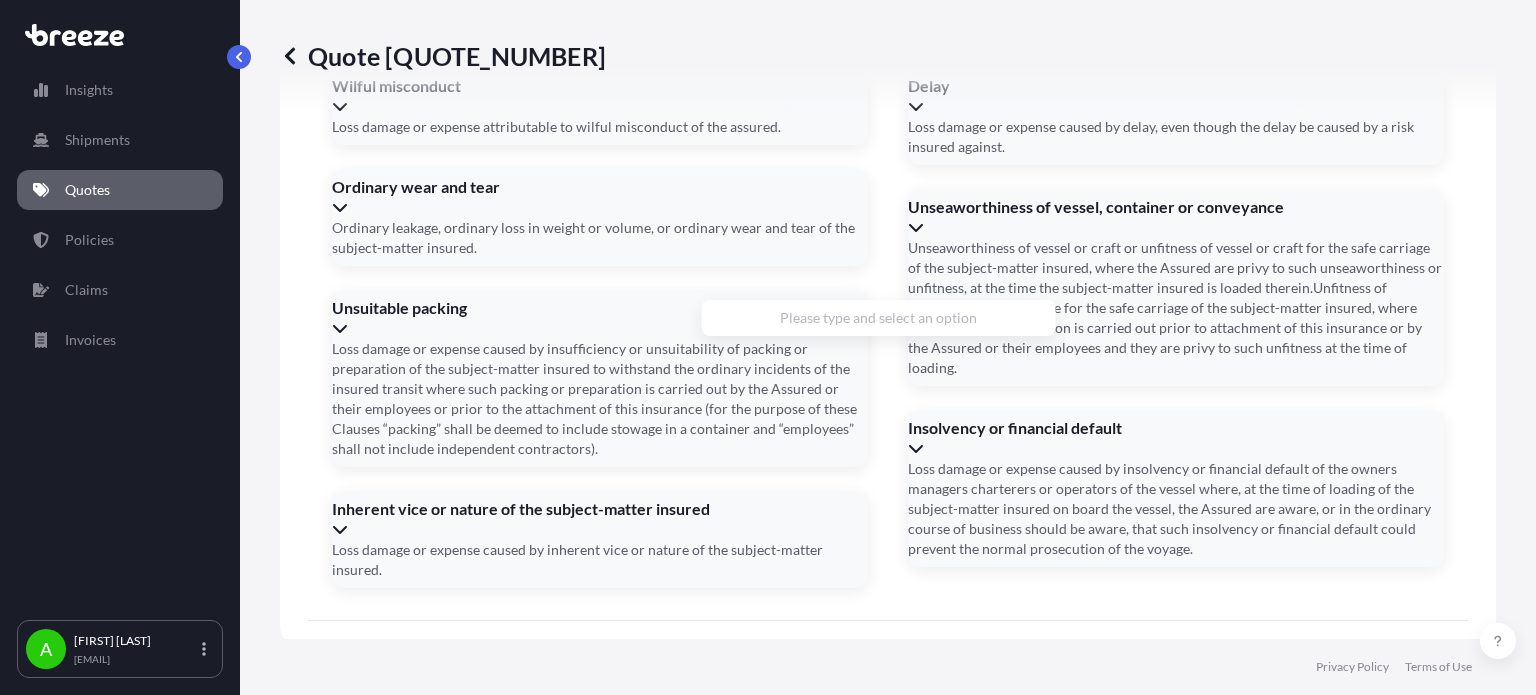 scroll, scrollTop: 2515, scrollLeft: 0, axis: vertical 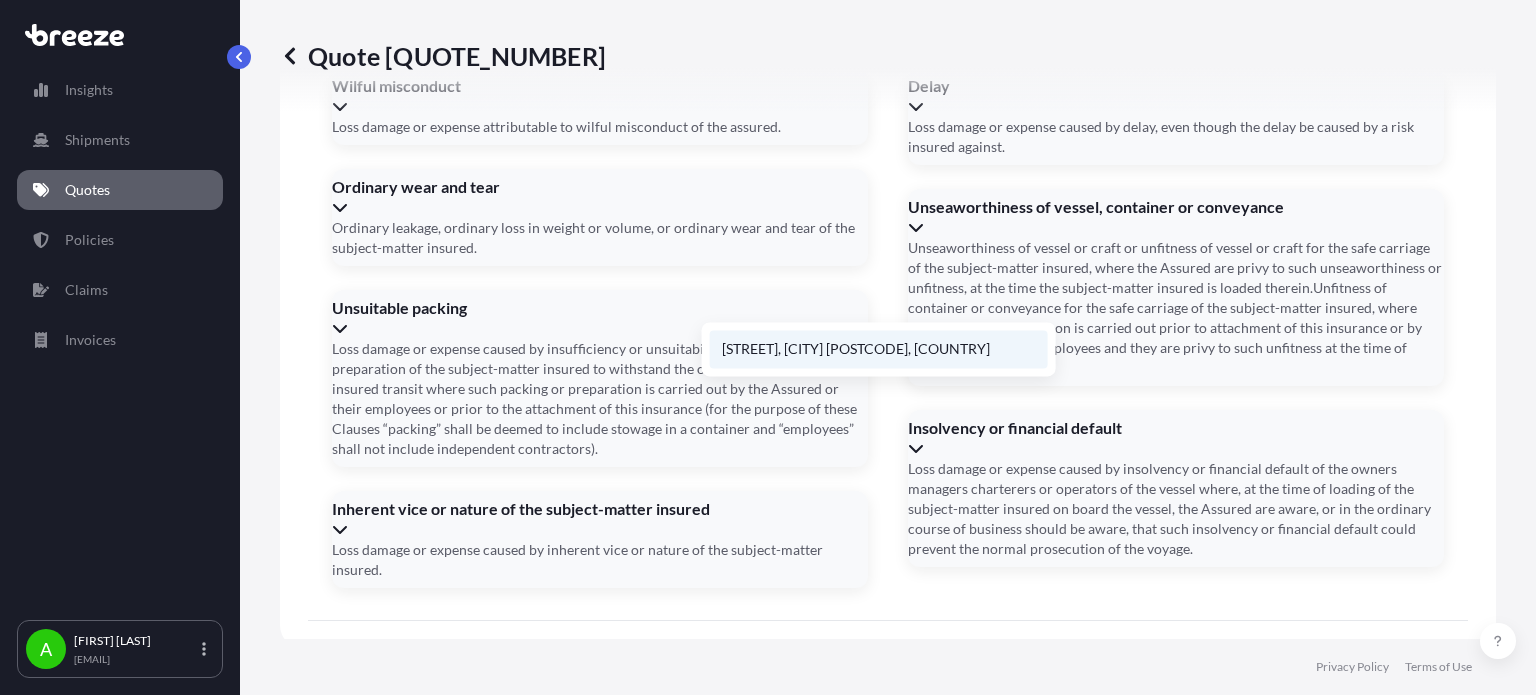 click on "Hendon Wood Lane, London NW7 4HS, UK" at bounding box center [879, 349] 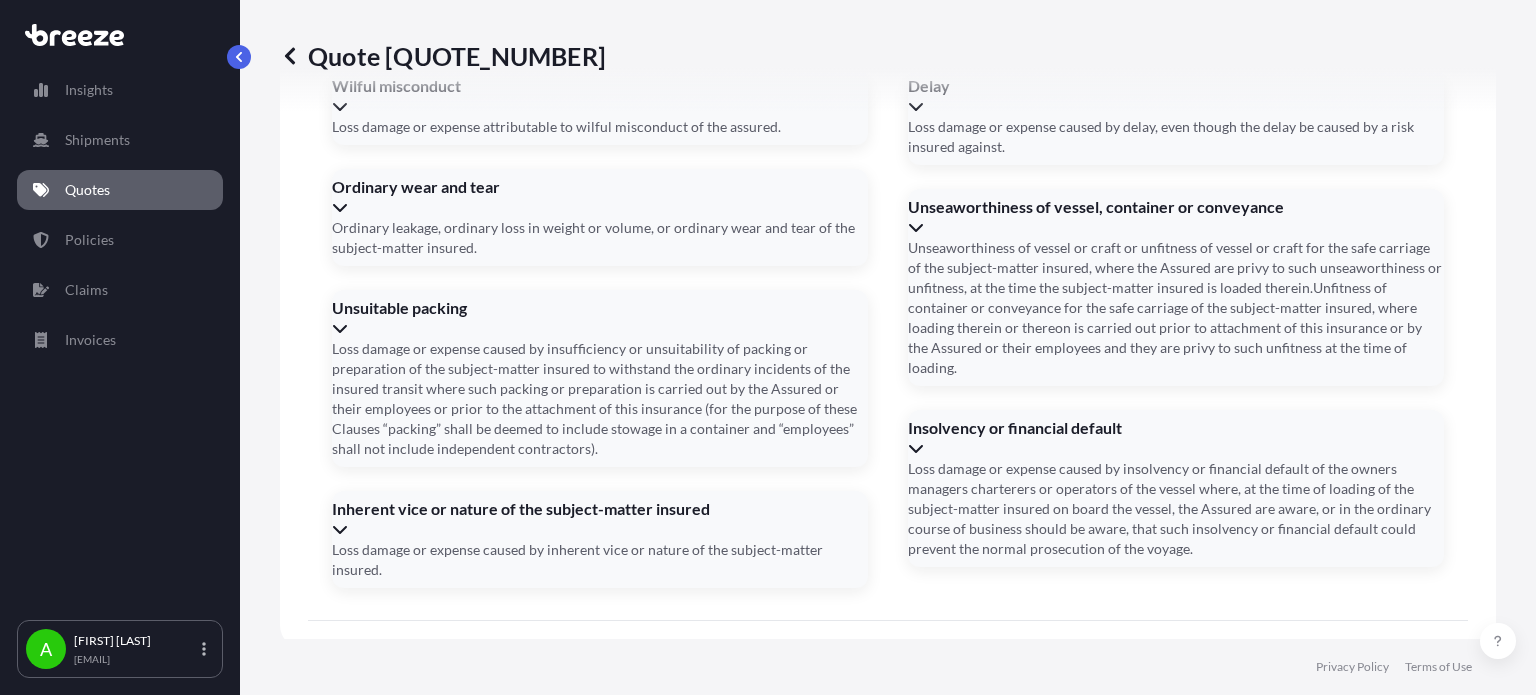type on "Hendon Wood Ln, London NW7 4HS, UK" 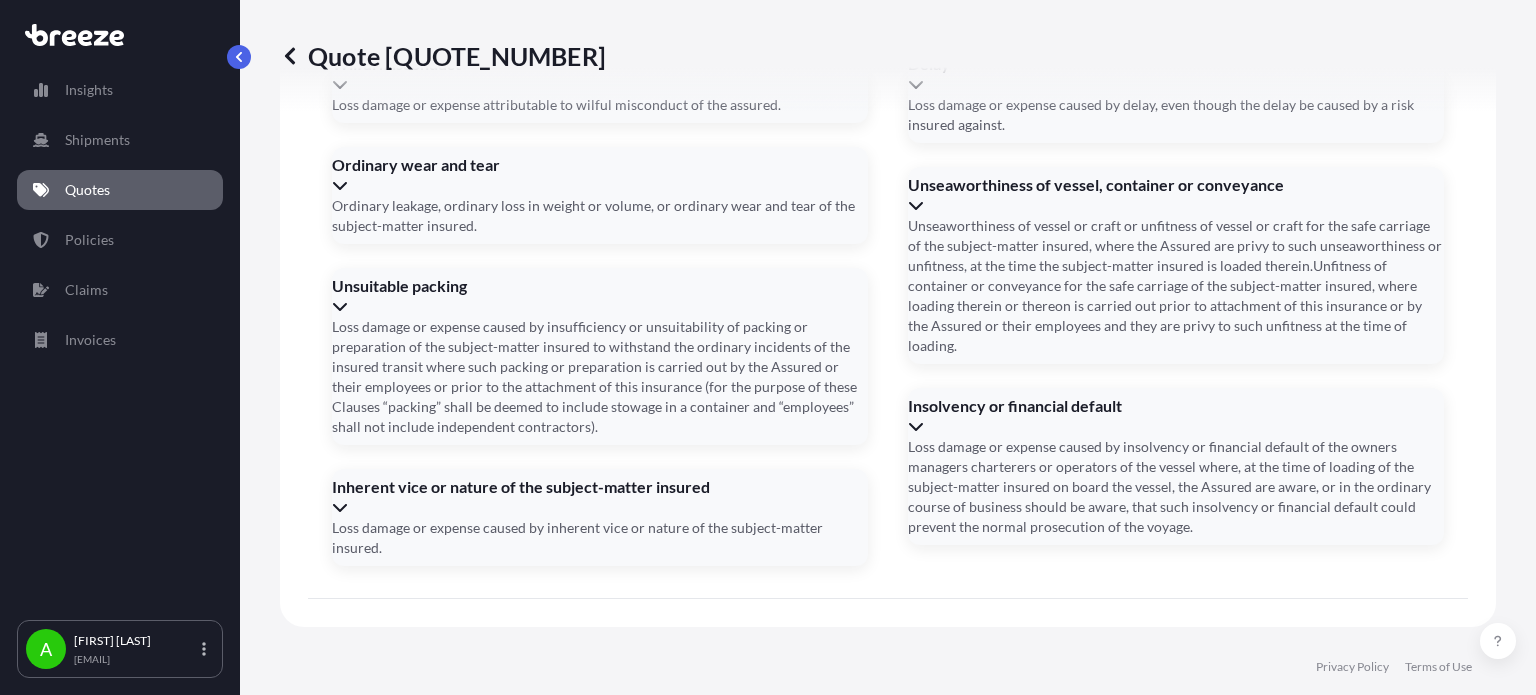 scroll, scrollTop: 2493, scrollLeft: 0, axis: vertical 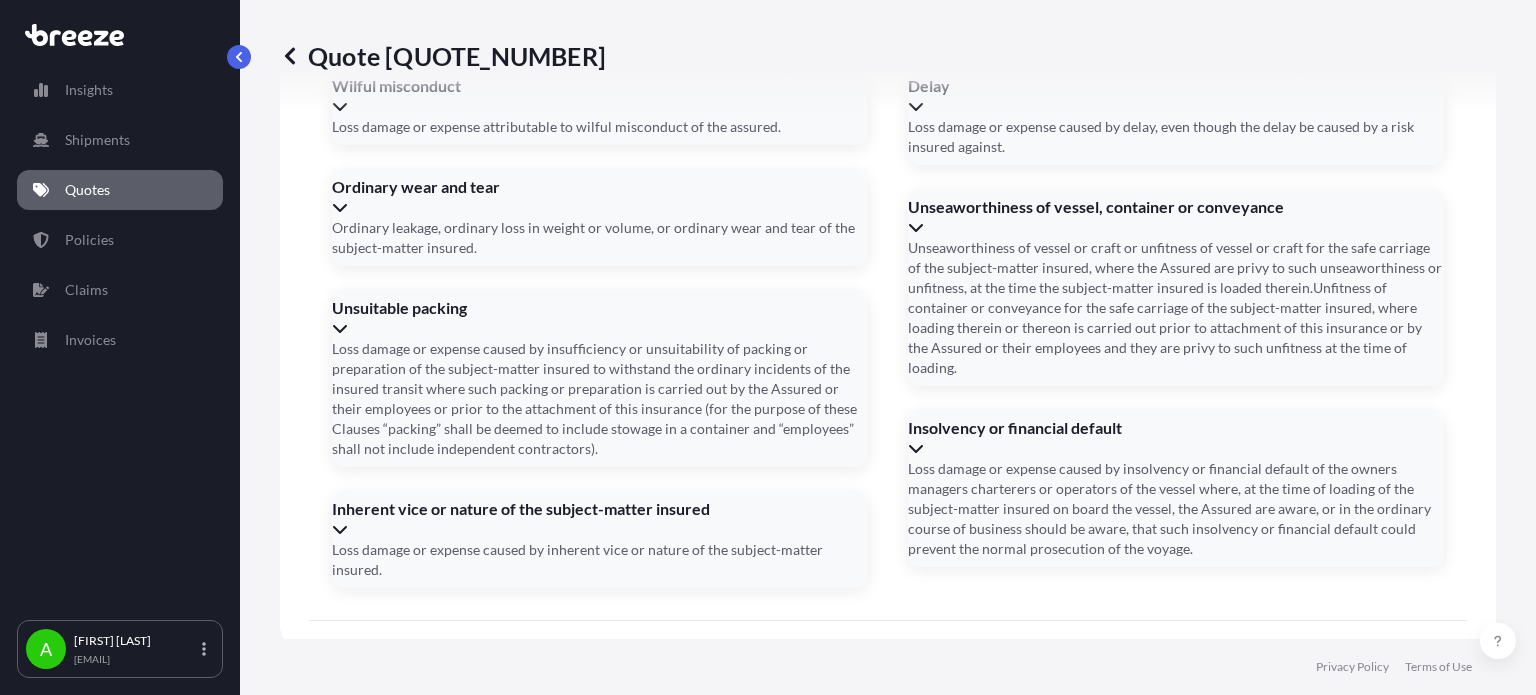 click 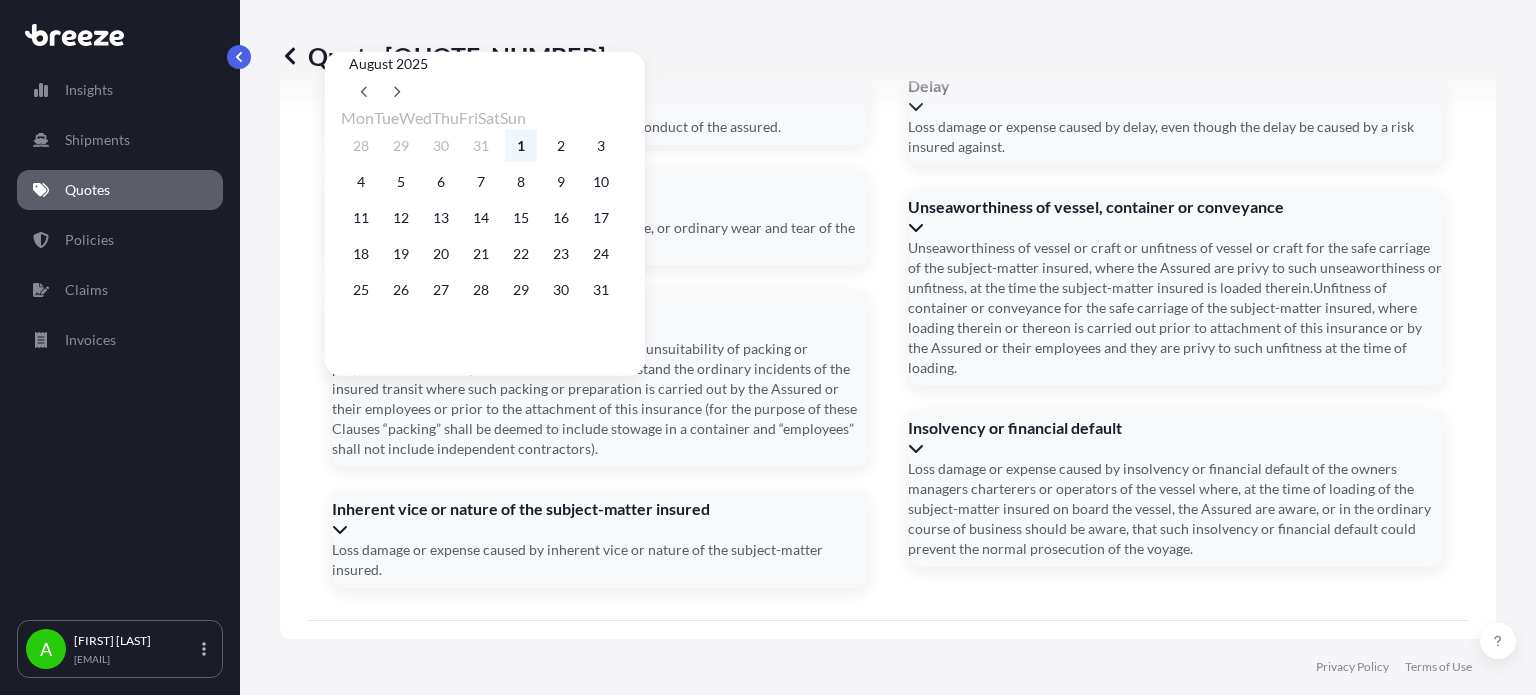 click on "1" at bounding box center (521, 146) 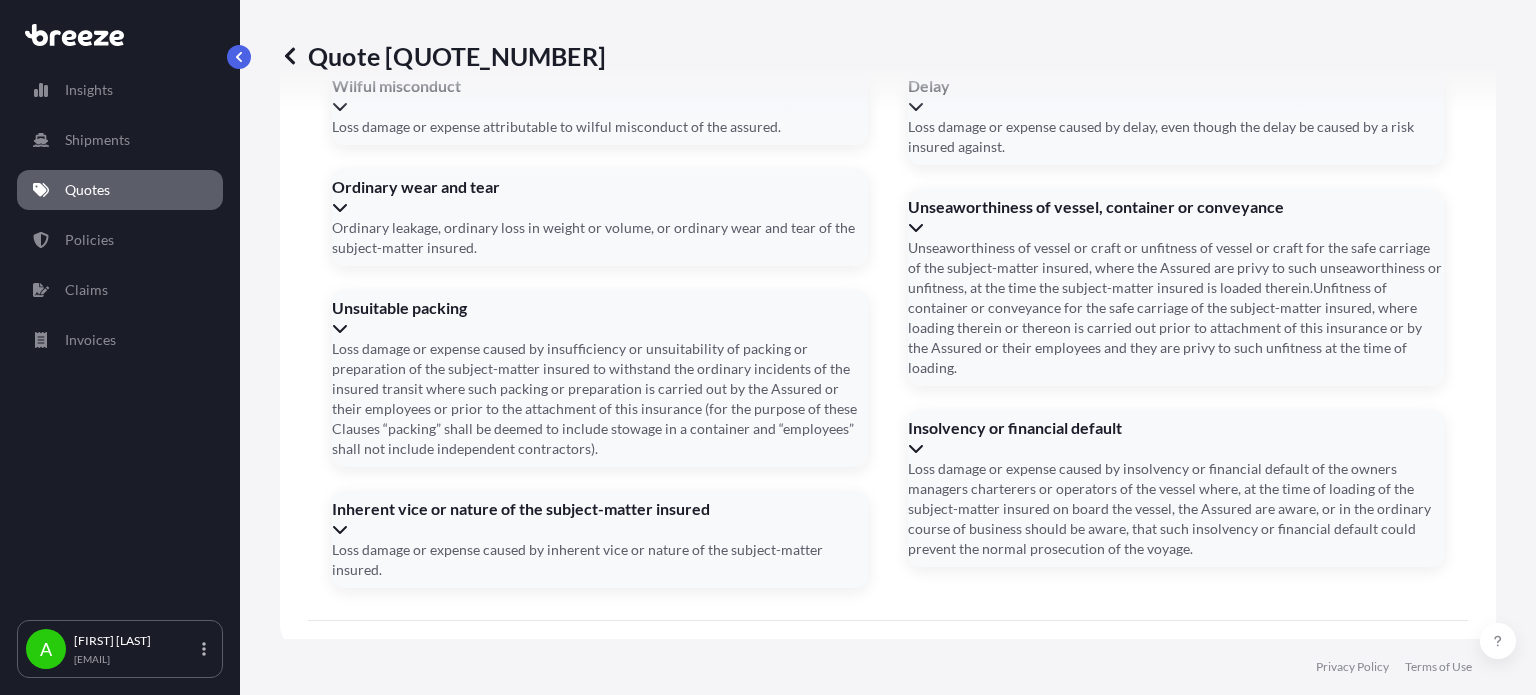 click 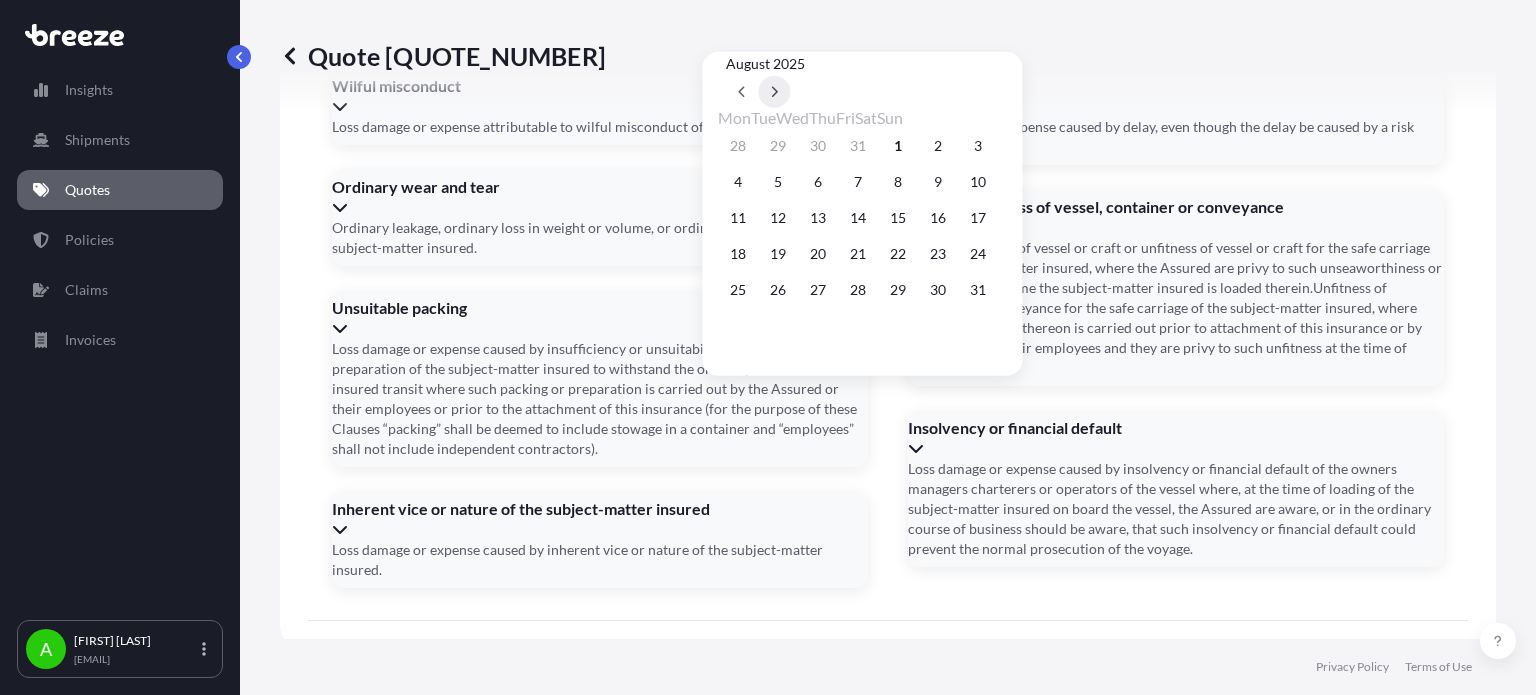 click 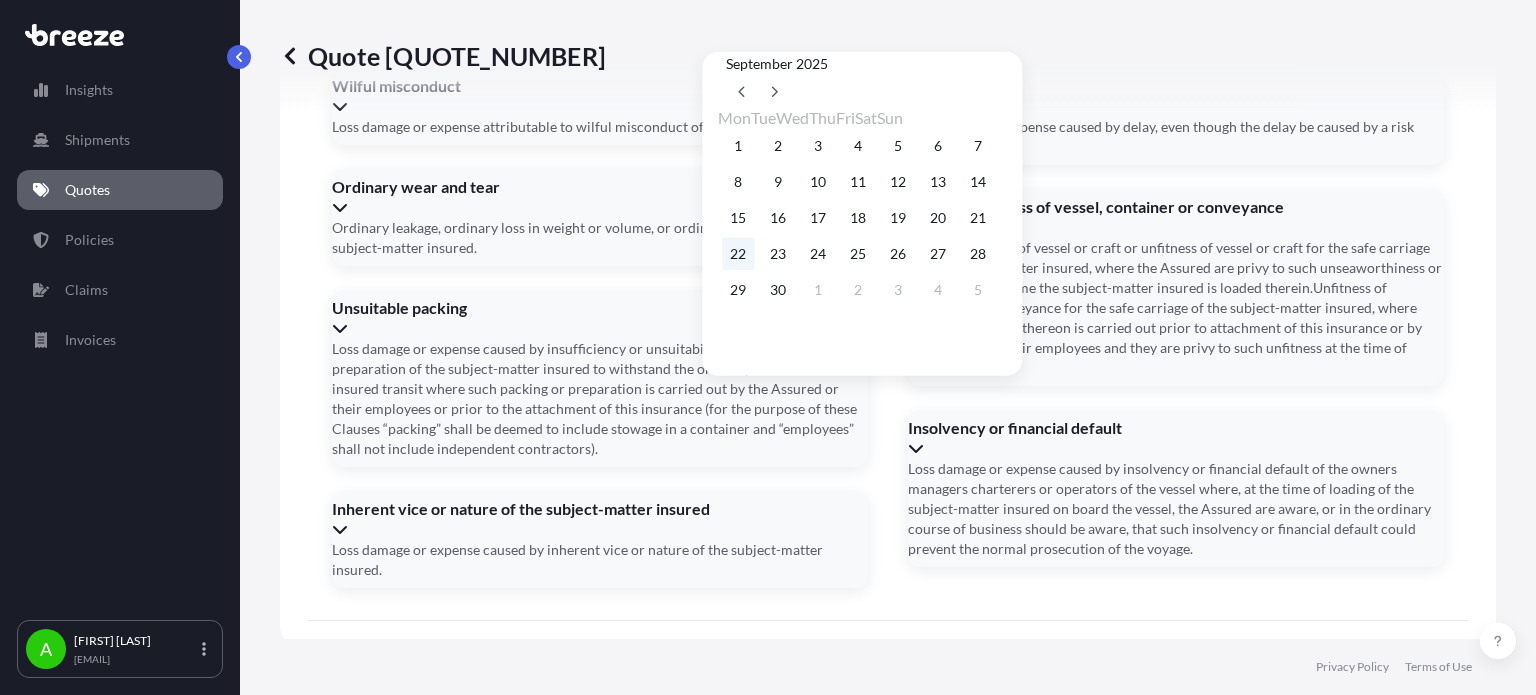 click on "22" at bounding box center (738, 254) 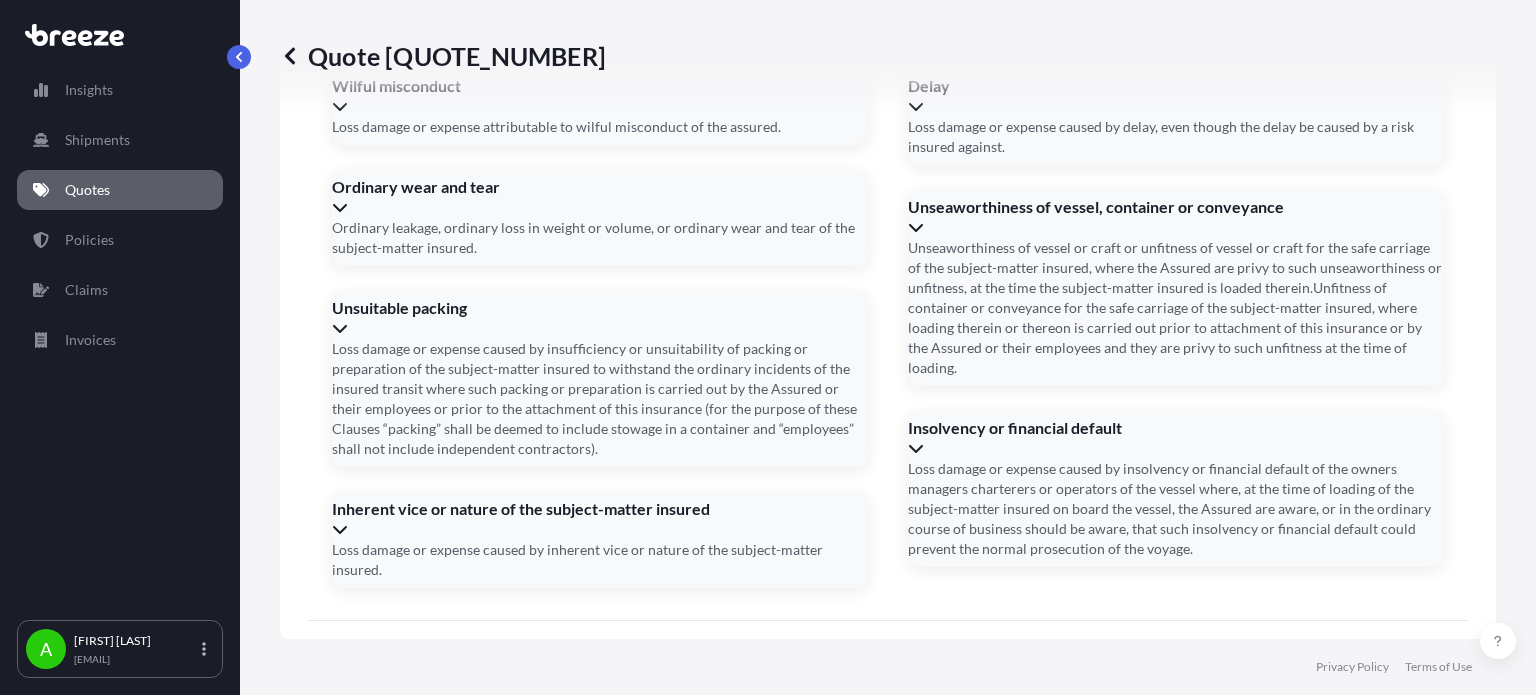 click on "Cargo Owner Details Cargo Owner Name   Gold west 44 ltd Address   * Hendon Wood Ln, London NW7 4HS, UK Shipment details Date of Departure   * 01/08/2025 Date of Arrival   * 22/09/2025 Booking Reference   Container Number(s)   Insert comma-separated numbers Incoterm   Create Policy" at bounding box center [694, 1011] 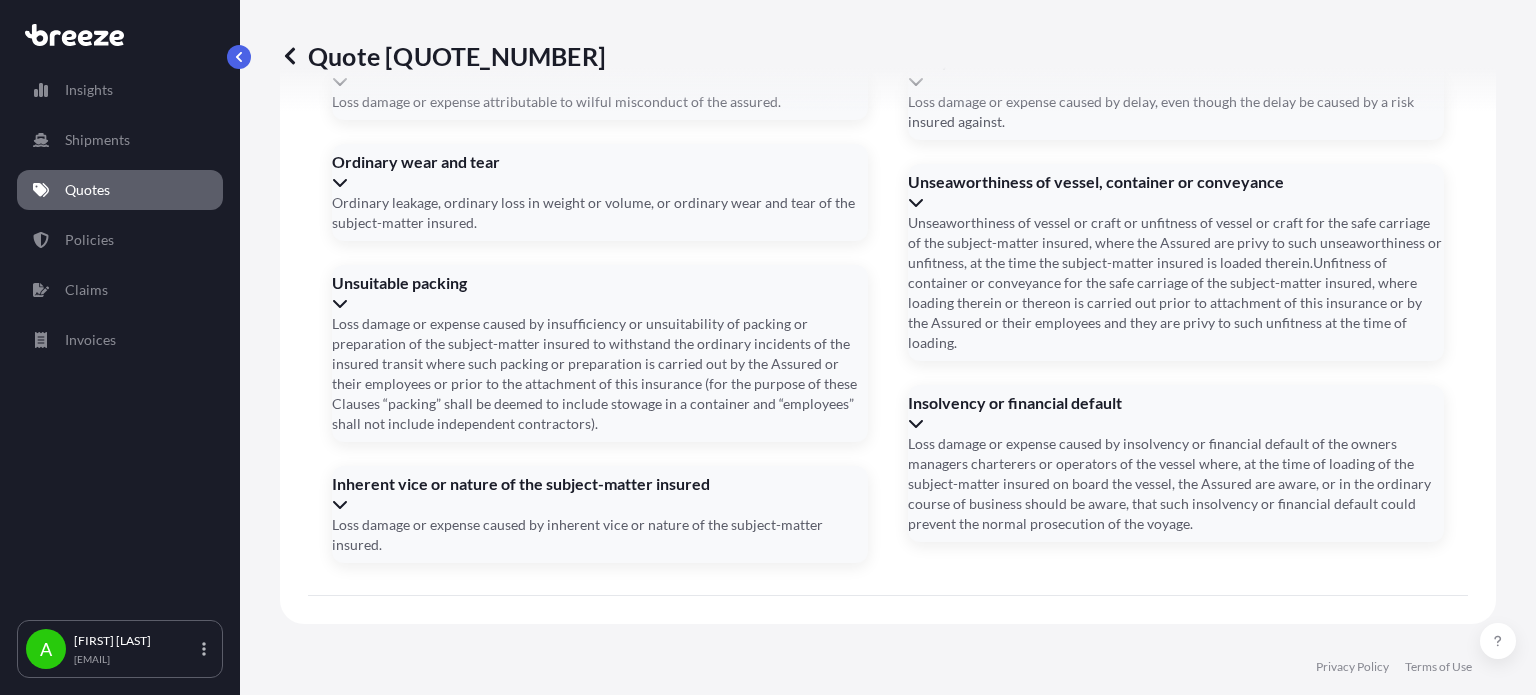 scroll, scrollTop: 2538, scrollLeft: 0, axis: vertical 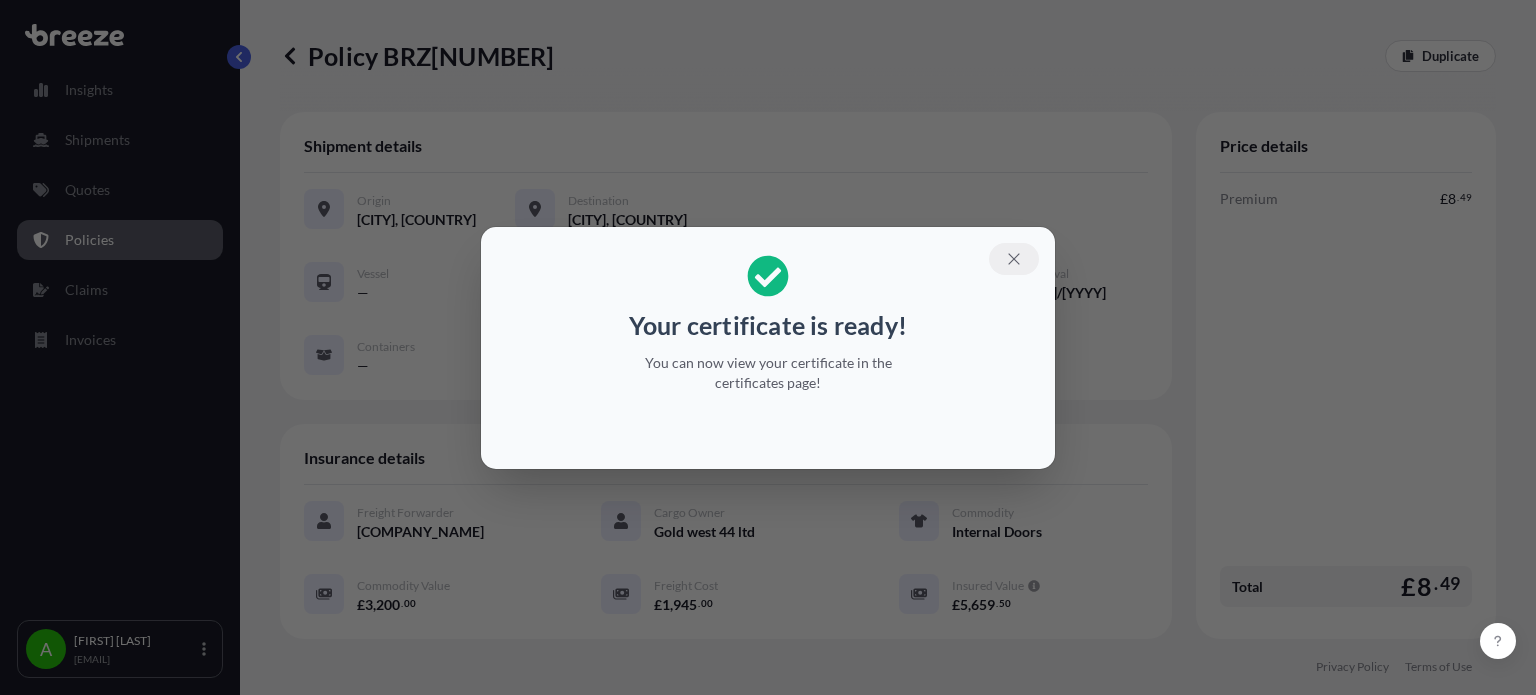 click 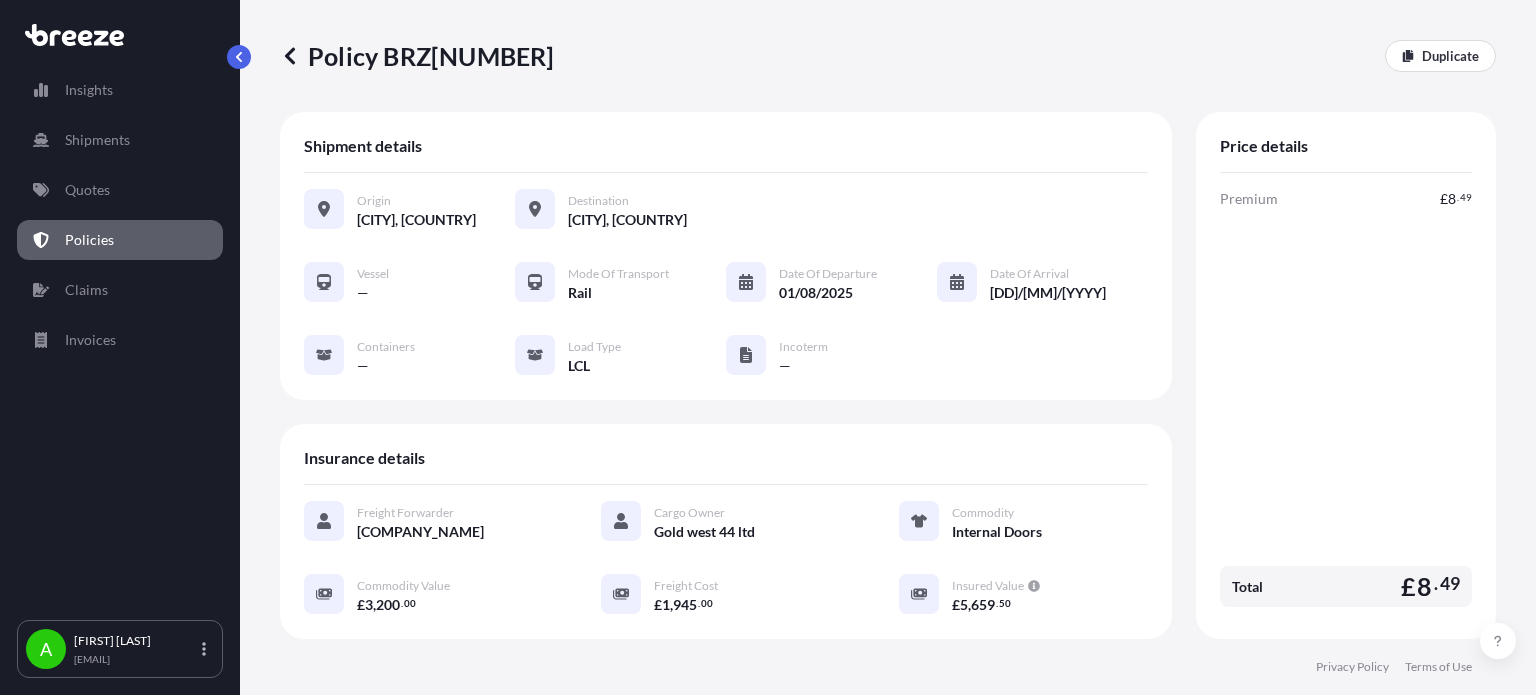 click on "Policies" at bounding box center [89, 240] 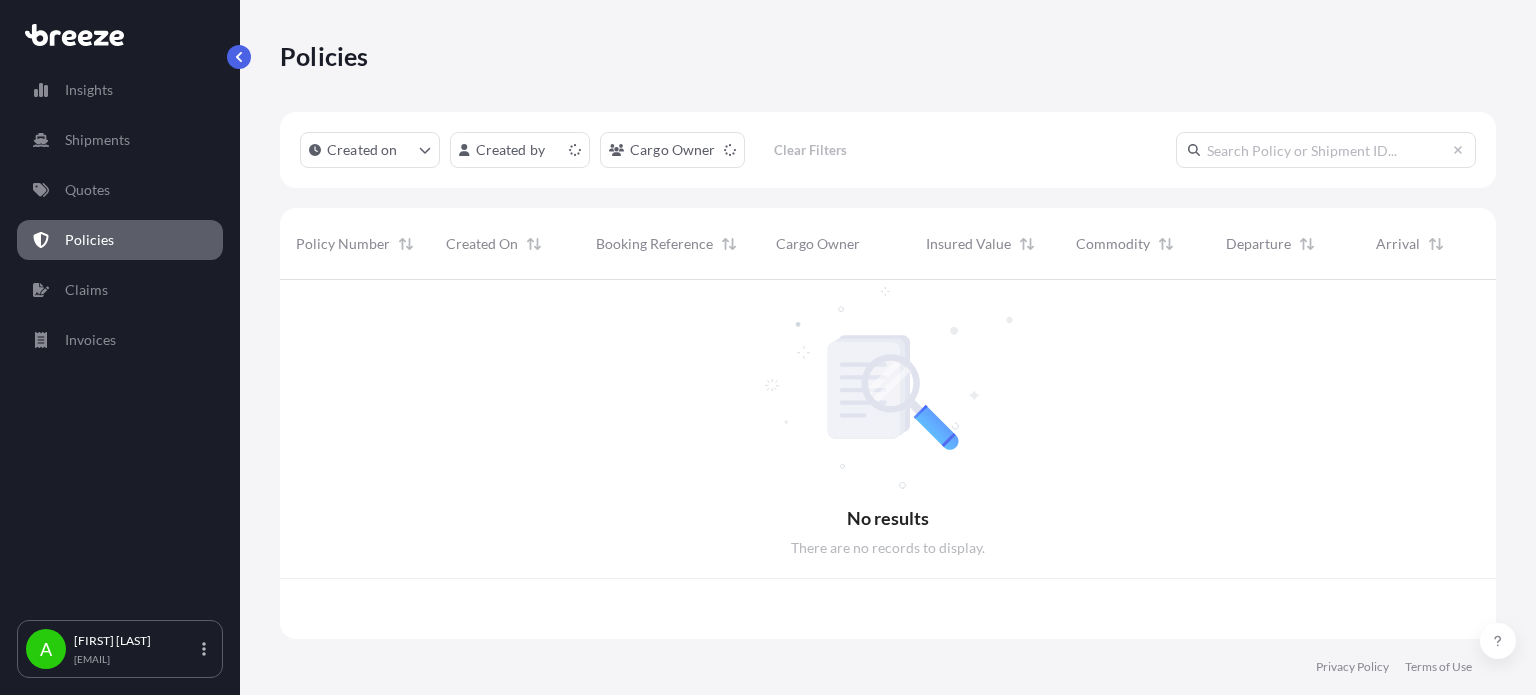 scroll, scrollTop: 16, scrollLeft: 16, axis: both 